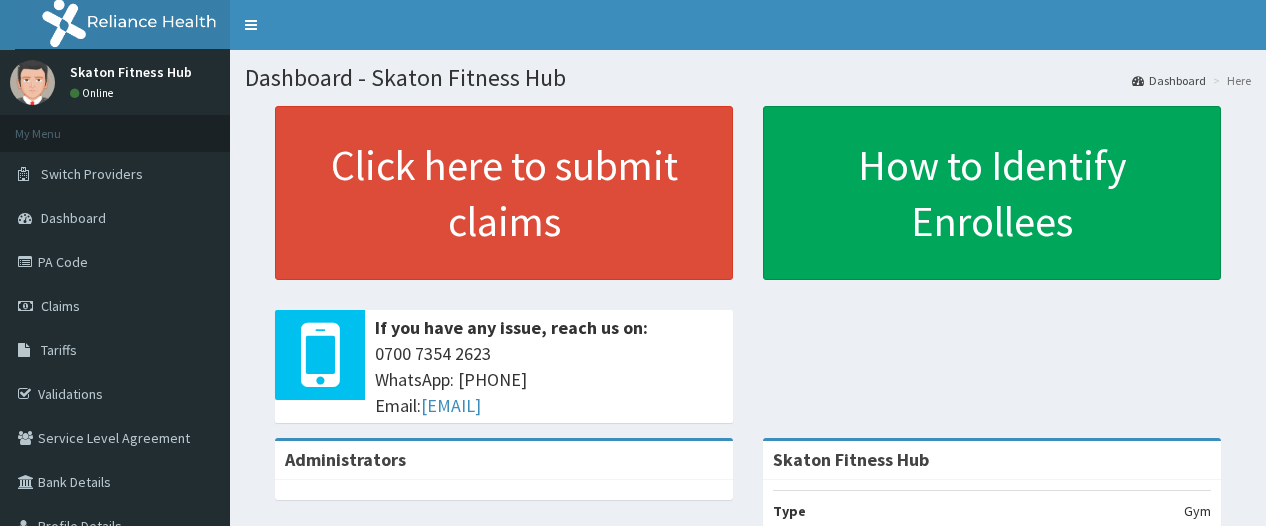 scroll, scrollTop: 0, scrollLeft: 0, axis: both 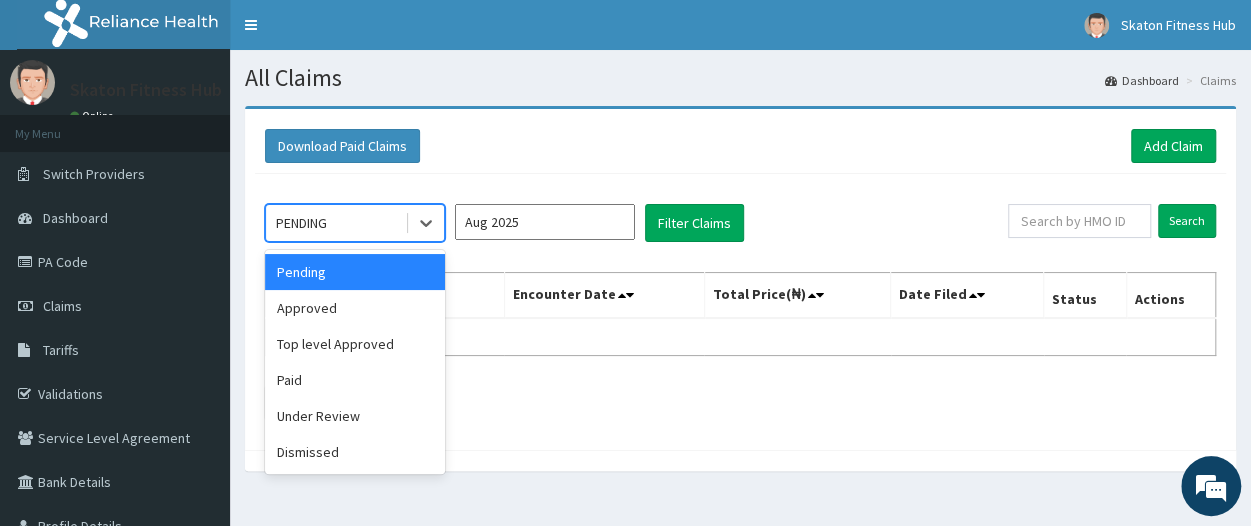 click on "PENDING" at bounding box center (335, 223) 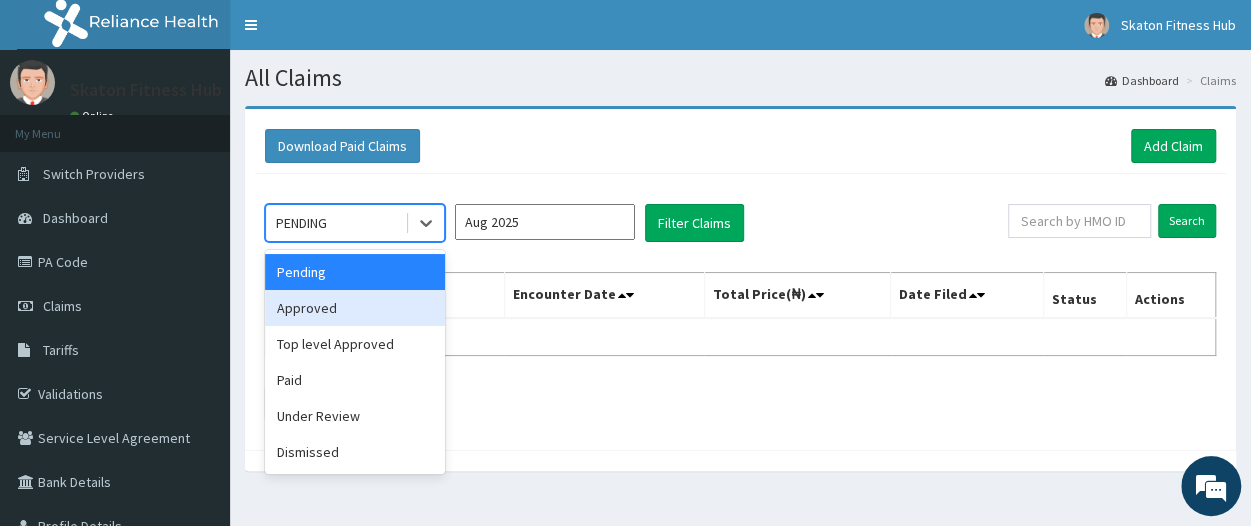 click on "Approved" at bounding box center [355, 308] 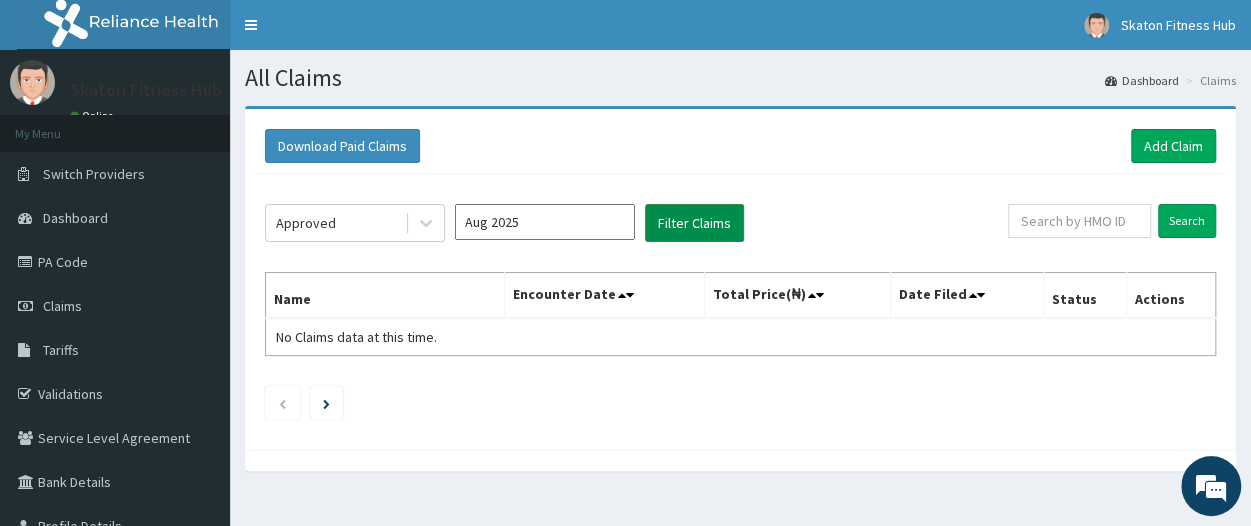 click on "Filter Claims" at bounding box center [694, 223] 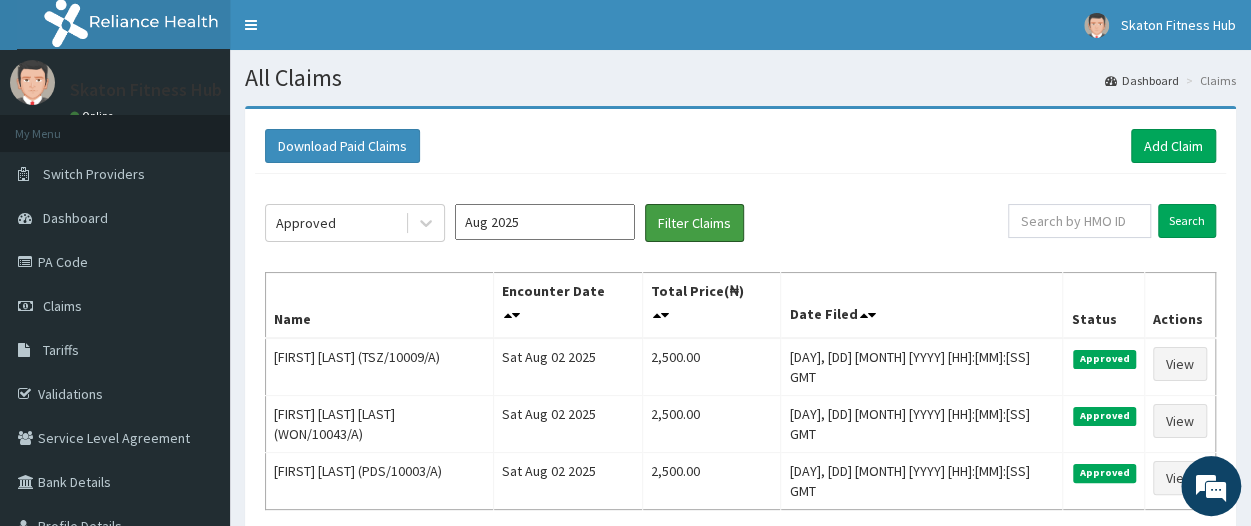 scroll, scrollTop: 0, scrollLeft: 0, axis: both 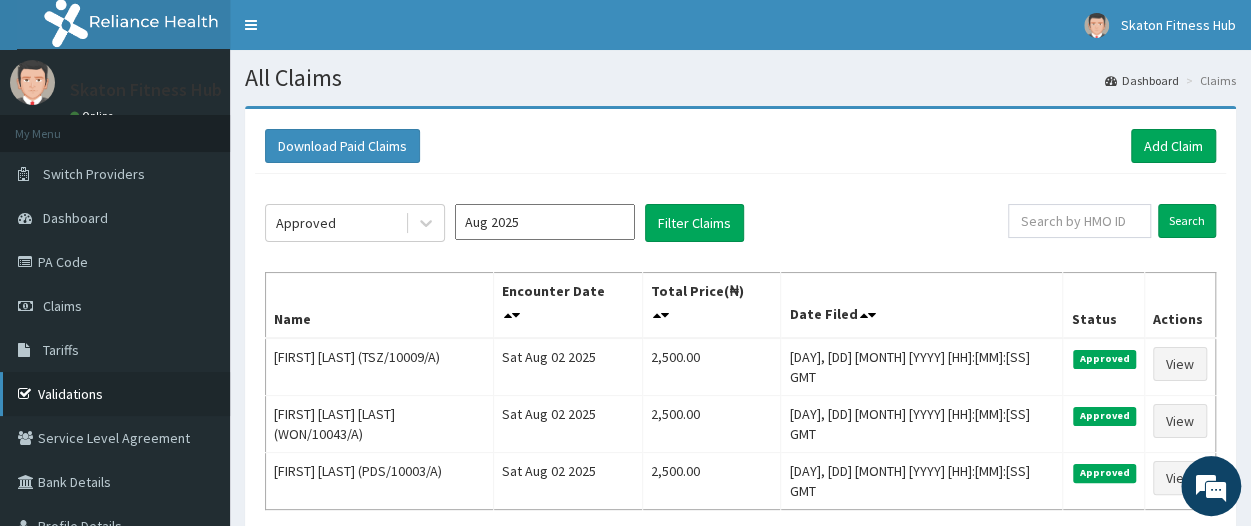 click on "Validations" at bounding box center [115, 394] 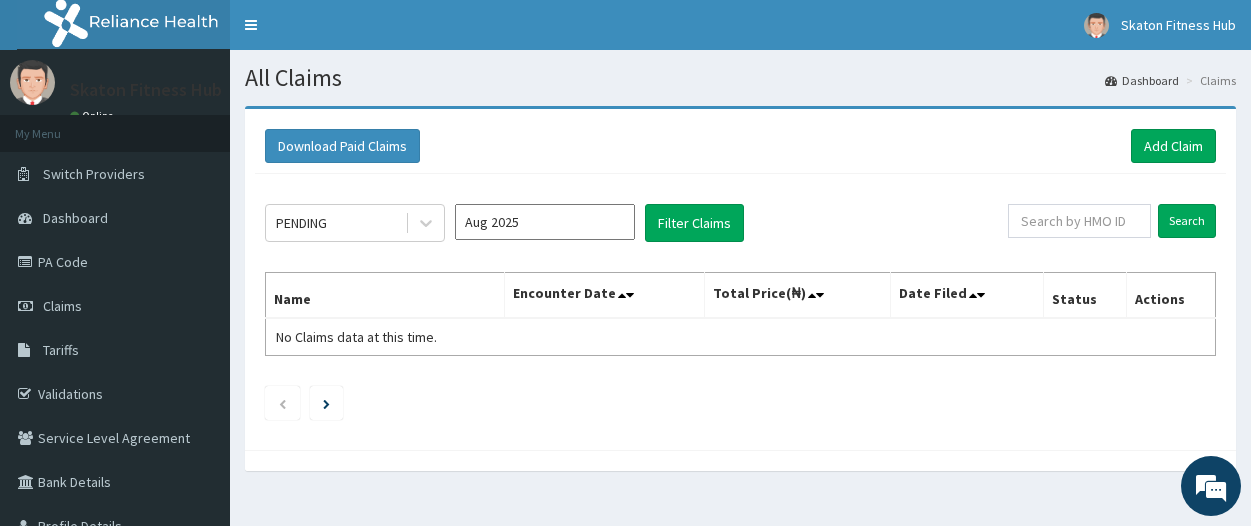 scroll, scrollTop: 0, scrollLeft: 0, axis: both 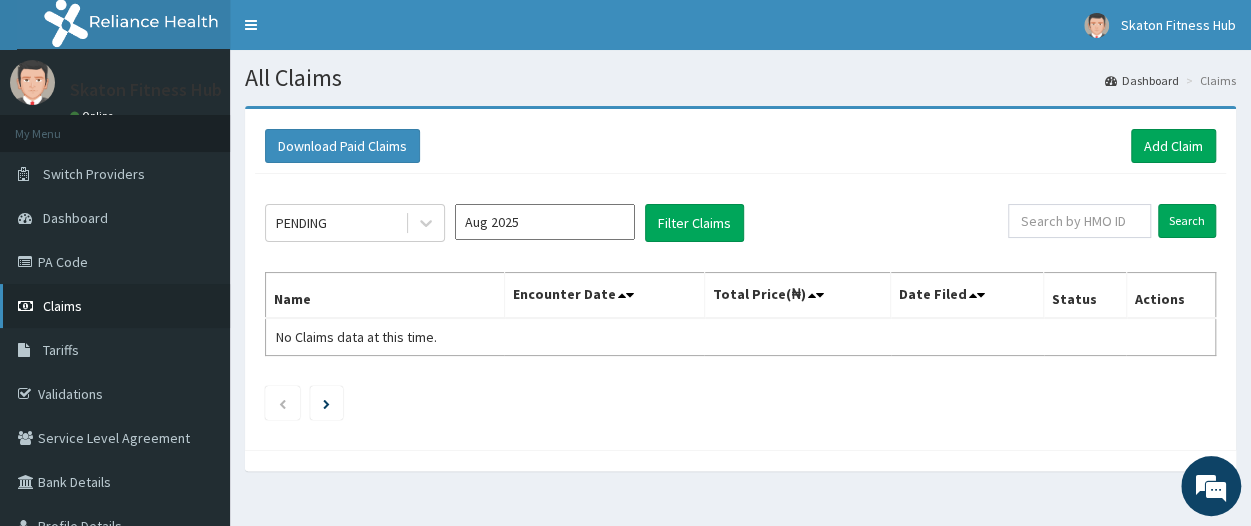 click on "Claims" at bounding box center [62, 306] 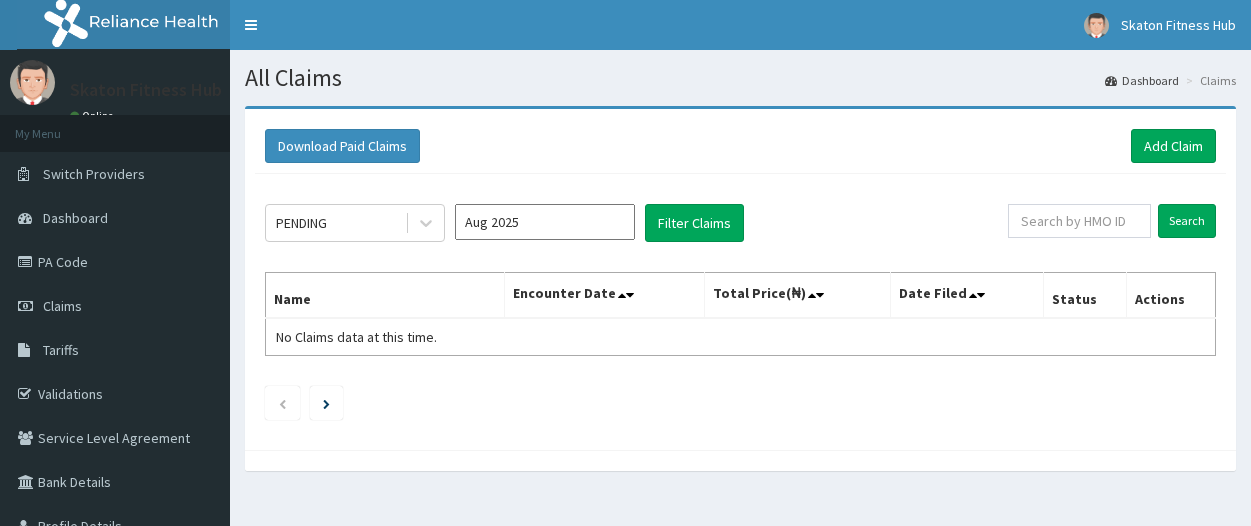 scroll, scrollTop: 0, scrollLeft: 0, axis: both 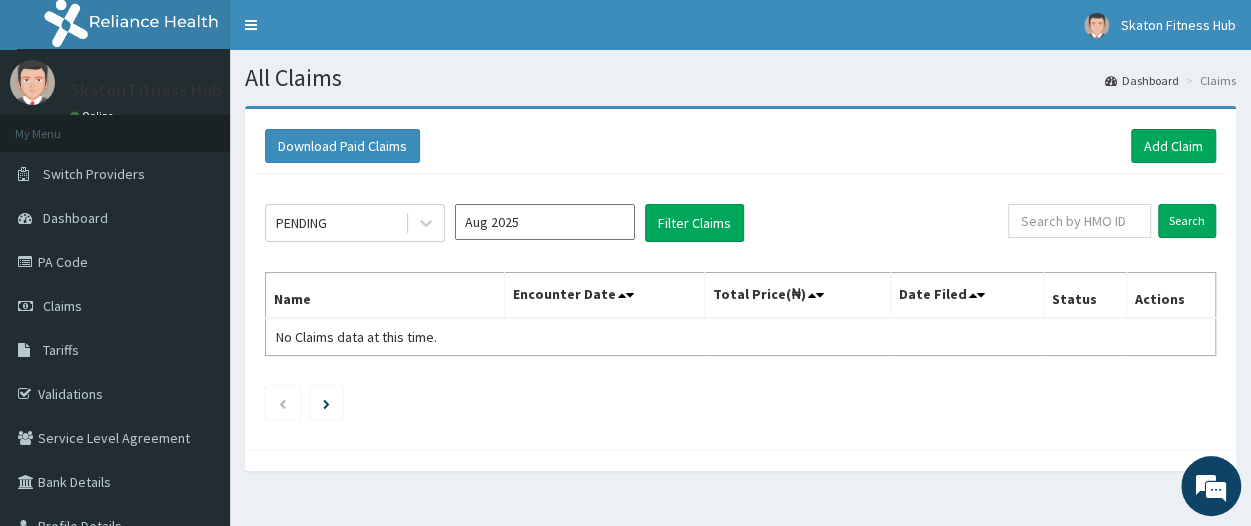 click on "PENDING Aug 2025 Filter Claims" at bounding box center [636, 223] 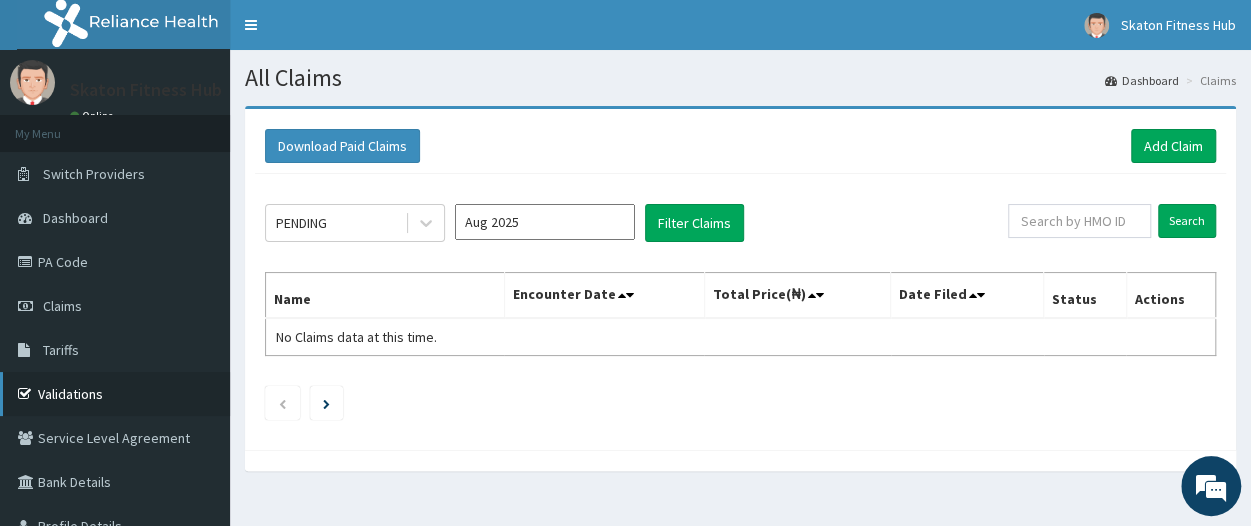click on "Validations" at bounding box center [115, 394] 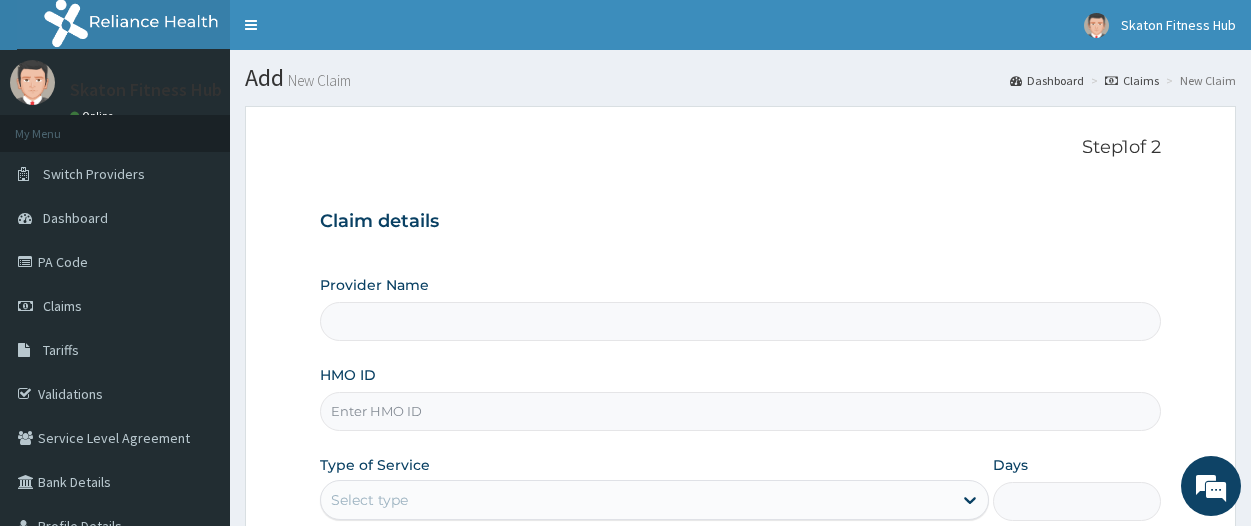 scroll, scrollTop: 0, scrollLeft: 0, axis: both 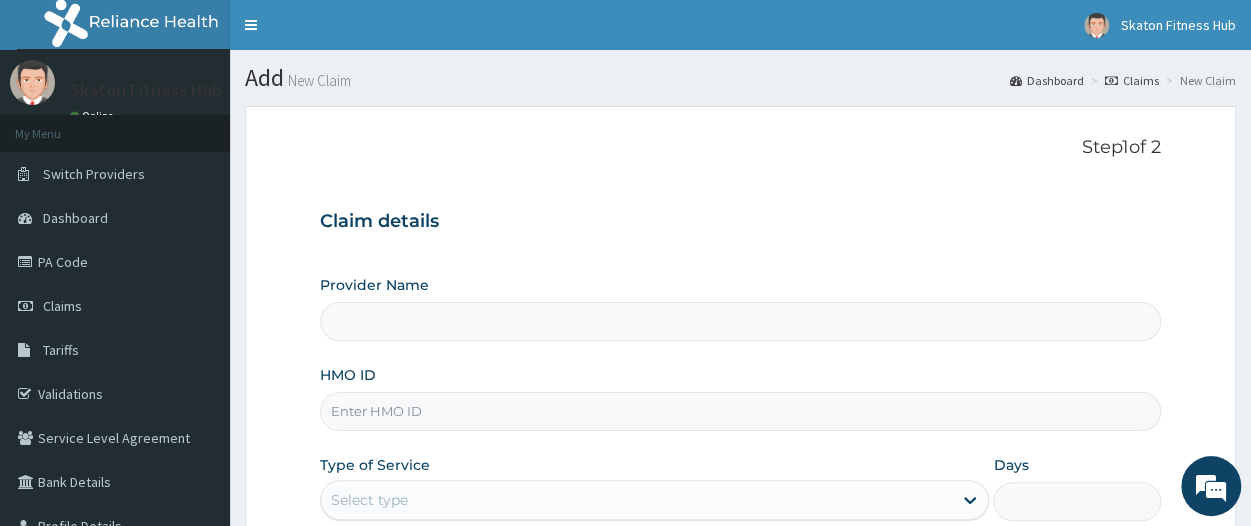 click on "Provider Name" at bounding box center (740, 321) 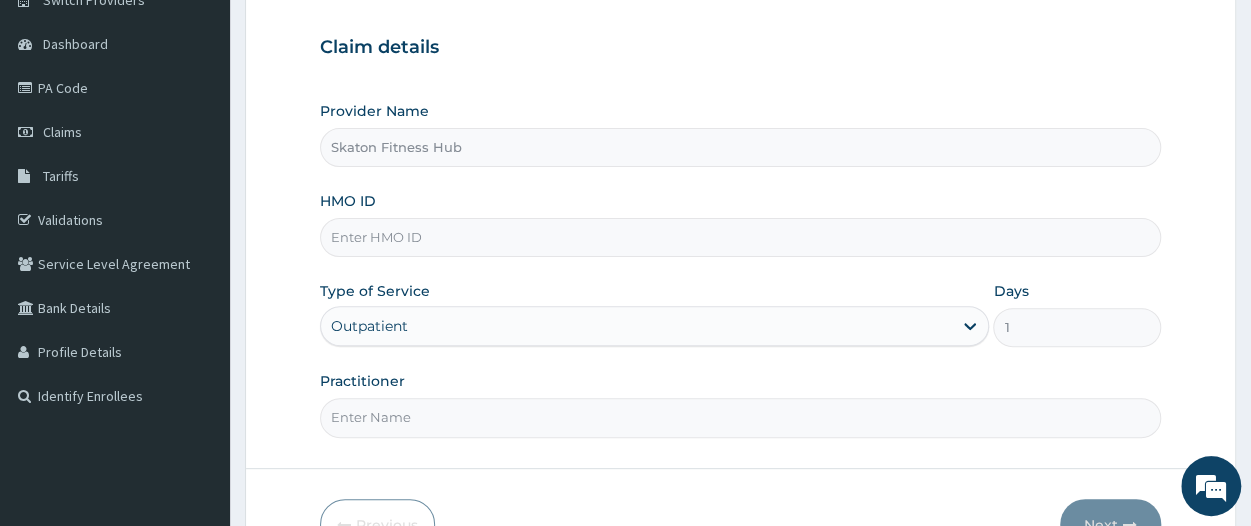 scroll, scrollTop: 175, scrollLeft: 0, axis: vertical 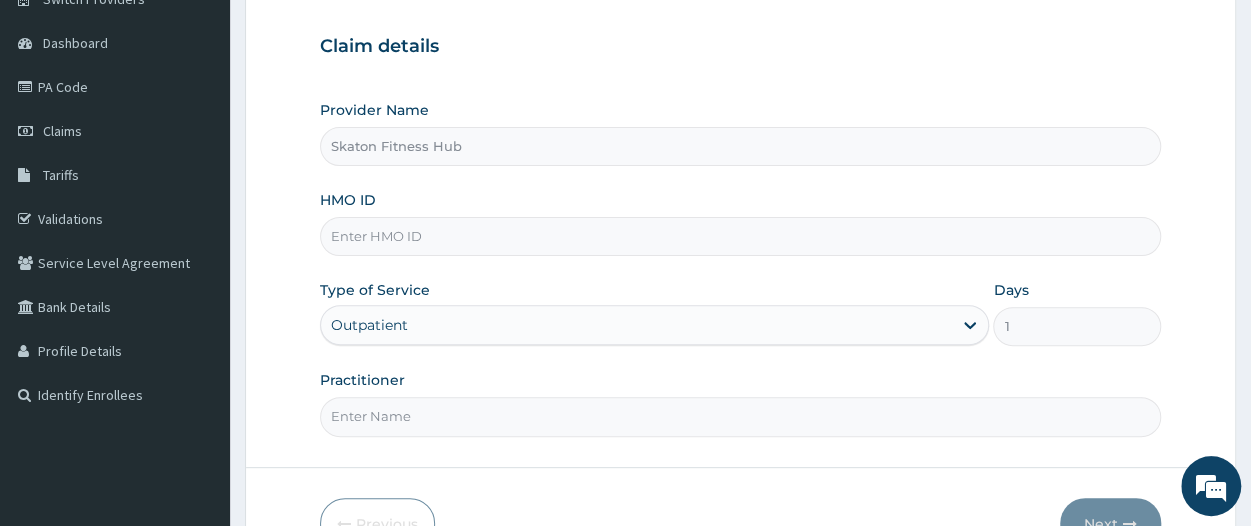 click on "HMO ID" at bounding box center (740, 236) 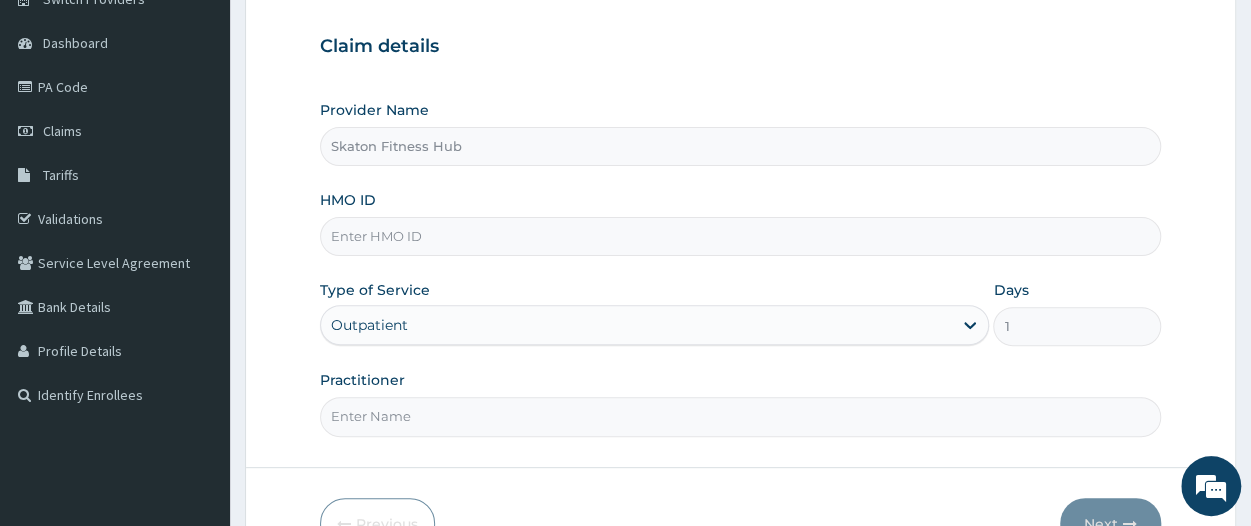 paste on "ACH/10435/A	Ehikhamen Israel" 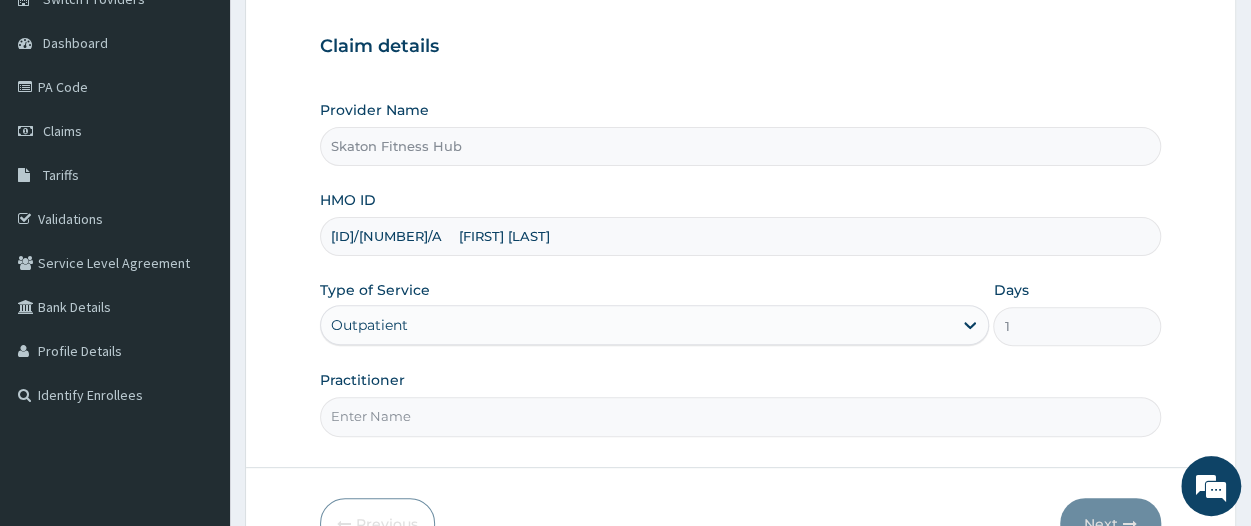 drag, startPoint x: 420, startPoint y: 233, endPoint x: 672, endPoint y: 231, distance: 252.00793 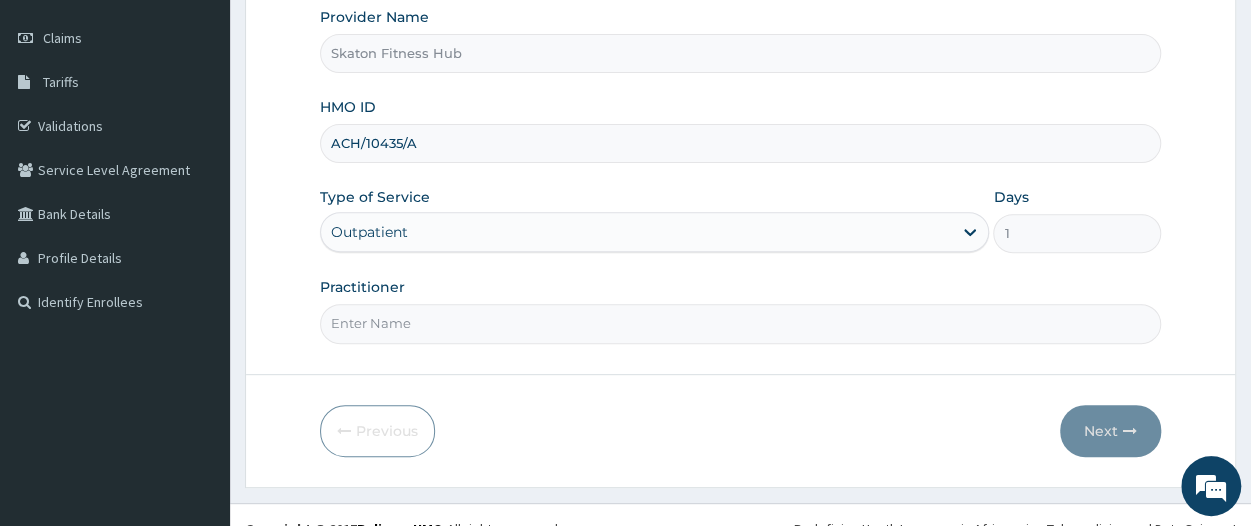 scroll, scrollTop: 292, scrollLeft: 0, axis: vertical 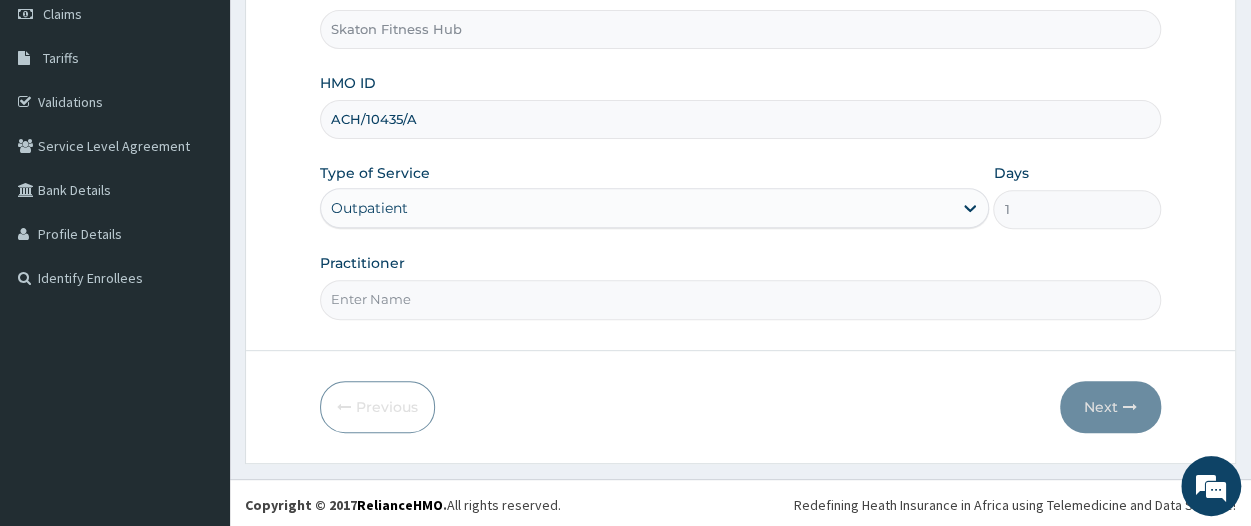 type on "ACH/10435/A" 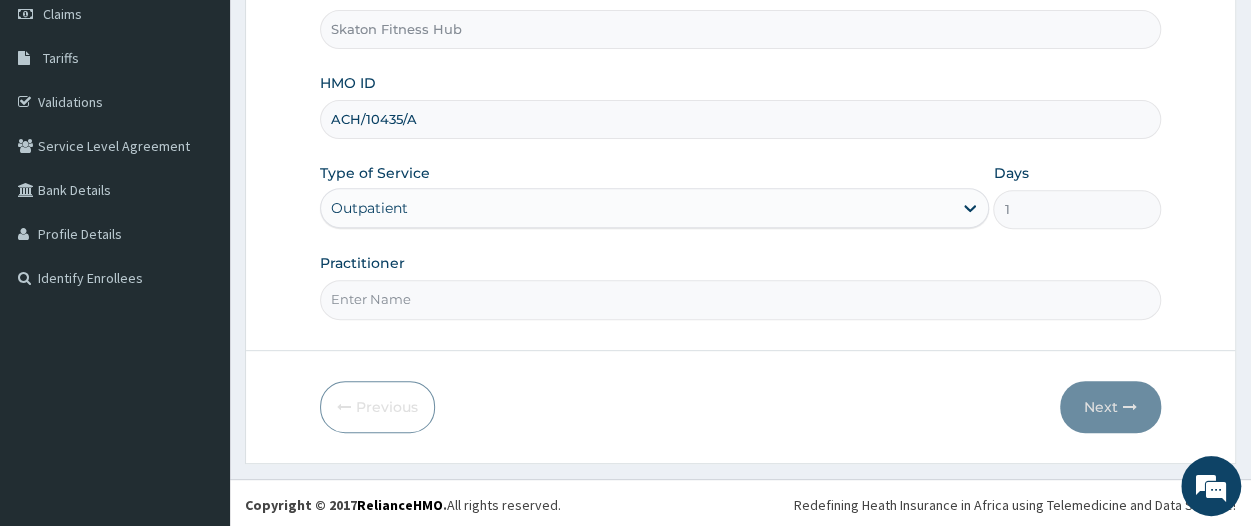 paste on "ACH/10435/A	Ehikhamen Israel" 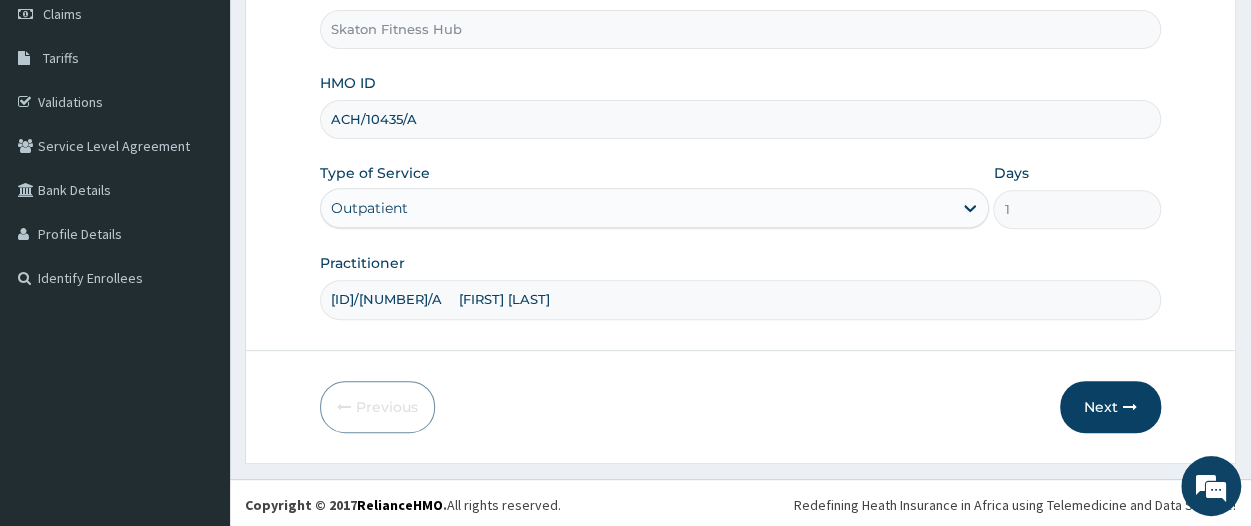 drag, startPoint x: 441, startPoint y: 299, endPoint x: 294, endPoint y: 320, distance: 148.49243 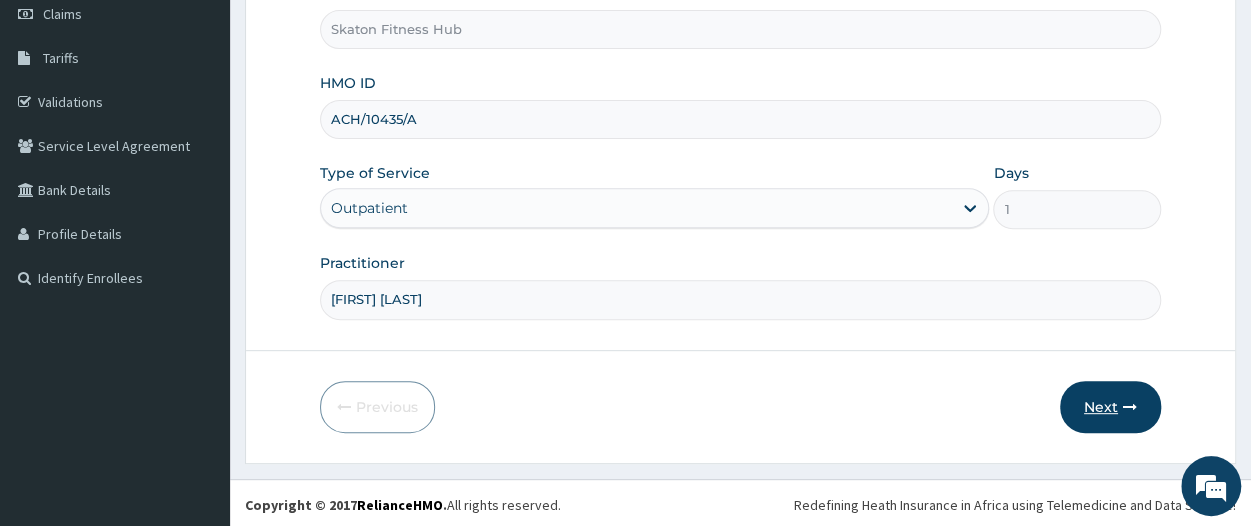 type on "Ehikhamen Israel" 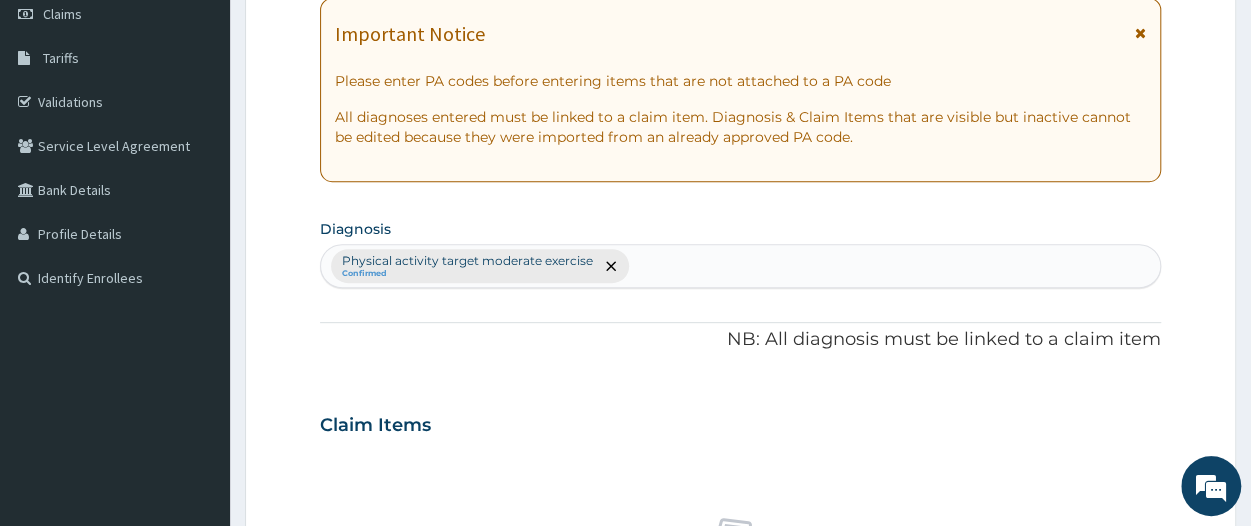 scroll, scrollTop: 0, scrollLeft: 0, axis: both 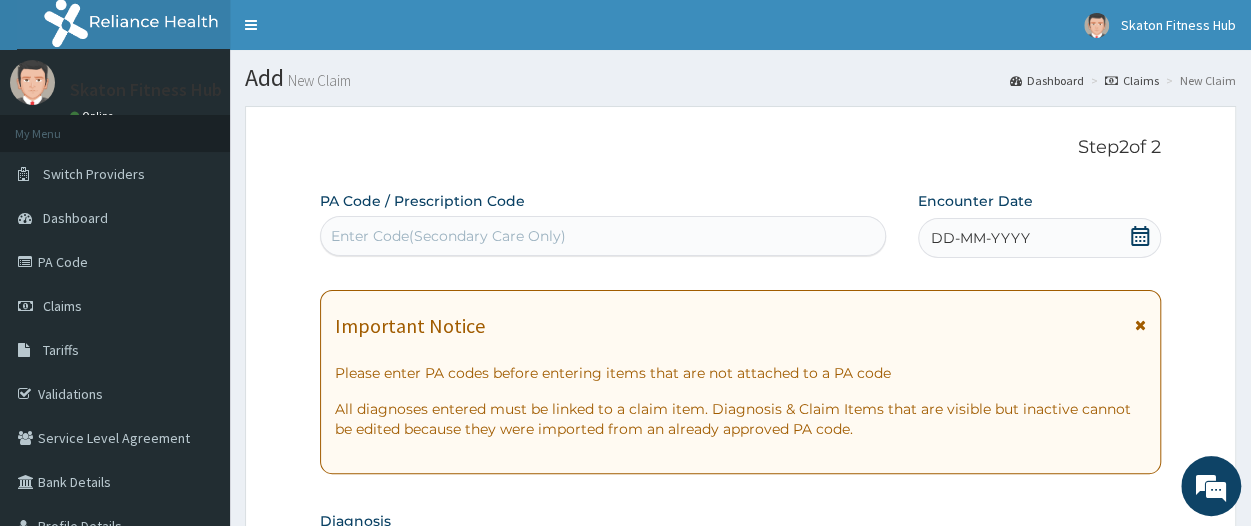 click on "Enter Code(Secondary Care Only)" at bounding box center (448, 236) 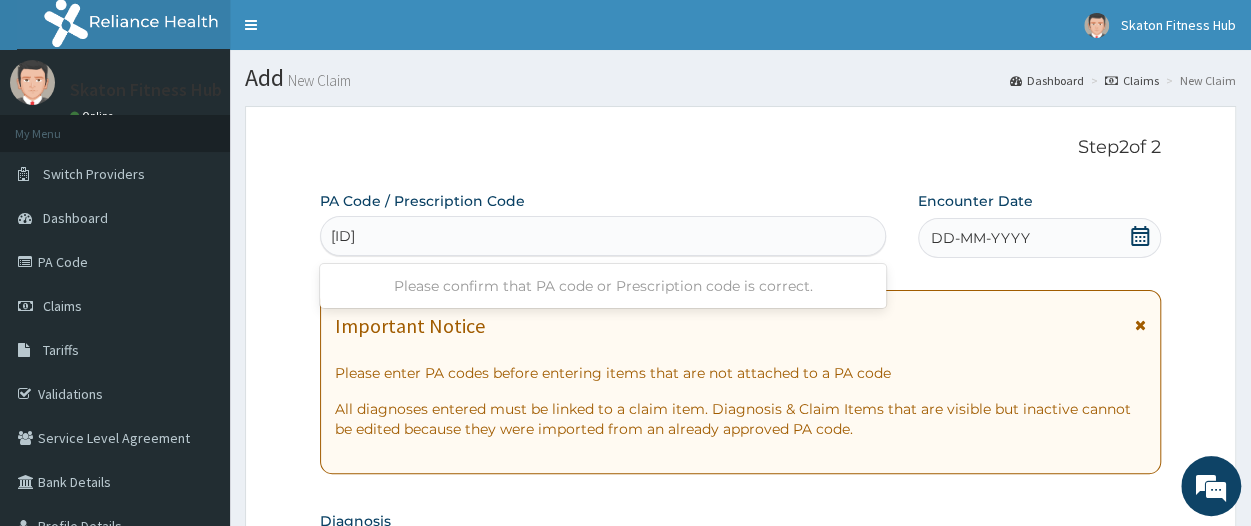 type on "PA/7ED391" 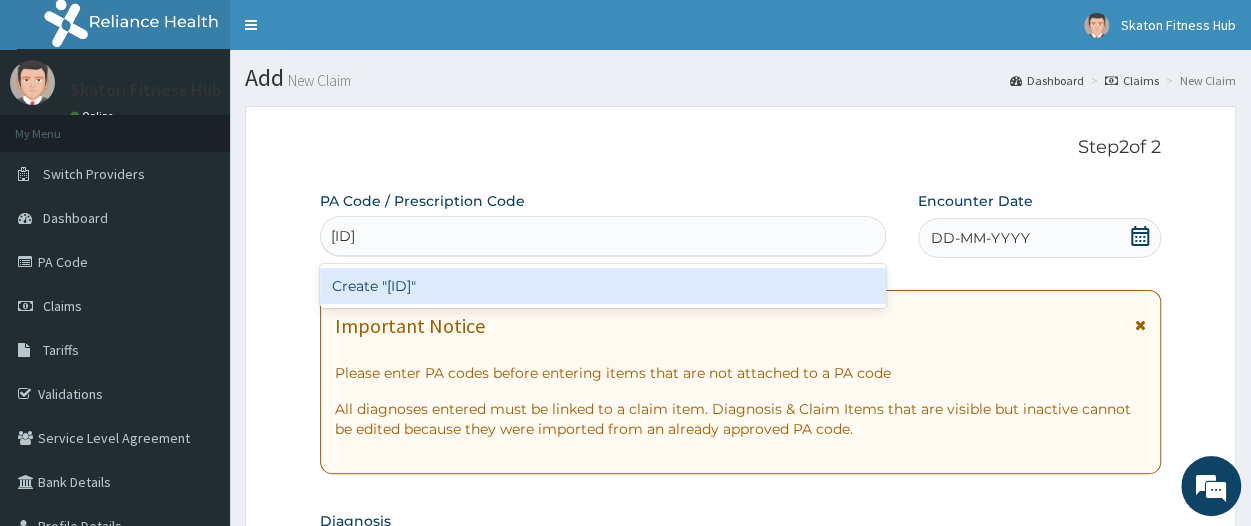 click on "Create "PA/7ED391"" at bounding box center (603, 286) 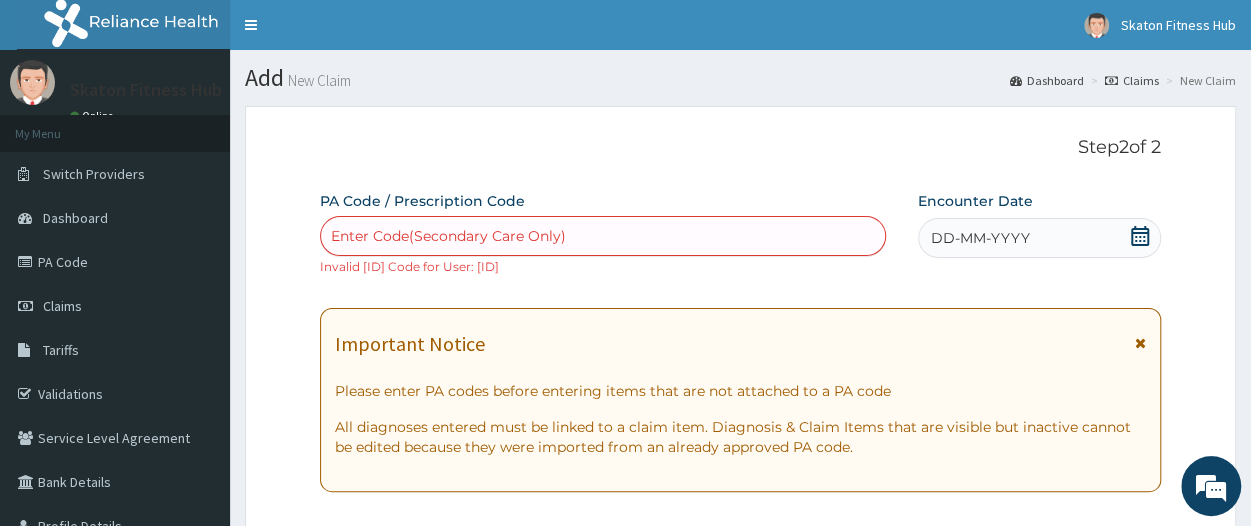 click on "Enter Code(Secondary Care Only)" at bounding box center [448, 236] 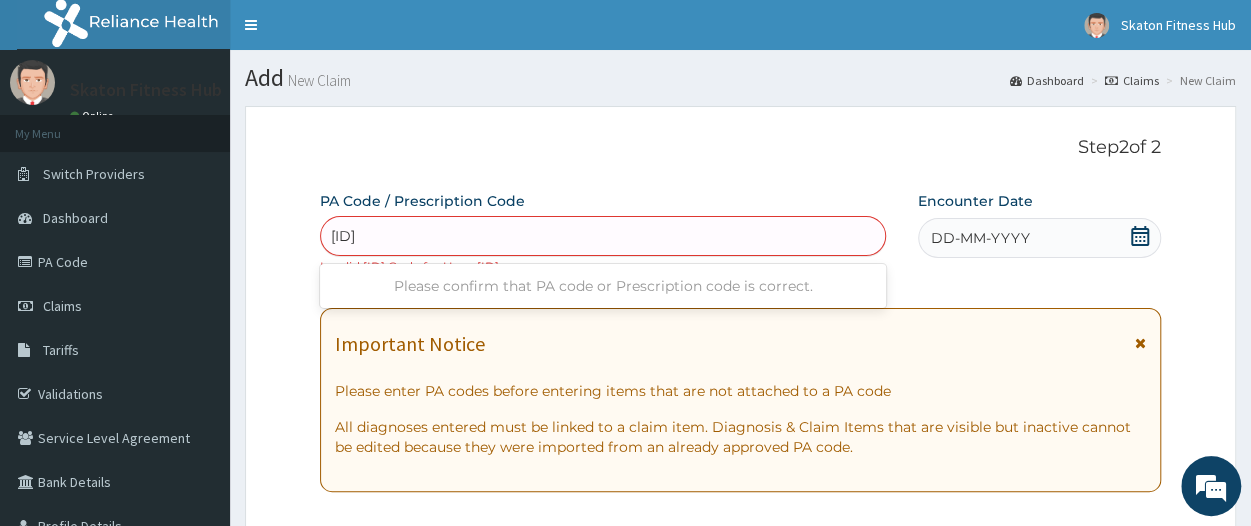 type on "PA/2E89CF" 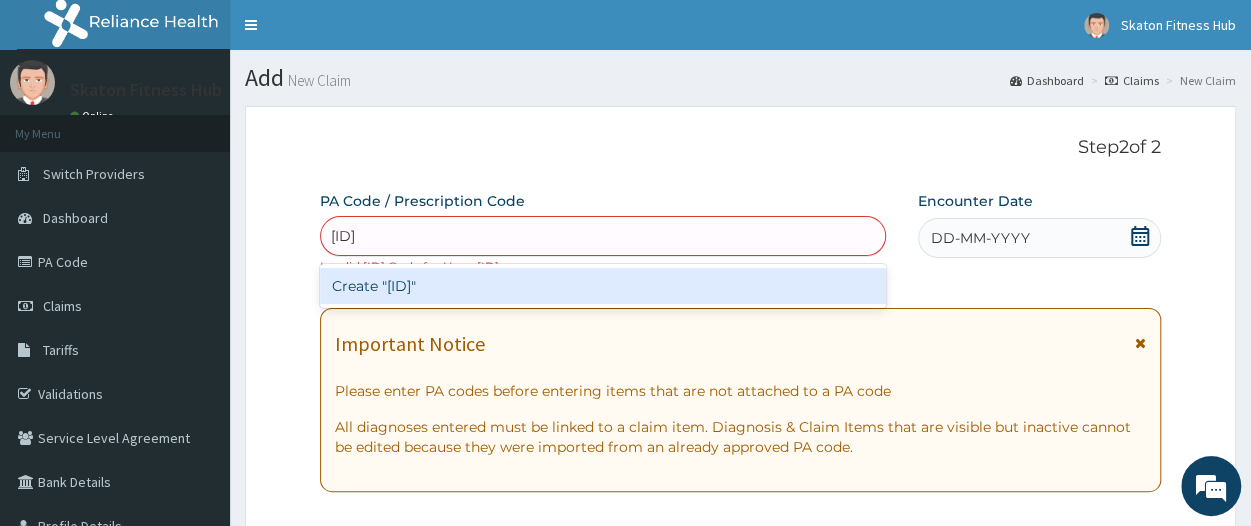 click on "Create "PA/2E89CF"" at bounding box center (603, 286) 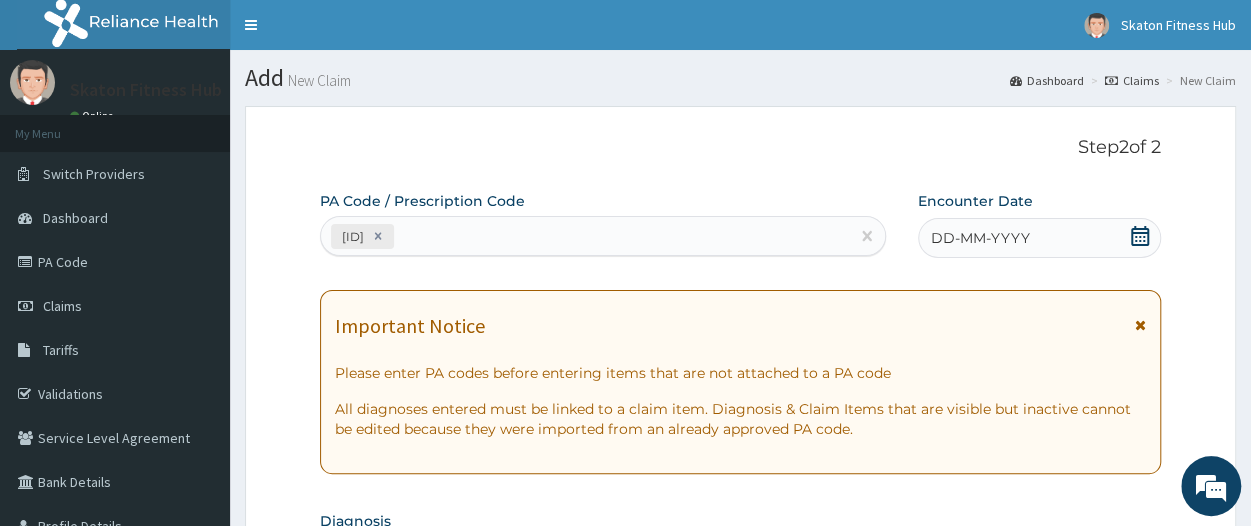 click on "DD-MM-YYYY" at bounding box center [1039, 238] 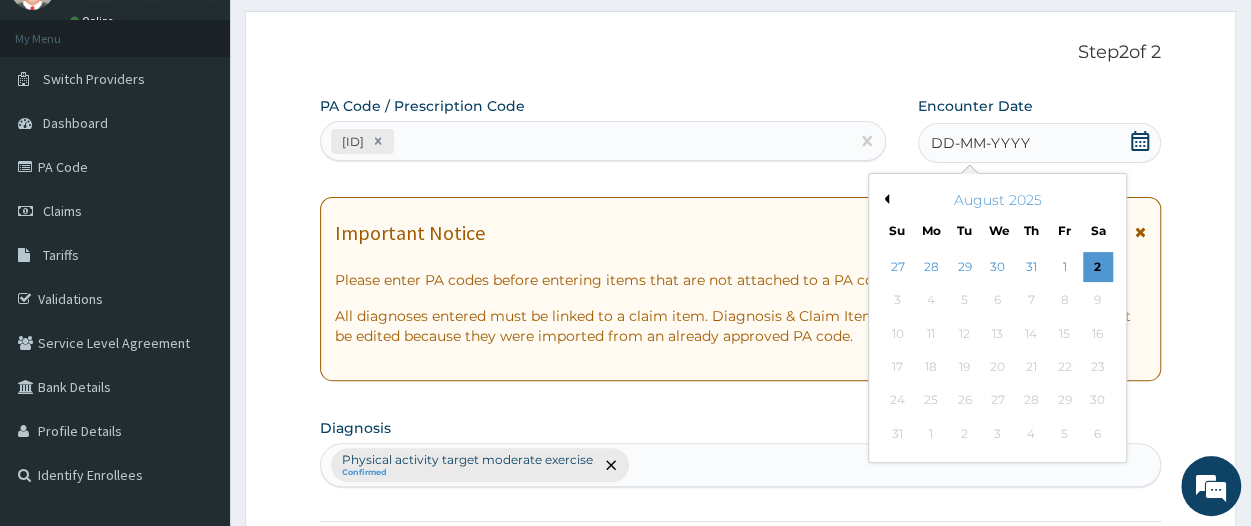 scroll, scrollTop: 100, scrollLeft: 0, axis: vertical 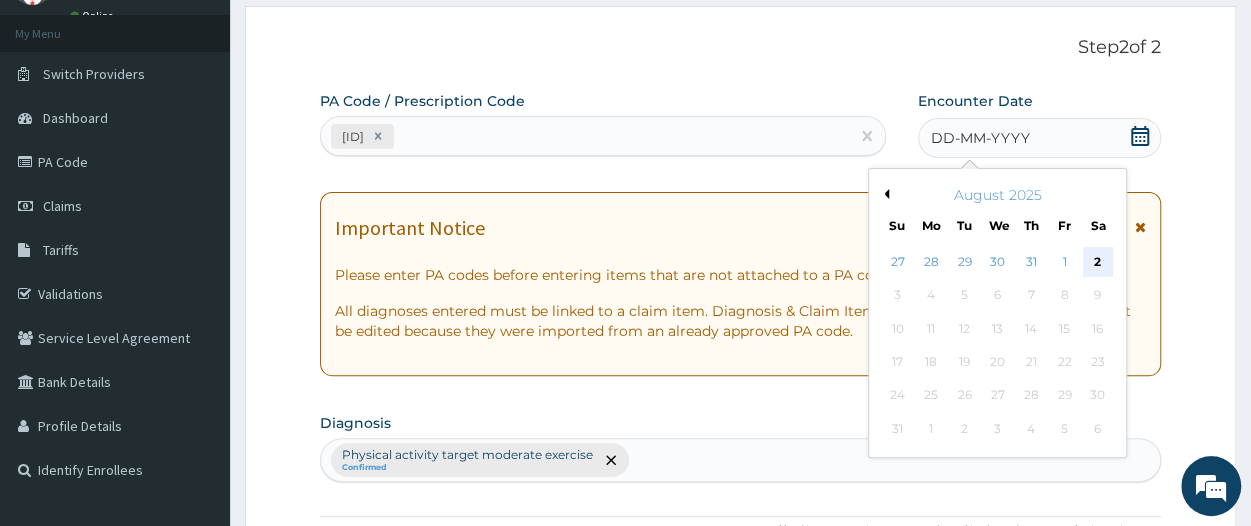 click on "2" at bounding box center [1098, 262] 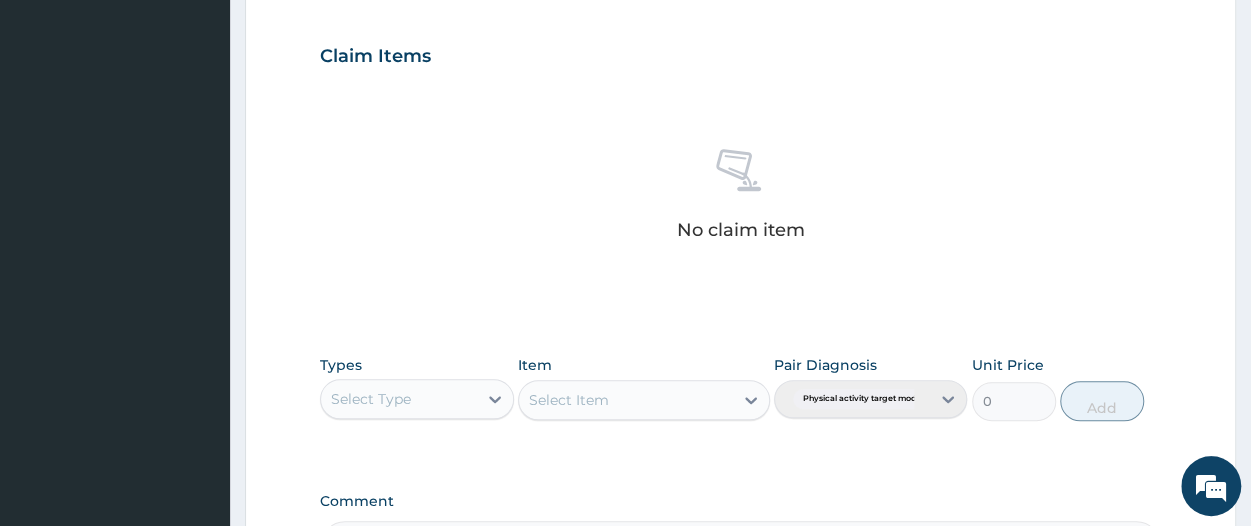 scroll, scrollTop: 664, scrollLeft: 0, axis: vertical 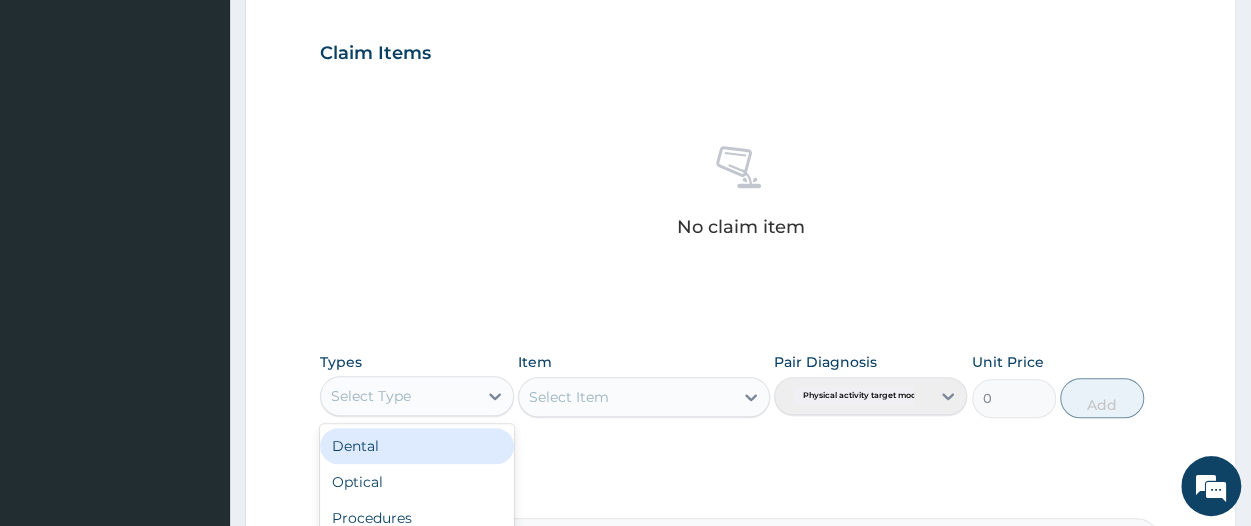 click on "Select Type" at bounding box center (398, 396) 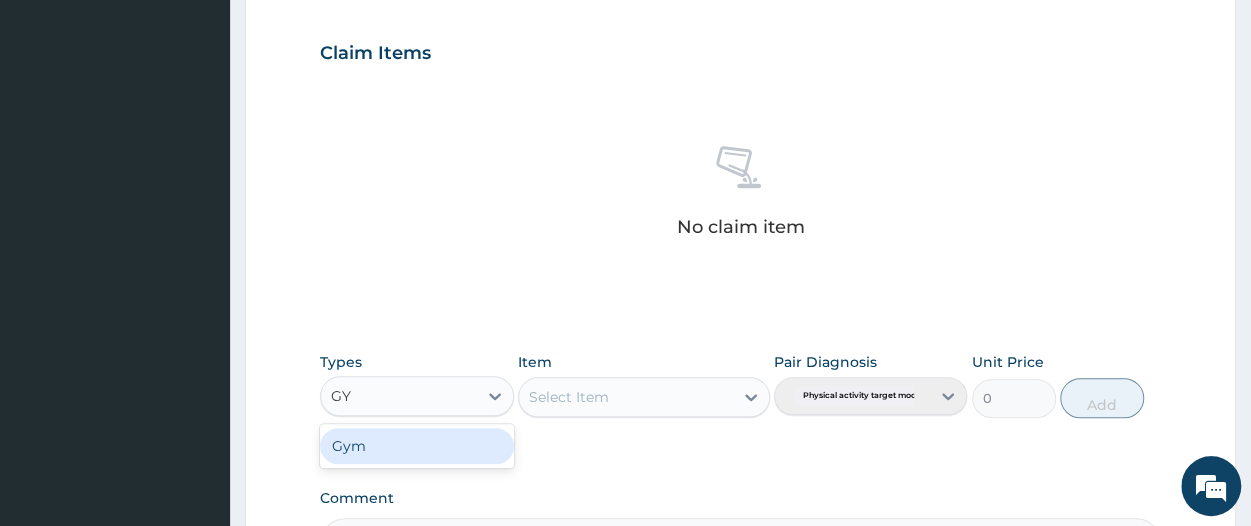 type on "GYM" 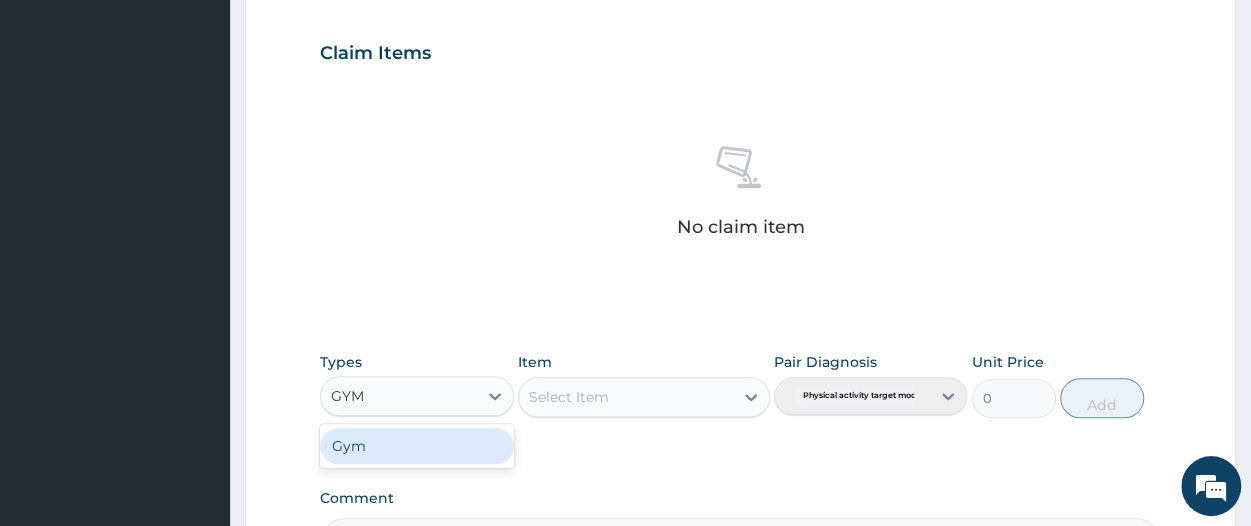 click on "Gym" at bounding box center [416, 446] 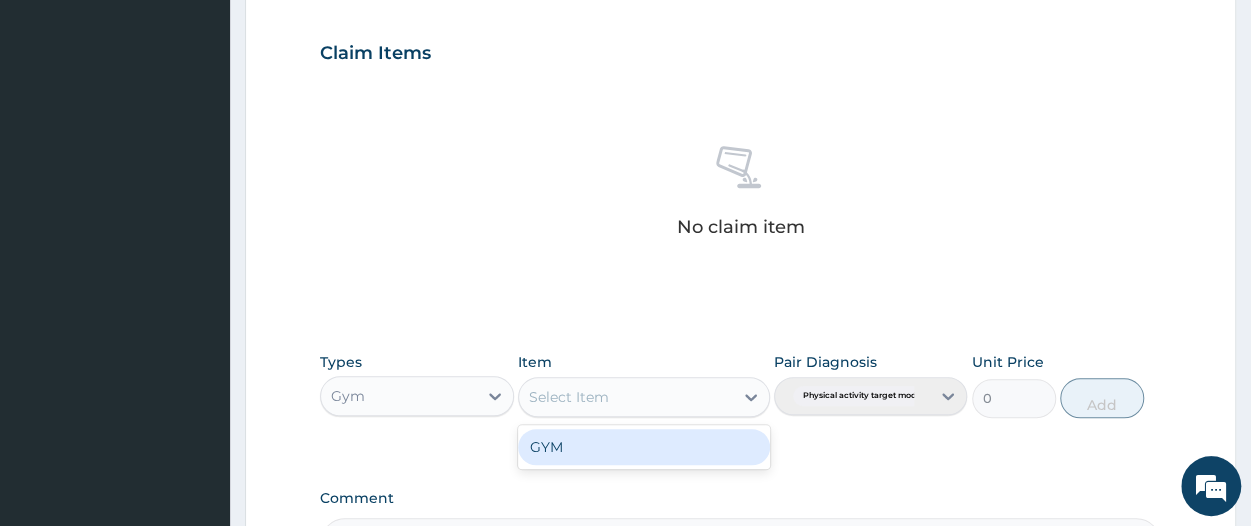click on "Select Item" at bounding box center (569, 397) 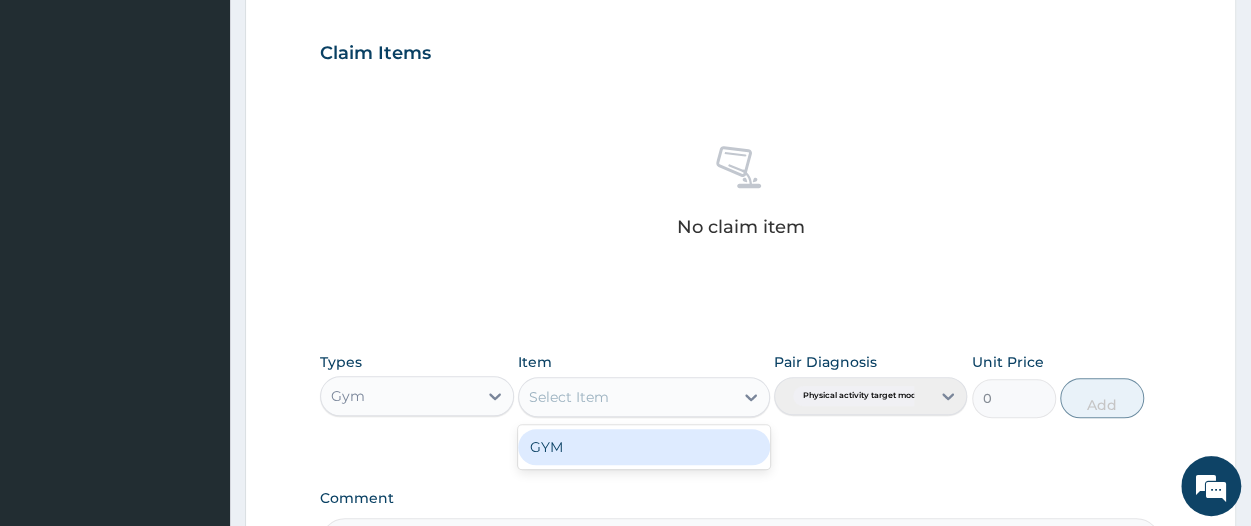 click on "GYM" at bounding box center (644, 447) 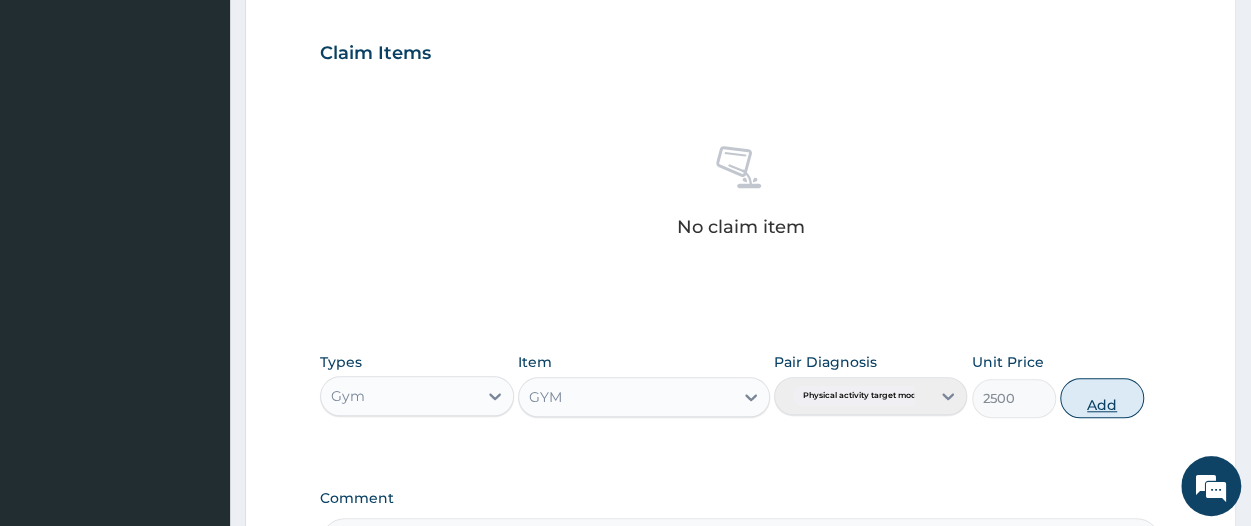 click on "Add" at bounding box center (1102, 398) 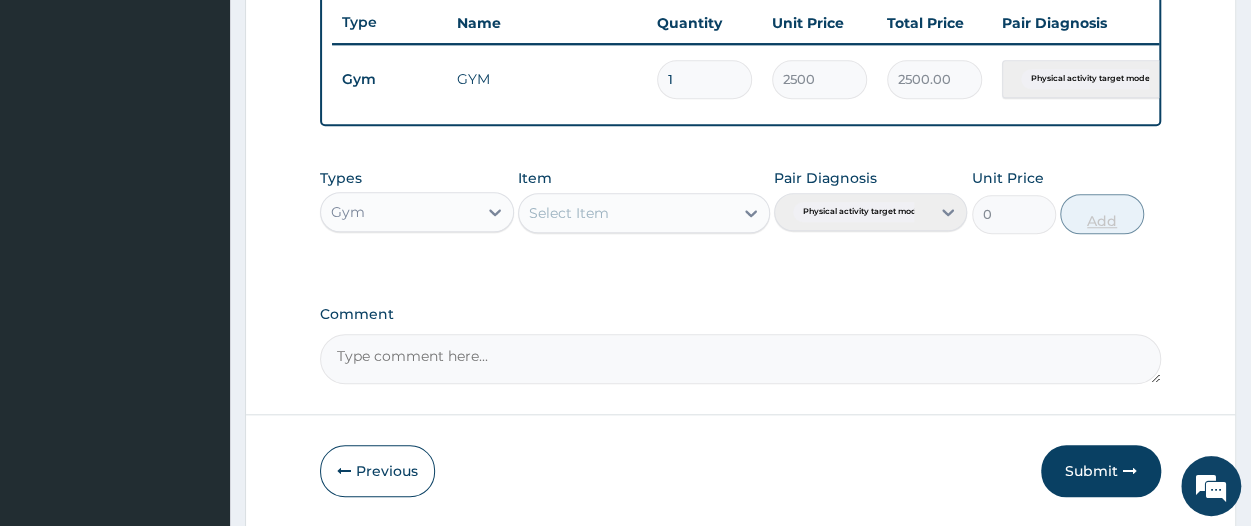 scroll, scrollTop: 833, scrollLeft: 0, axis: vertical 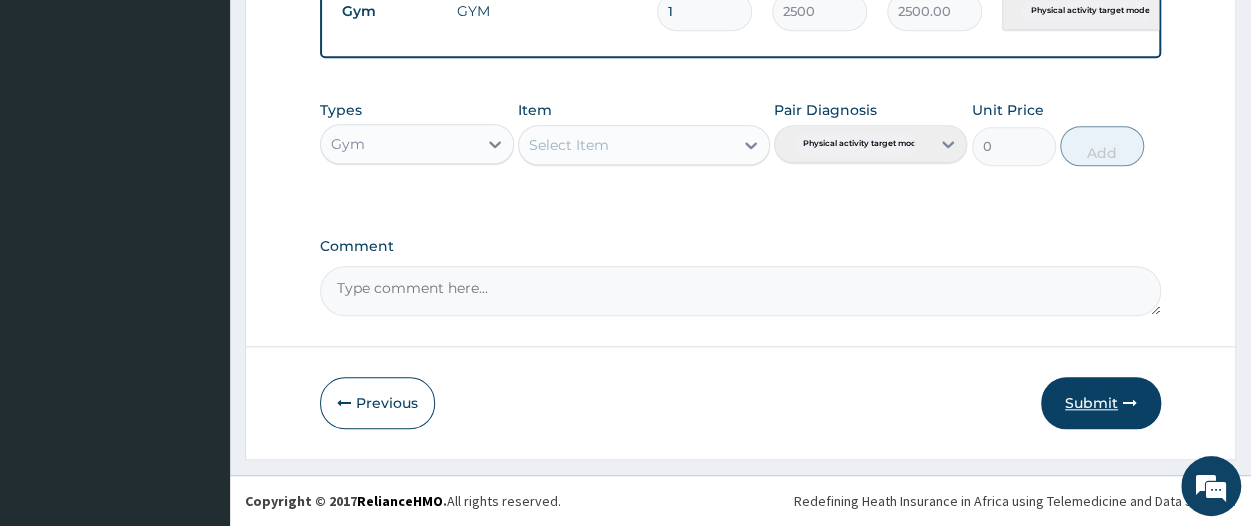 click on "Submit" at bounding box center (1101, 403) 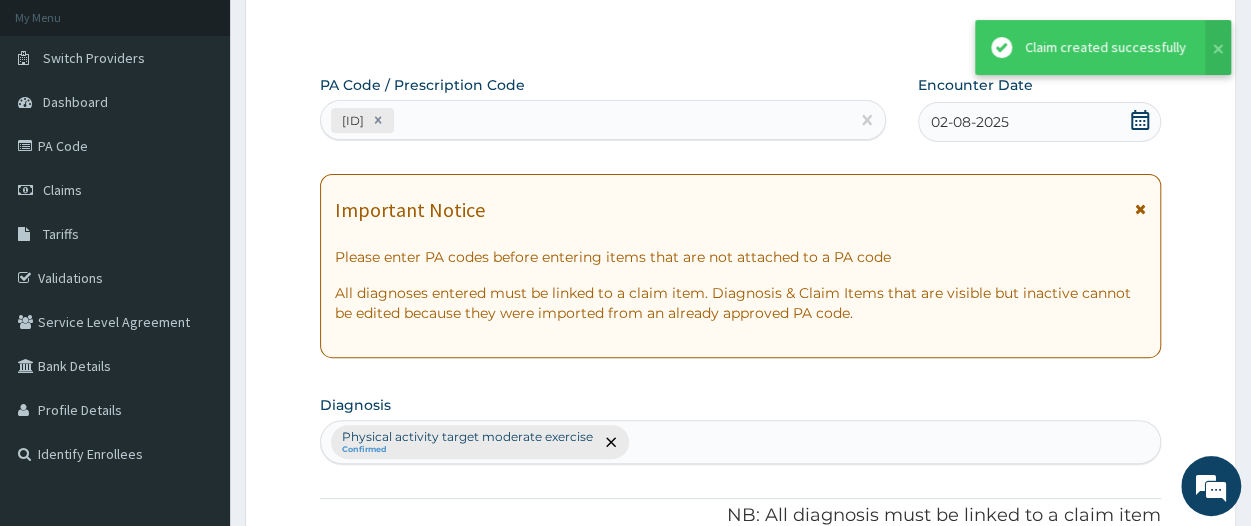 scroll, scrollTop: 833, scrollLeft: 0, axis: vertical 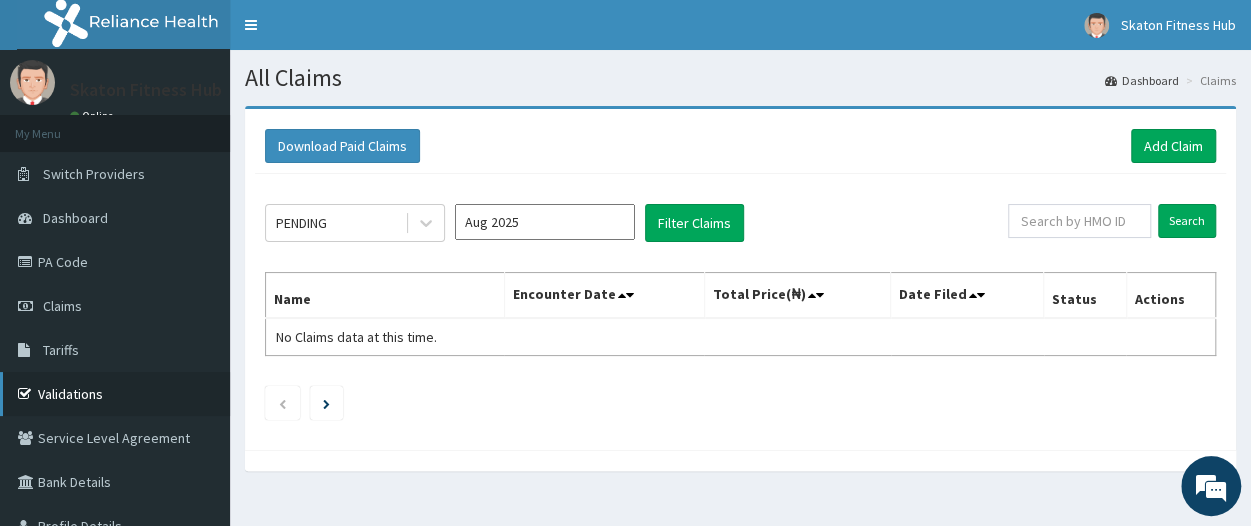 click on "Validations" at bounding box center (115, 394) 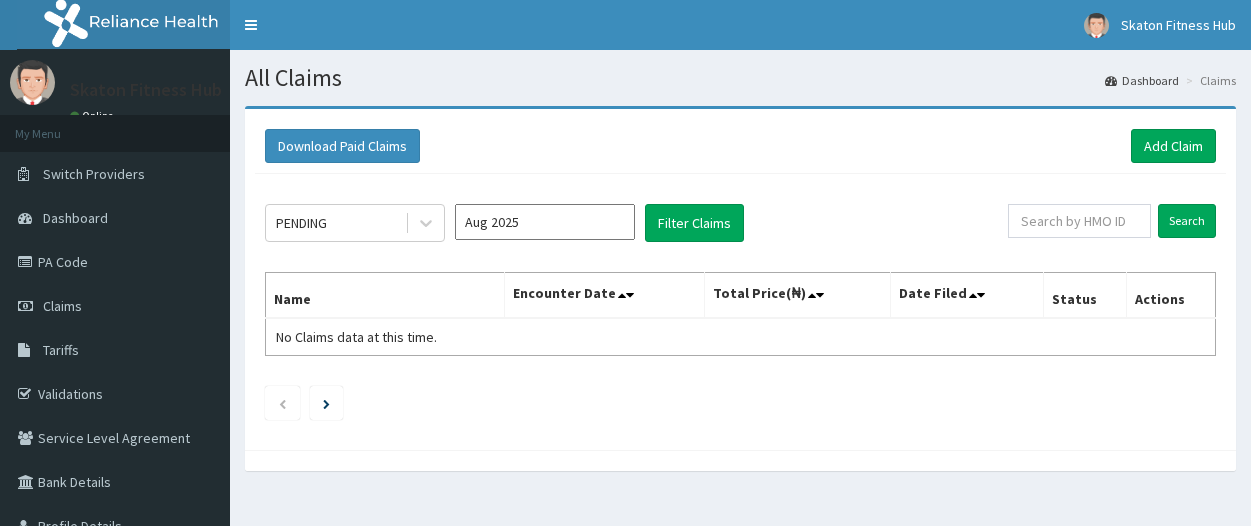 scroll, scrollTop: 0, scrollLeft: 0, axis: both 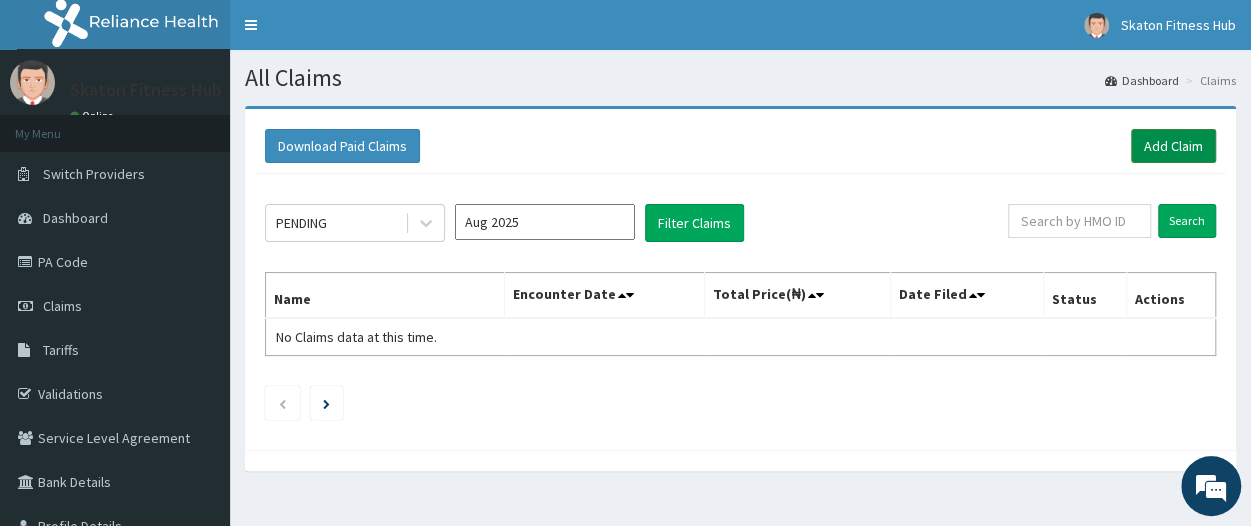 click on "Add Claim" at bounding box center (1173, 146) 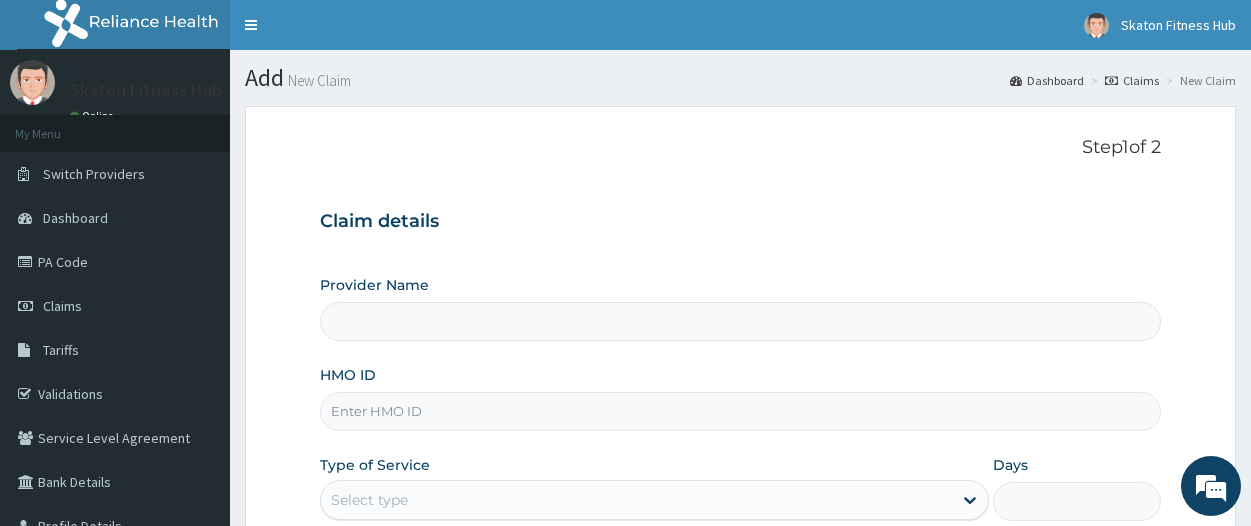 scroll, scrollTop: 0, scrollLeft: 0, axis: both 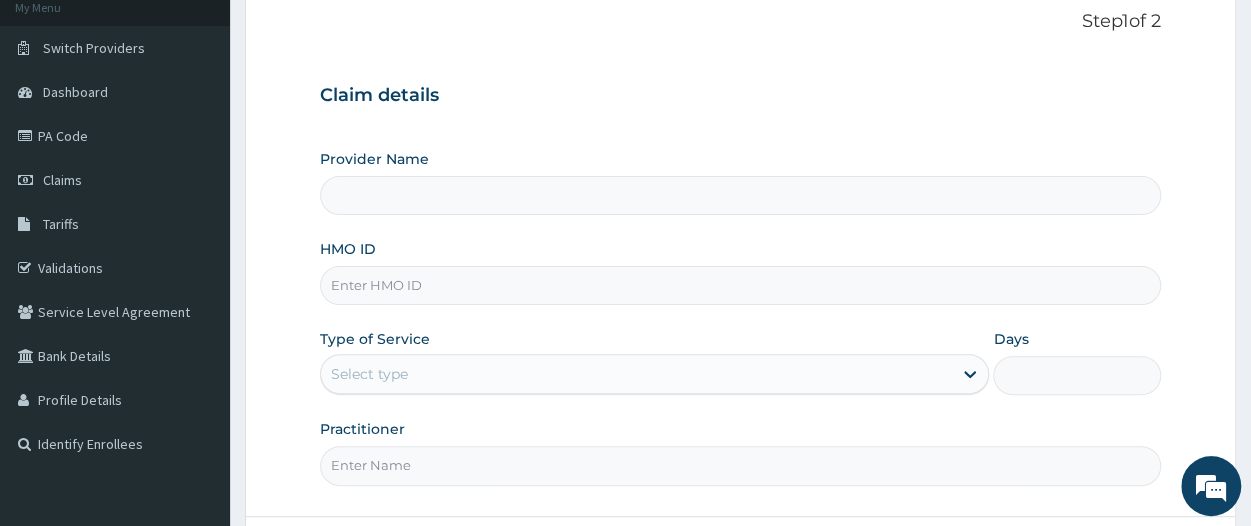 click on "HMO ID" at bounding box center (740, 285) 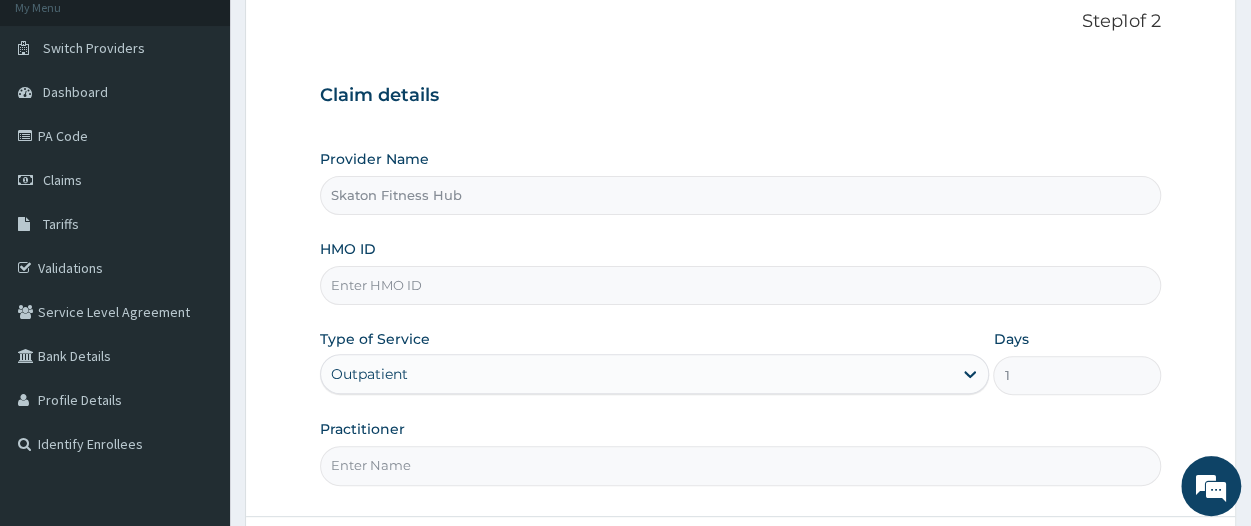paste on "ACH/10435/B	Bisola Matthew" 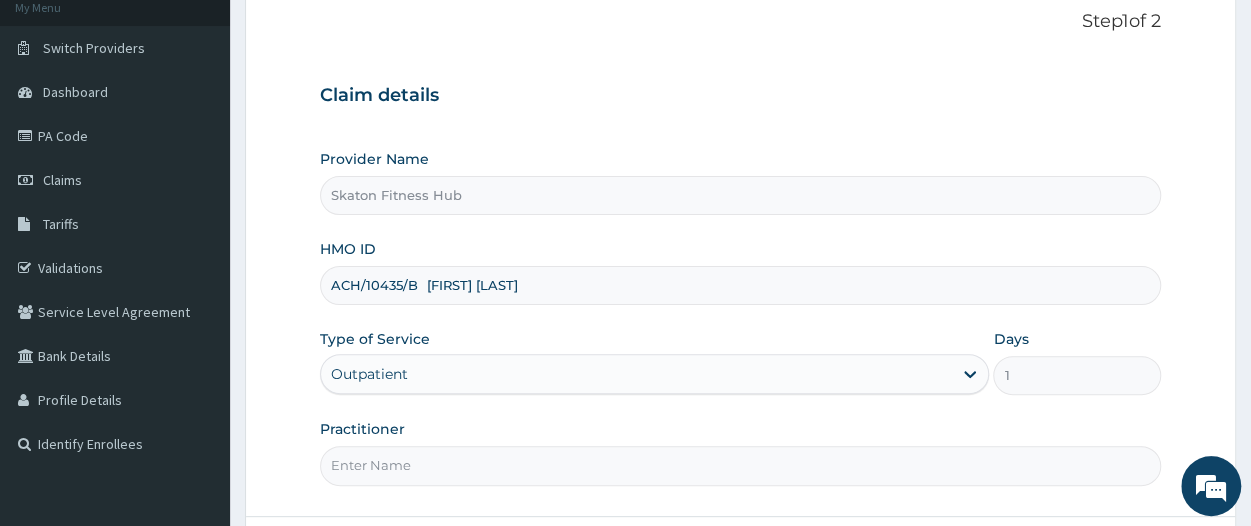 drag, startPoint x: 418, startPoint y: 288, endPoint x: 578, endPoint y: 285, distance: 160.02812 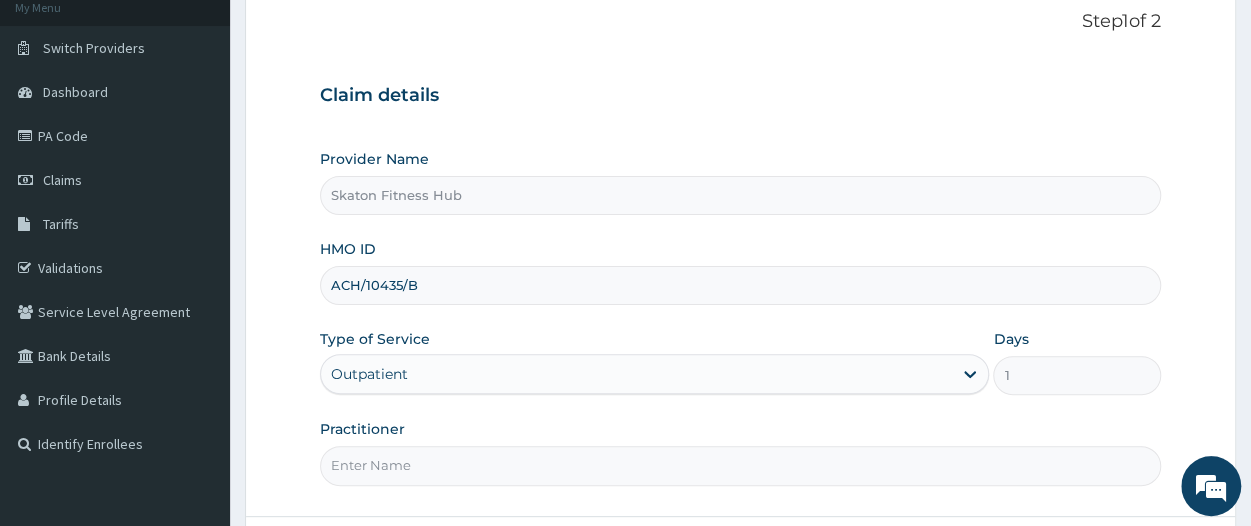 scroll, scrollTop: 292, scrollLeft: 0, axis: vertical 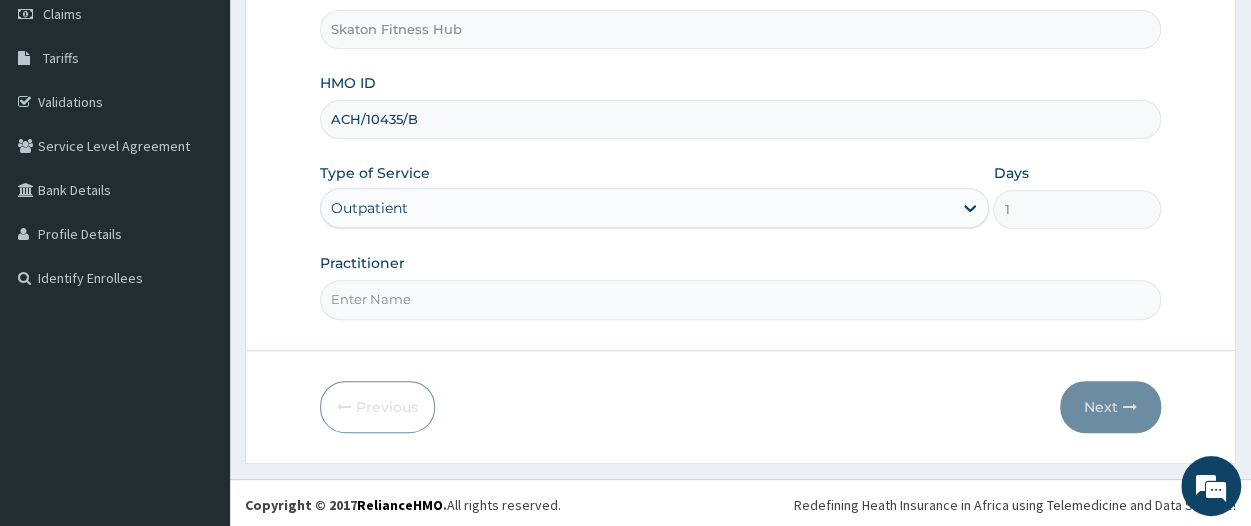 type on "ACH/10435/B" 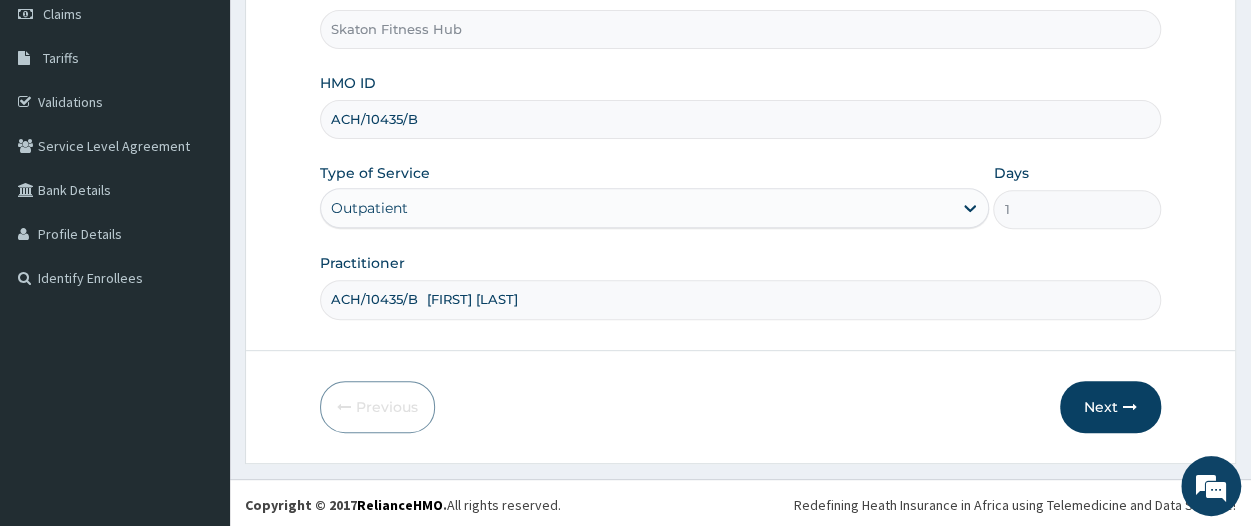 scroll, scrollTop: 0, scrollLeft: 0, axis: both 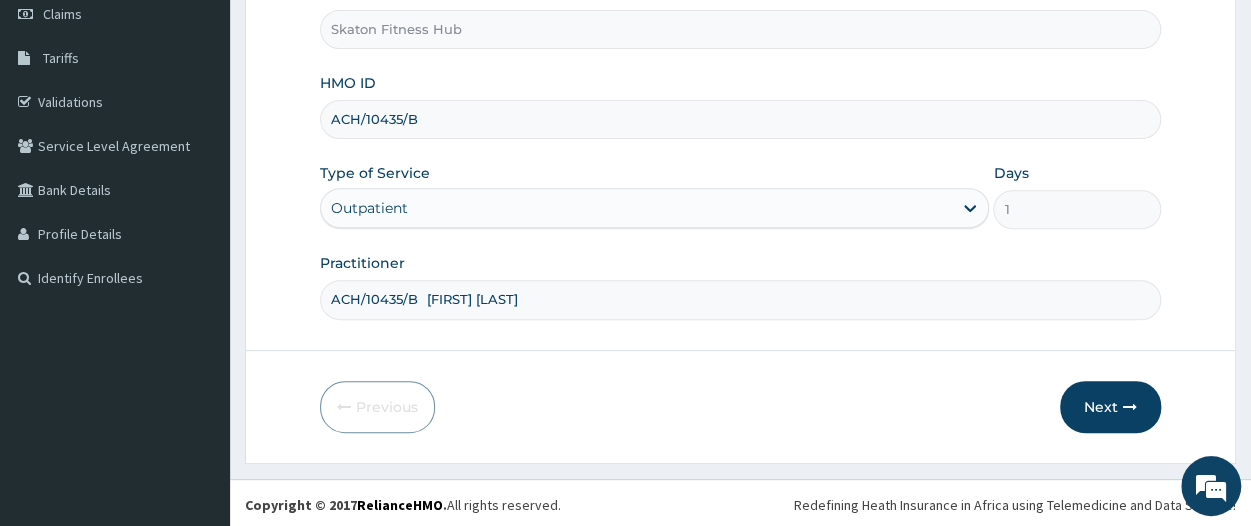 drag, startPoint x: 440, startPoint y: 293, endPoint x: 285, endPoint y: 299, distance: 155.11609 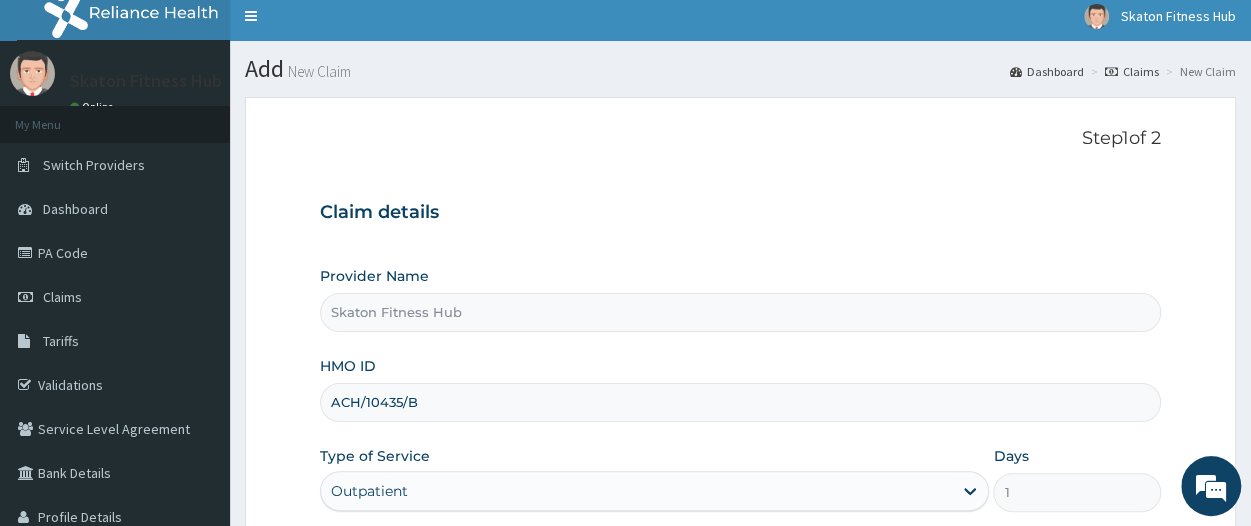 scroll, scrollTop: 292, scrollLeft: 0, axis: vertical 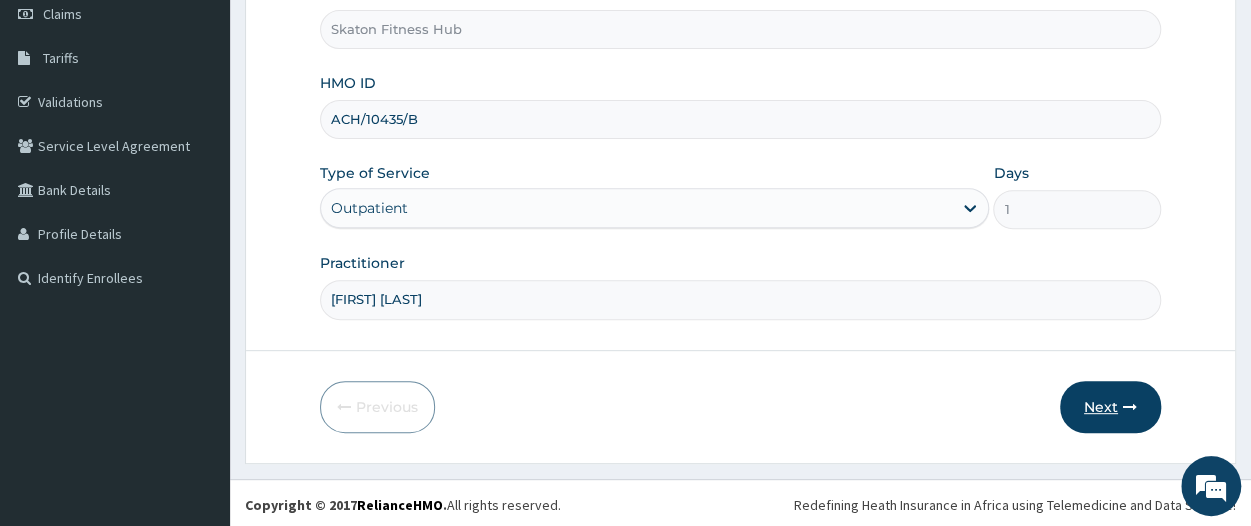 type on "Bisola Matthew" 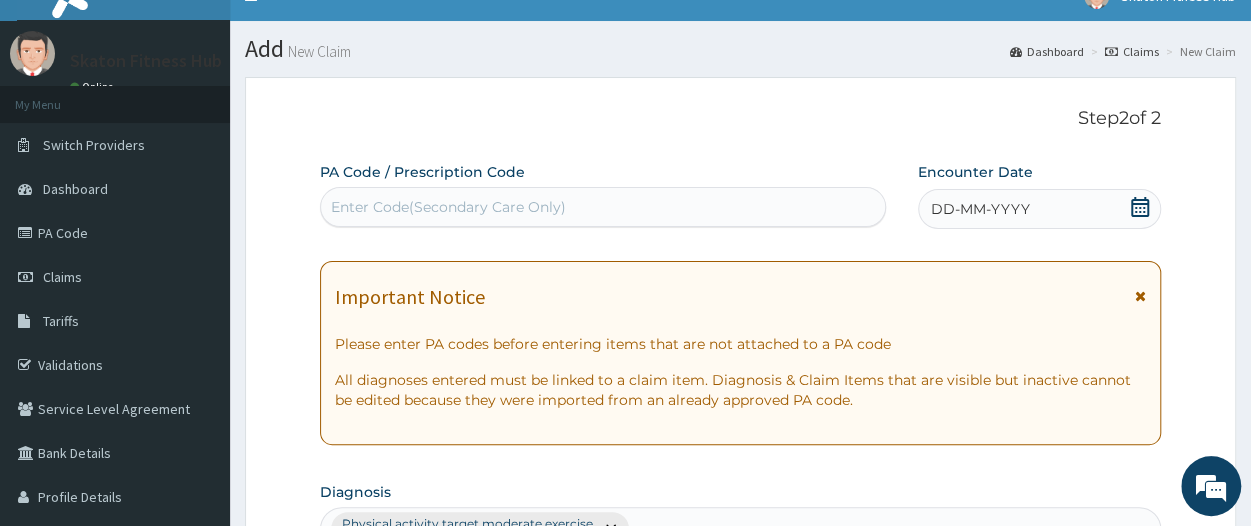 scroll, scrollTop: 27, scrollLeft: 0, axis: vertical 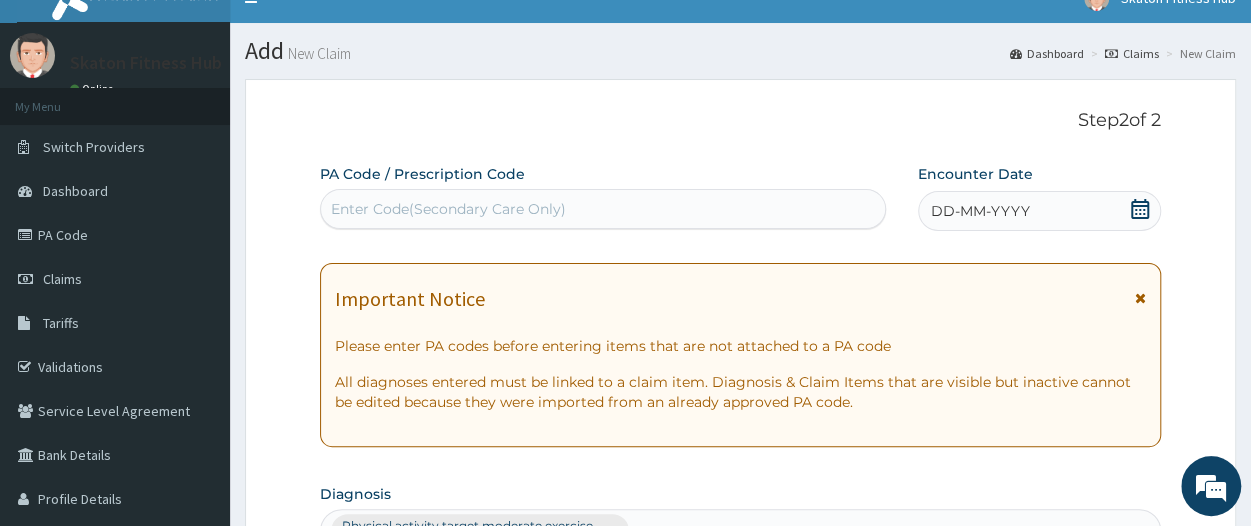 click on "Enter Code(Secondary Care Only)" at bounding box center (448, 209) 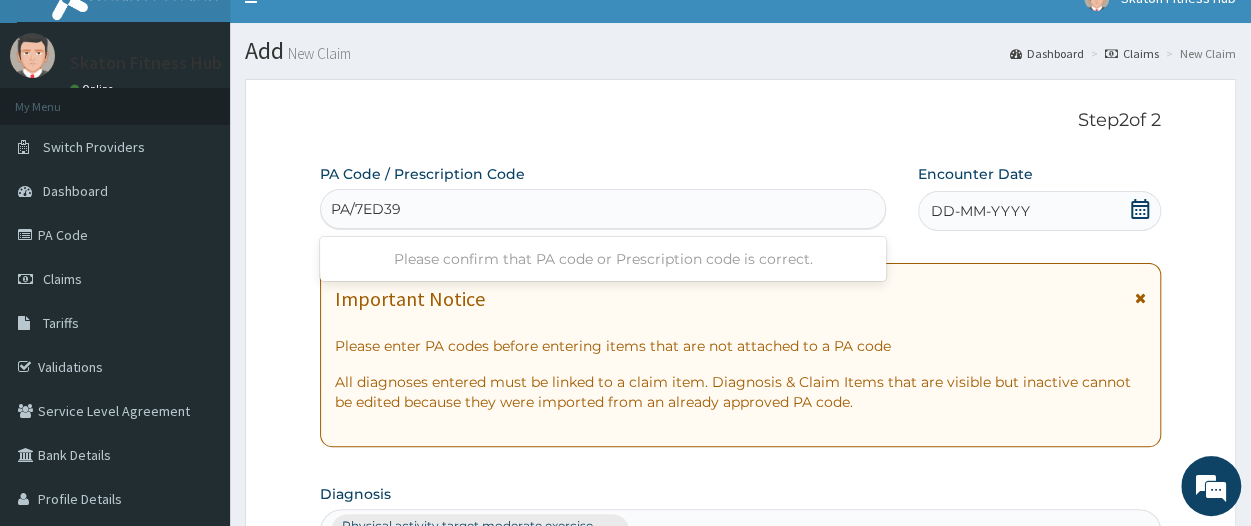 type on "PA/7ED391" 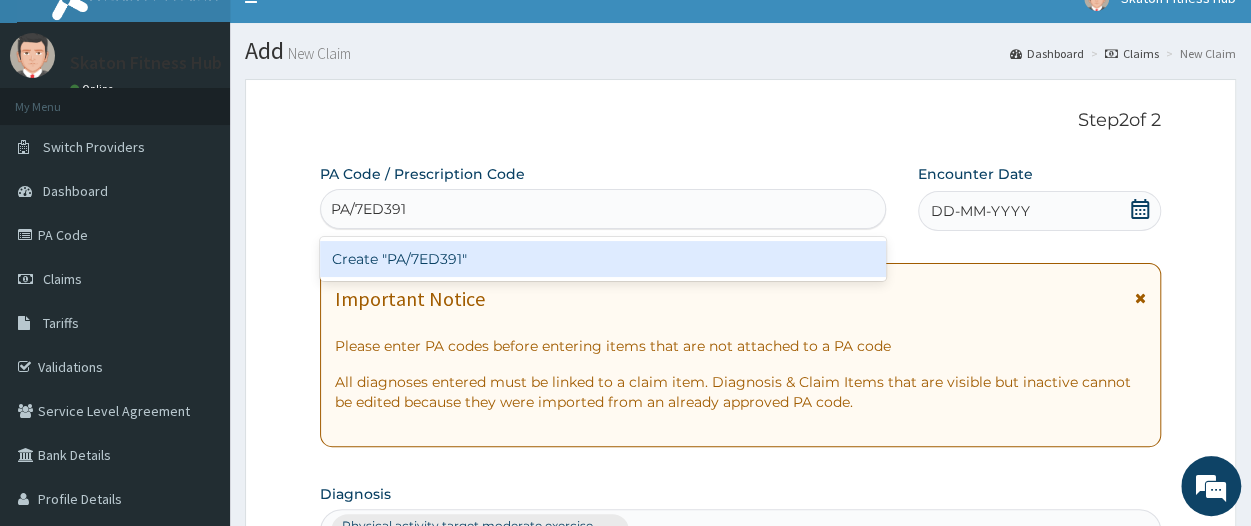 click on "Create "PA/7ED391"" at bounding box center [603, 259] 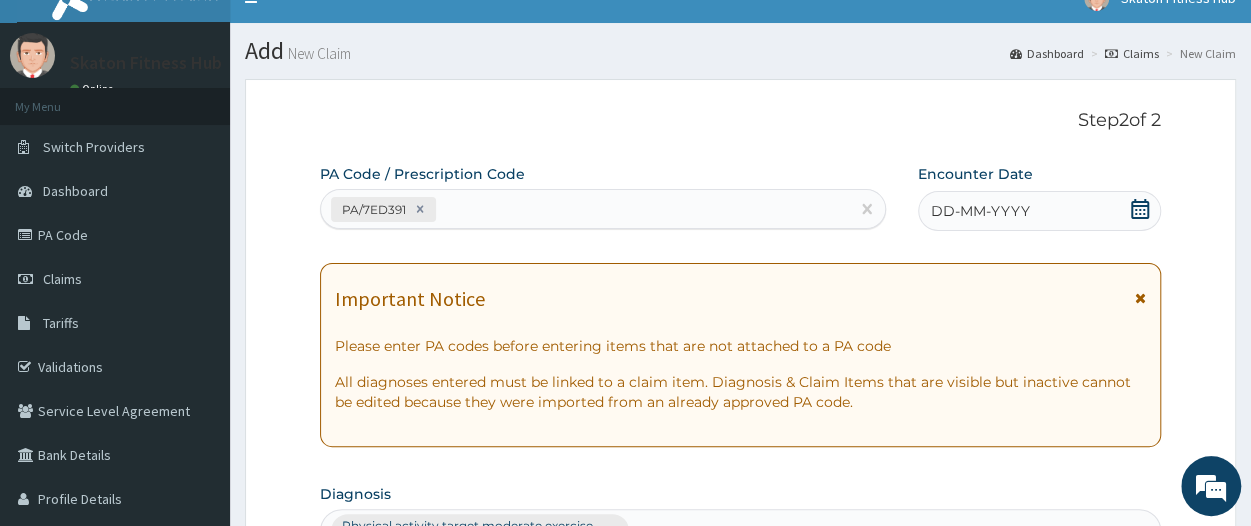 click on "DD-MM-YYYY" at bounding box center [1039, 211] 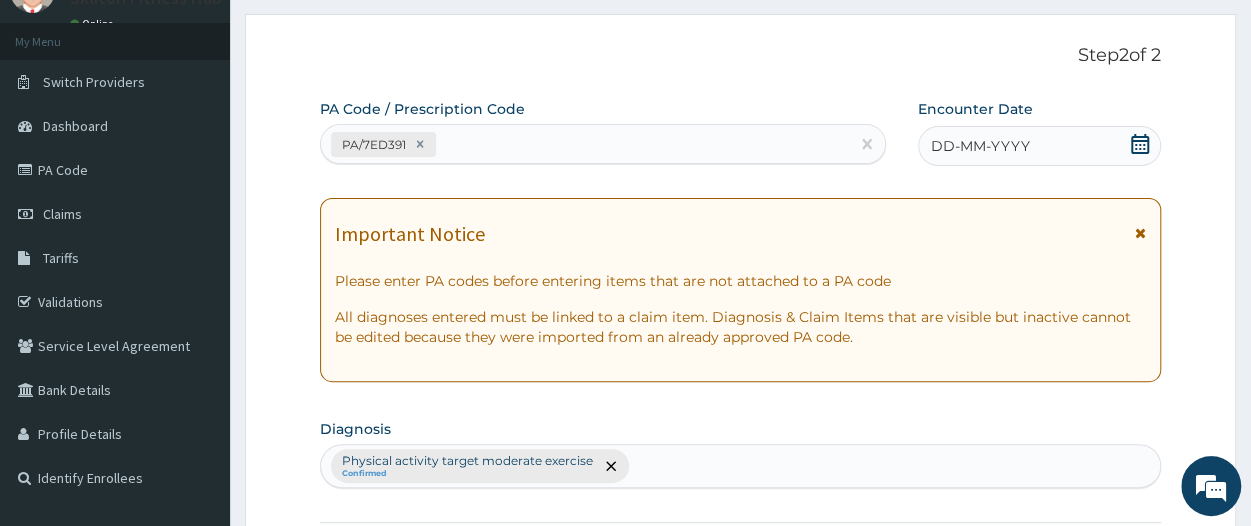 click 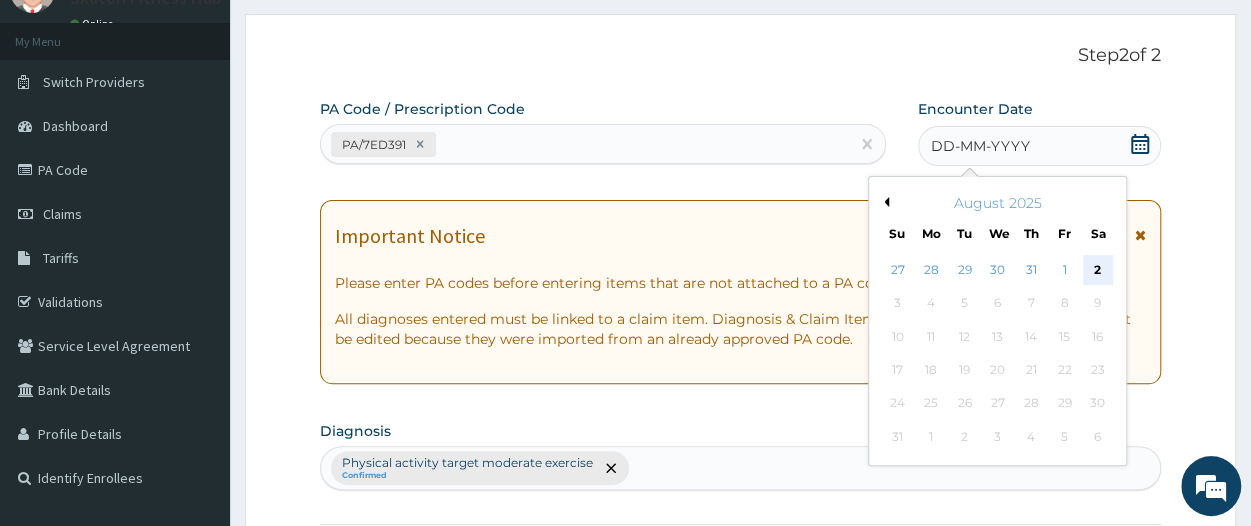 click on "2" at bounding box center [1098, 270] 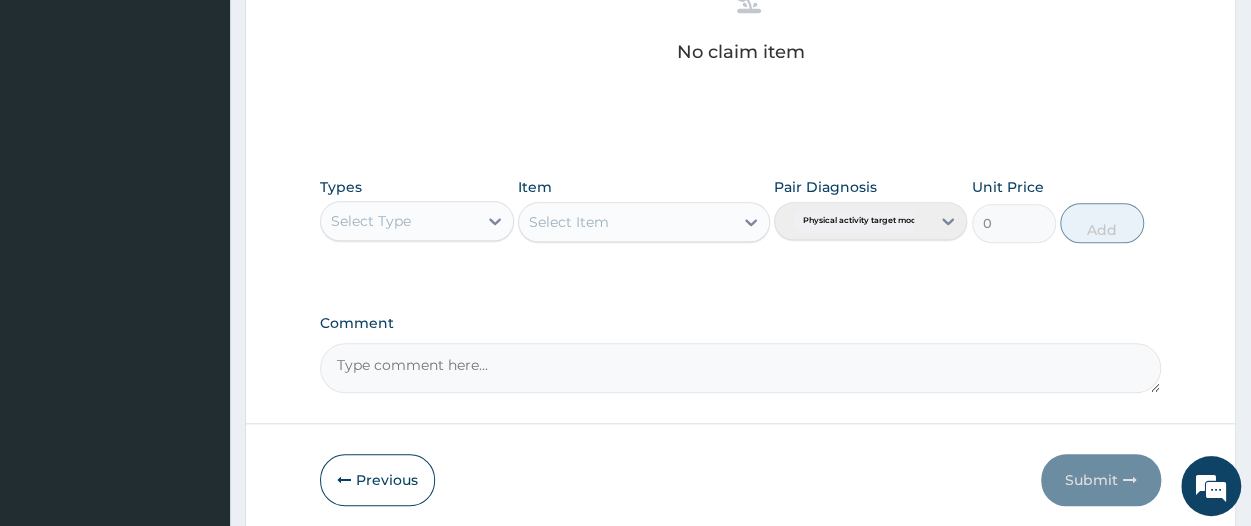 scroll, scrollTop: 840, scrollLeft: 0, axis: vertical 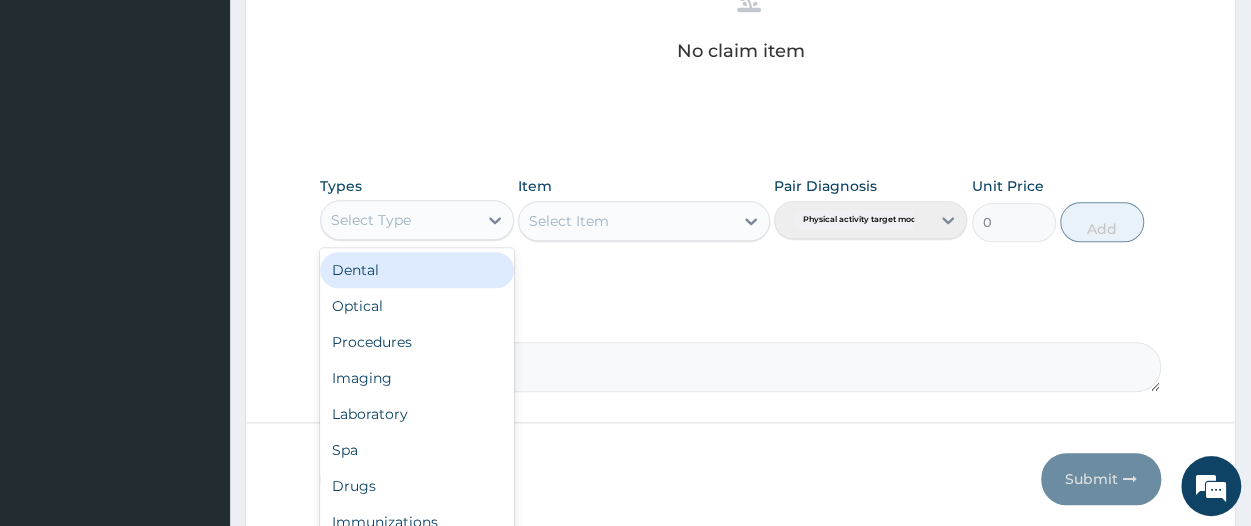 click on "Select Type" at bounding box center (398, 220) 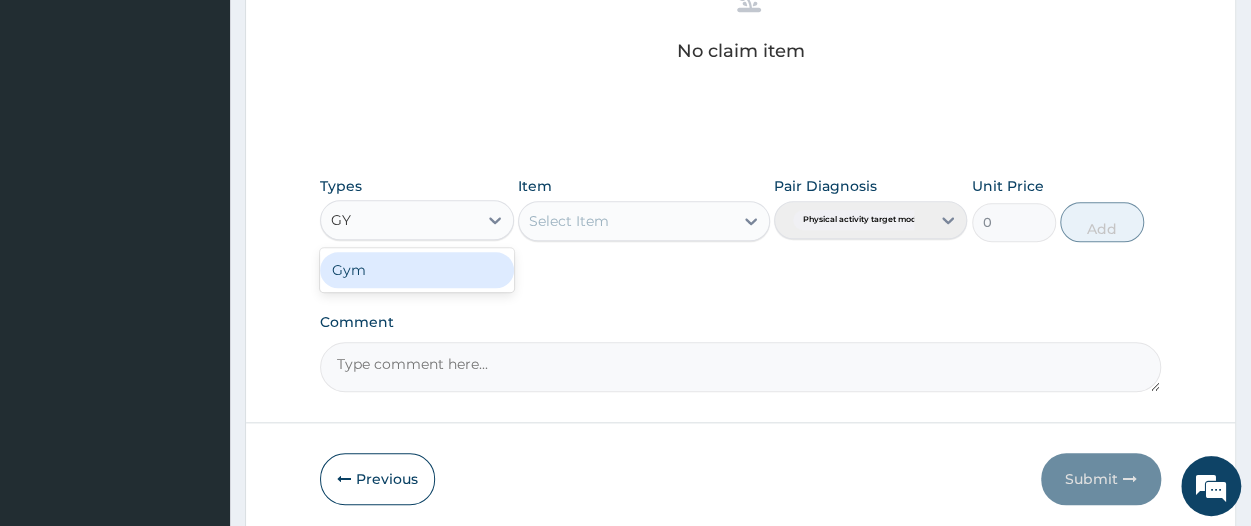 type on "GYM" 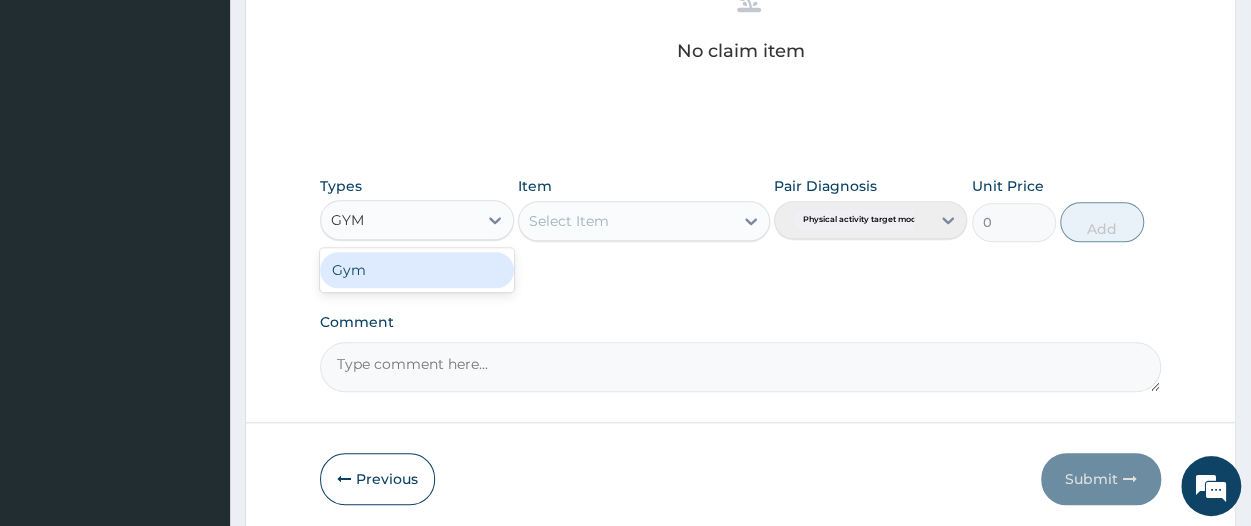 click on "Gym" at bounding box center [416, 270] 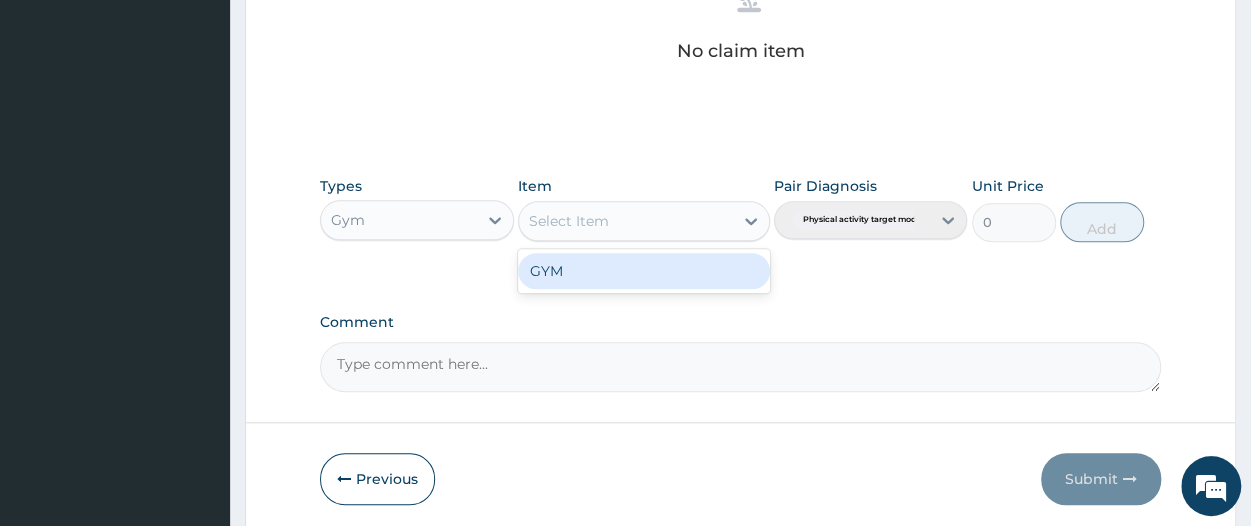 click on "Select Item" at bounding box center (569, 221) 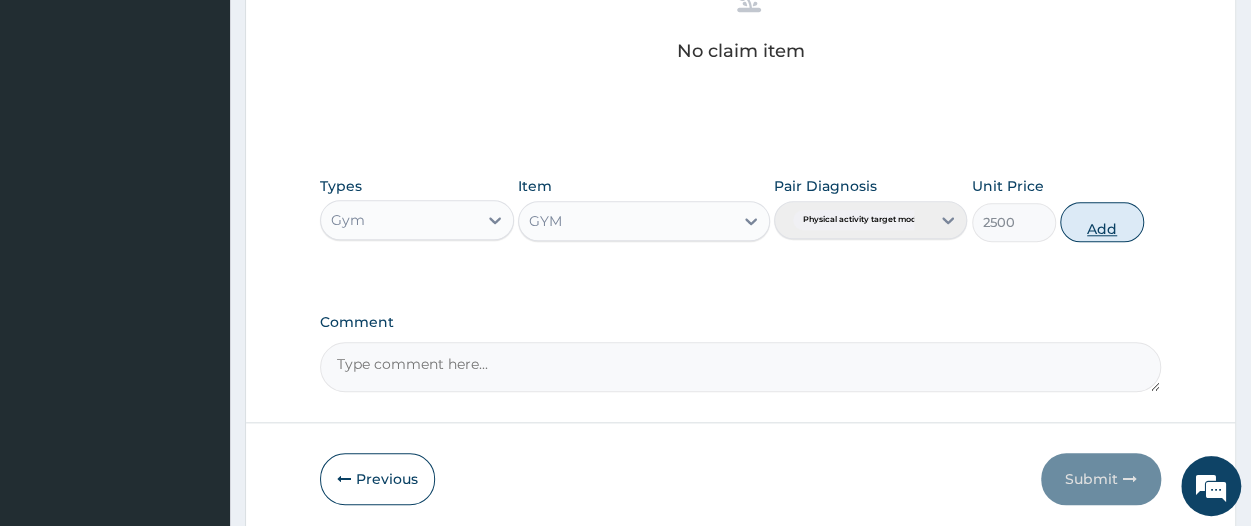 click on "Add" at bounding box center [1102, 222] 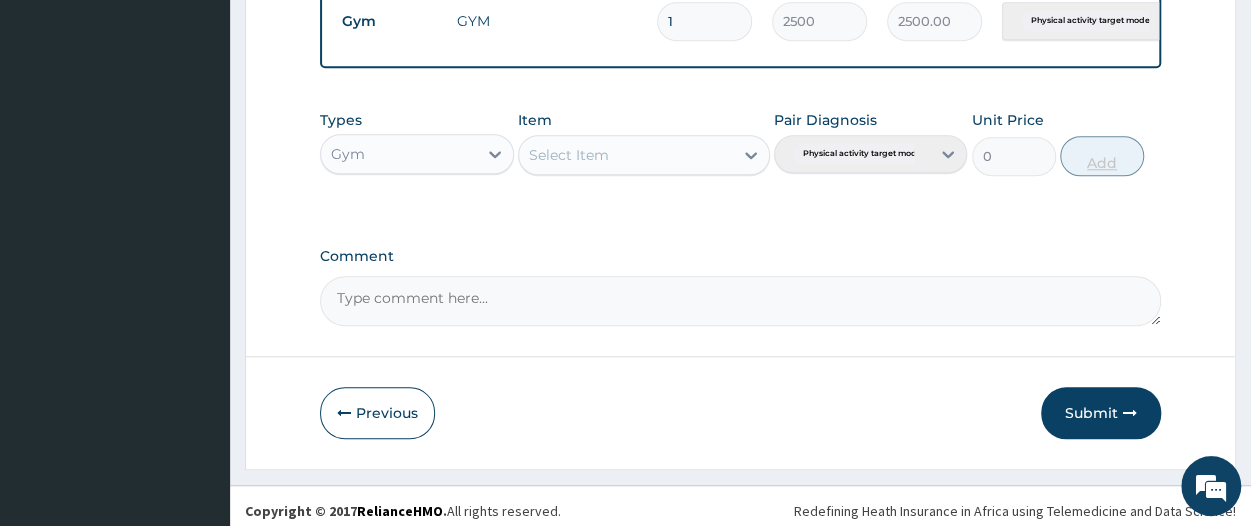 scroll, scrollTop: 833, scrollLeft: 0, axis: vertical 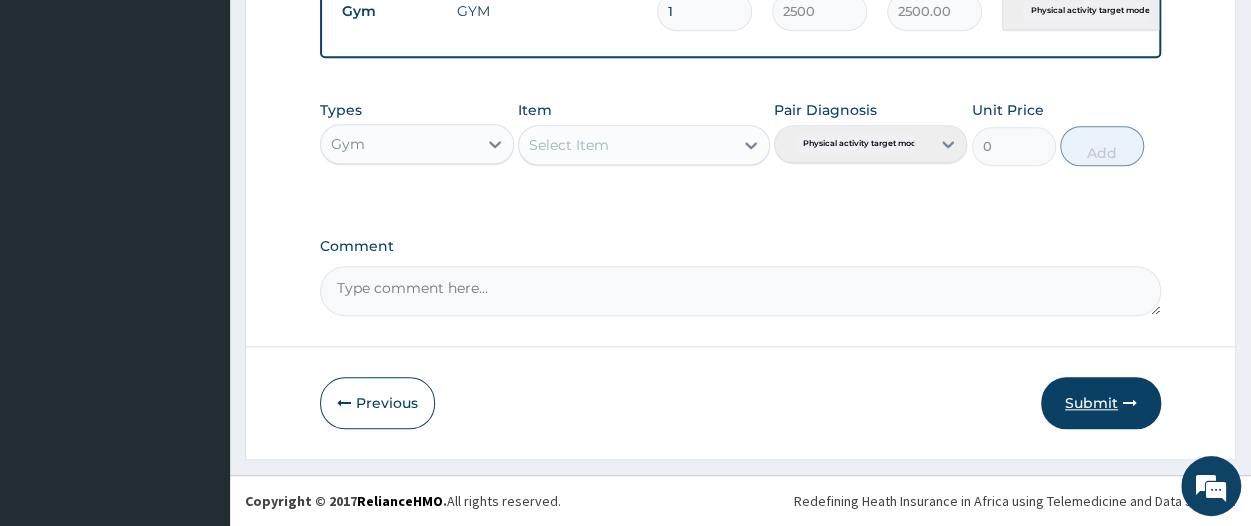 click on "Submit" at bounding box center (1101, 403) 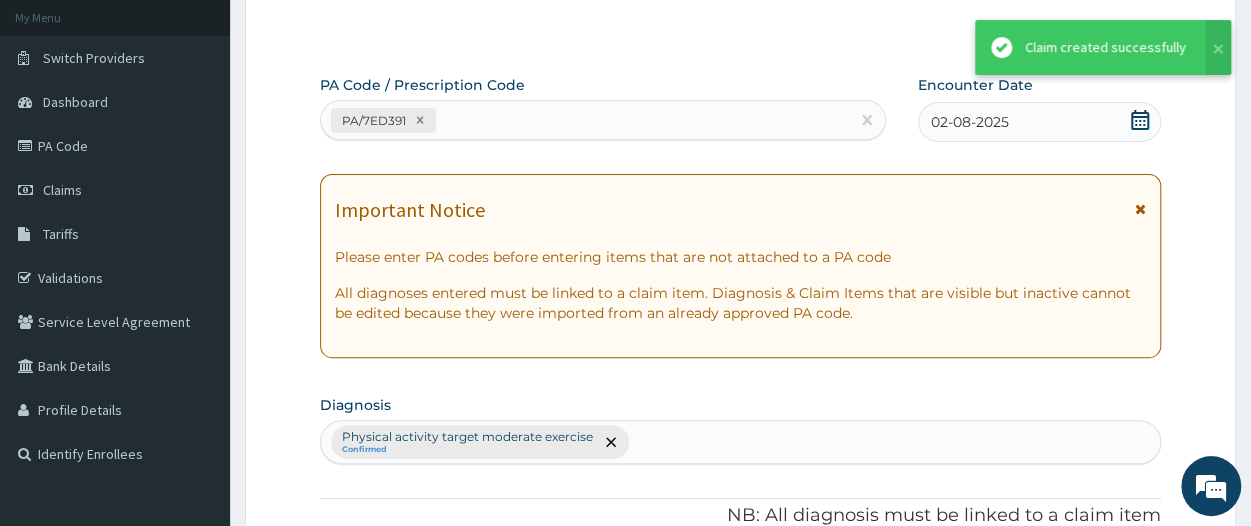 scroll, scrollTop: 833, scrollLeft: 0, axis: vertical 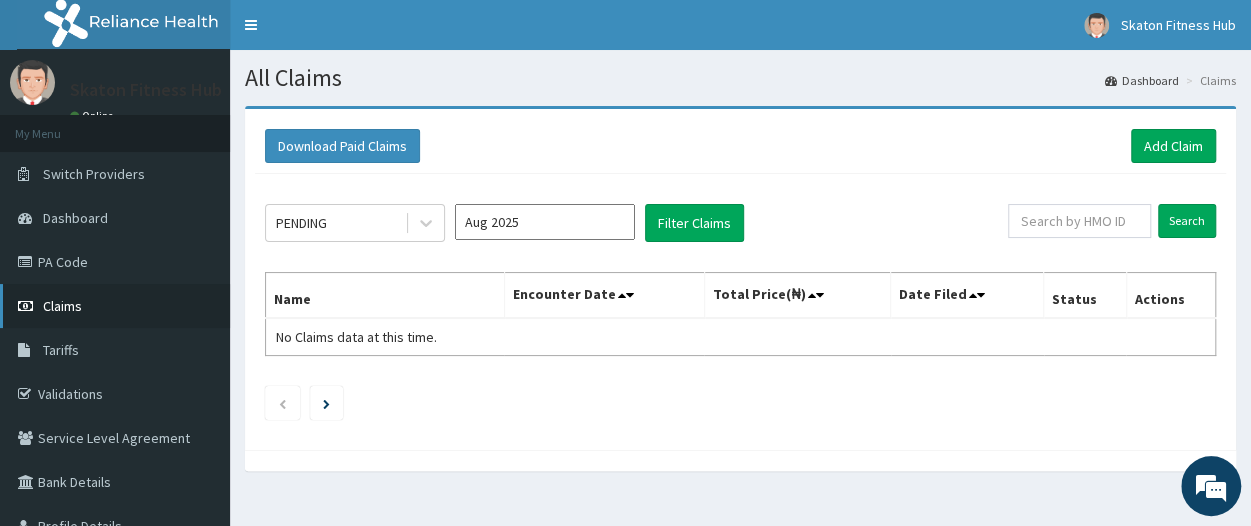 click on "Claims" at bounding box center [115, 306] 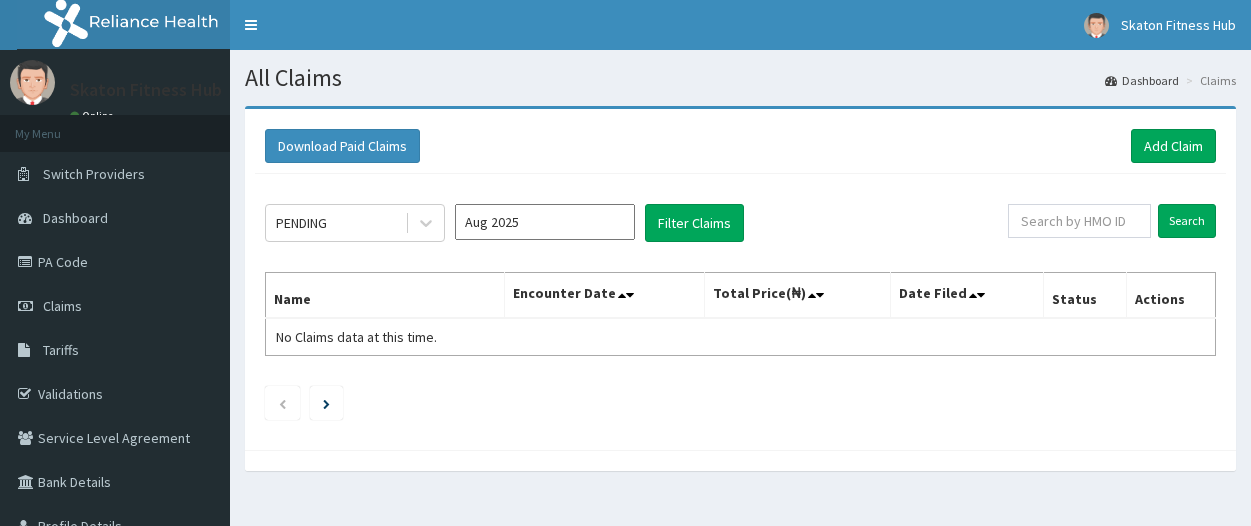 scroll, scrollTop: 0, scrollLeft: 0, axis: both 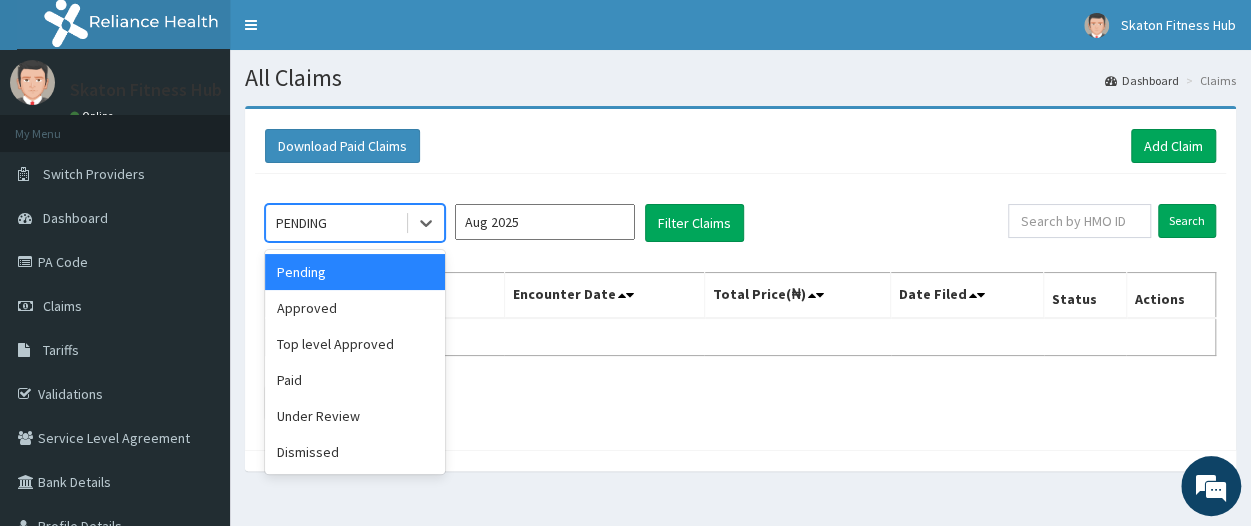 click on "PENDING" at bounding box center [335, 223] 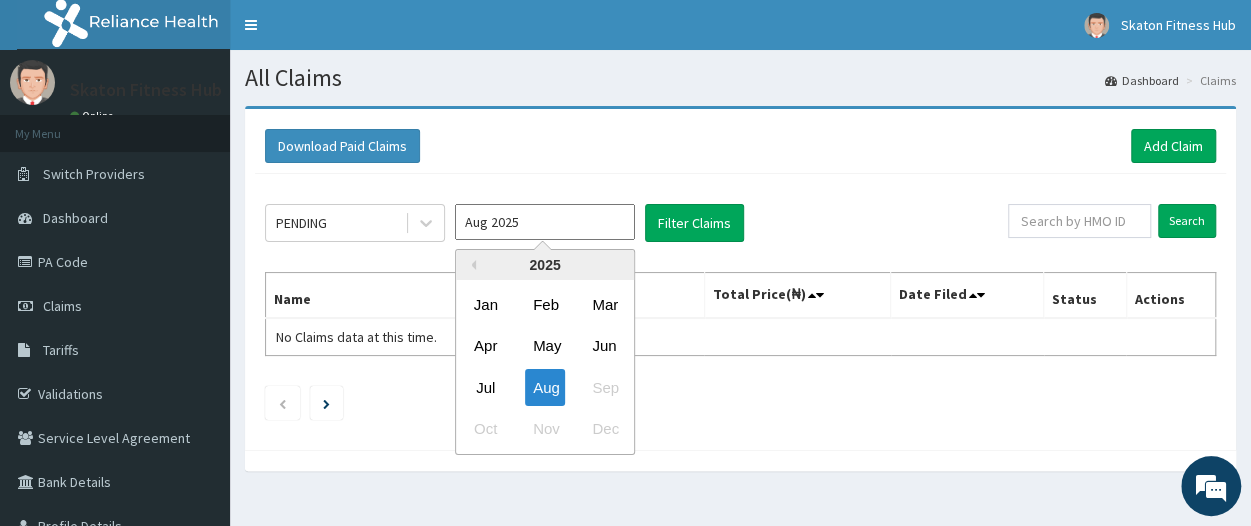 click on "Aug 2025" at bounding box center [545, 222] 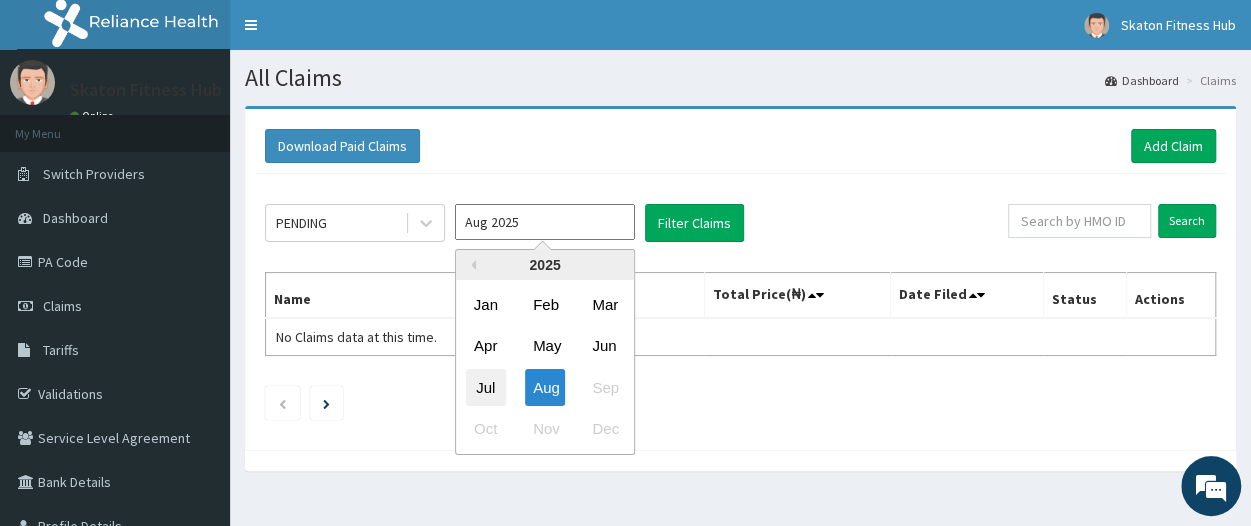 click on "Jul" at bounding box center [486, 387] 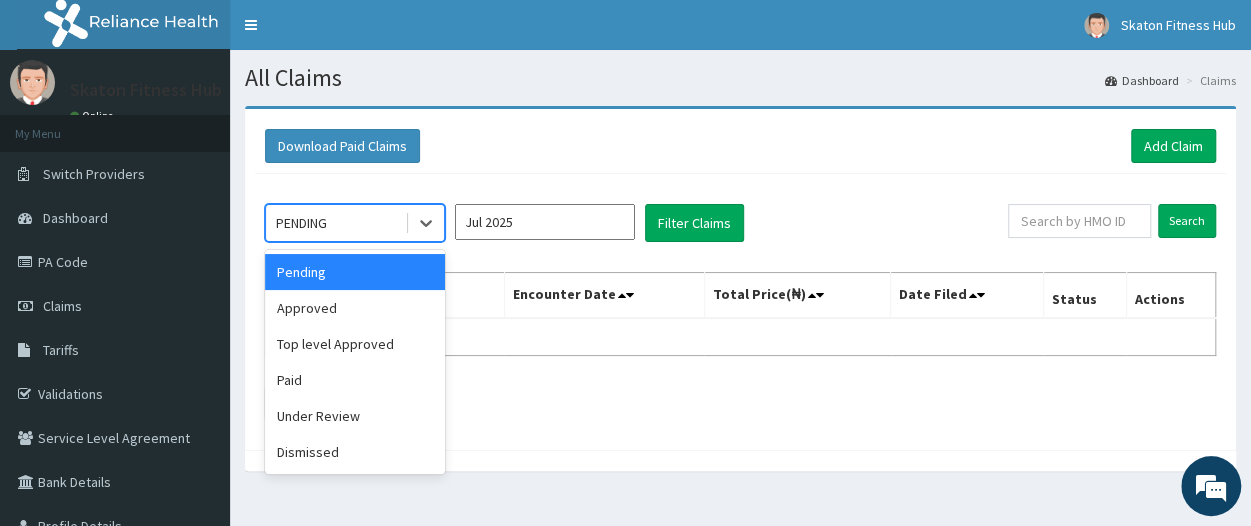 click on "PENDING" at bounding box center [335, 223] 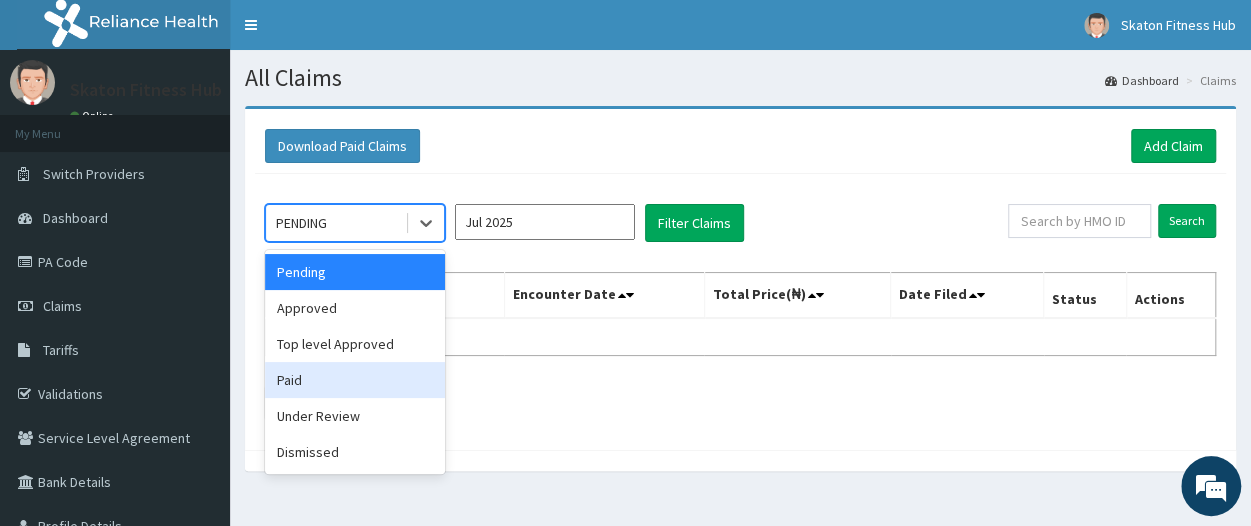 click on "Paid" at bounding box center [355, 380] 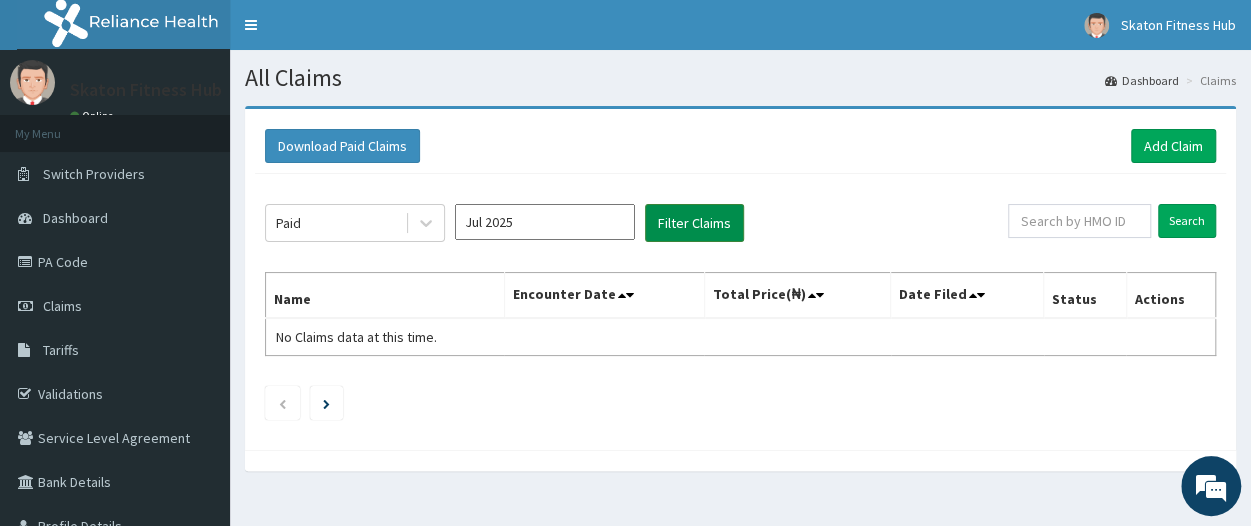 click on "Filter Claims" at bounding box center [694, 223] 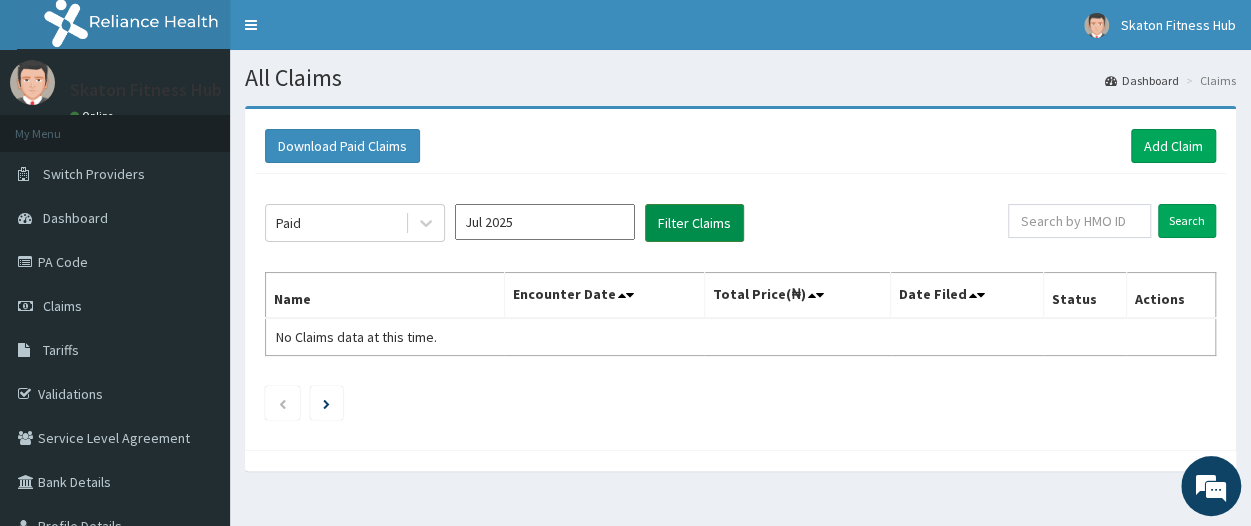 scroll, scrollTop: 0, scrollLeft: 0, axis: both 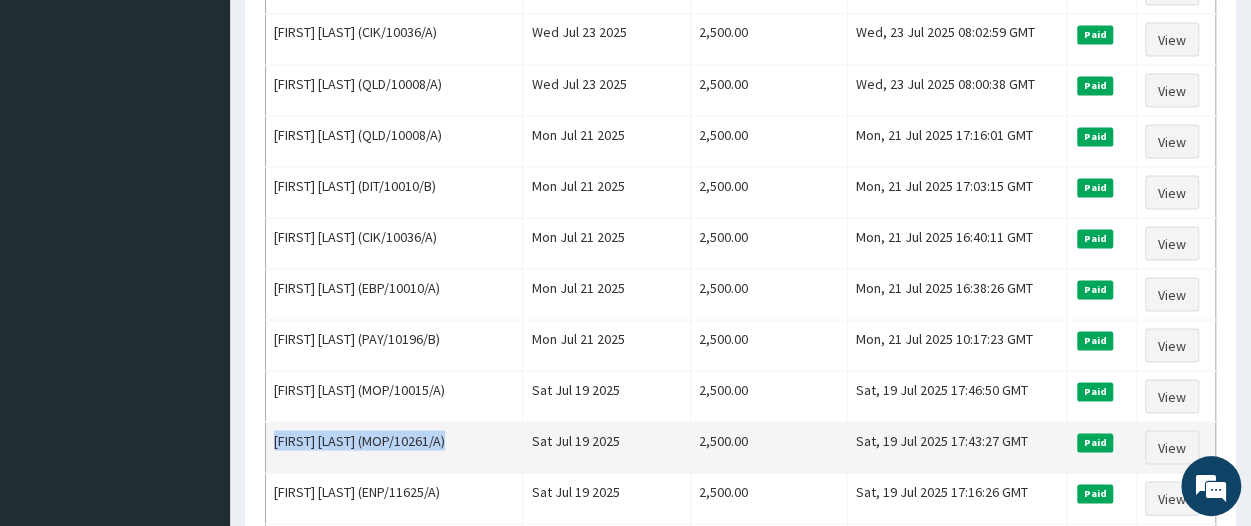 drag, startPoint x: 459, startPoint y: 404, endPoint x: 266, endPoint y: 392, distance: 193.3727 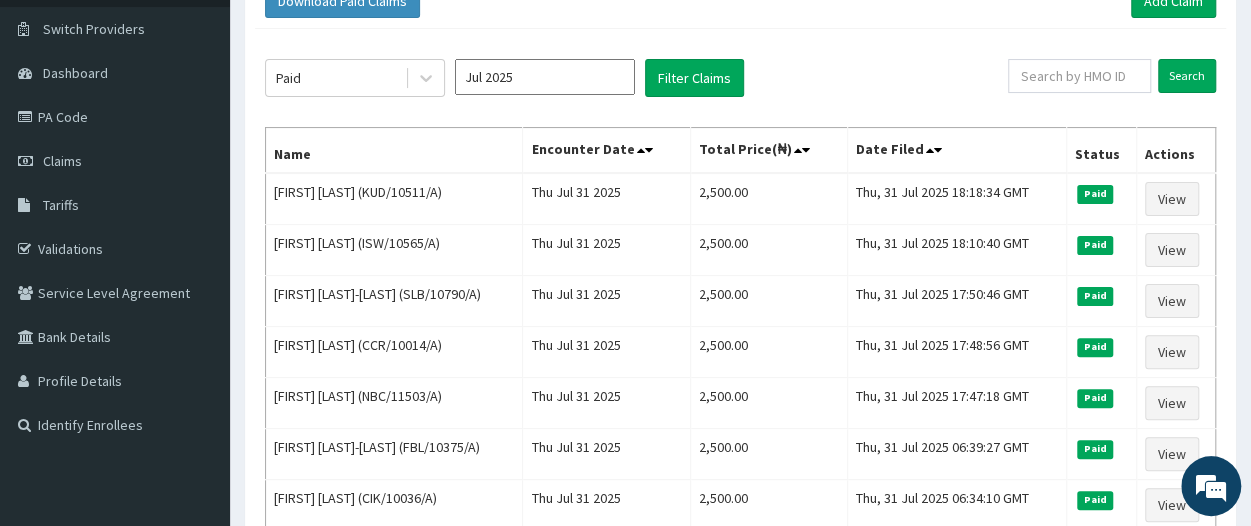 scroll, scrollTop: 0, scrollLeft: 0, axis: both 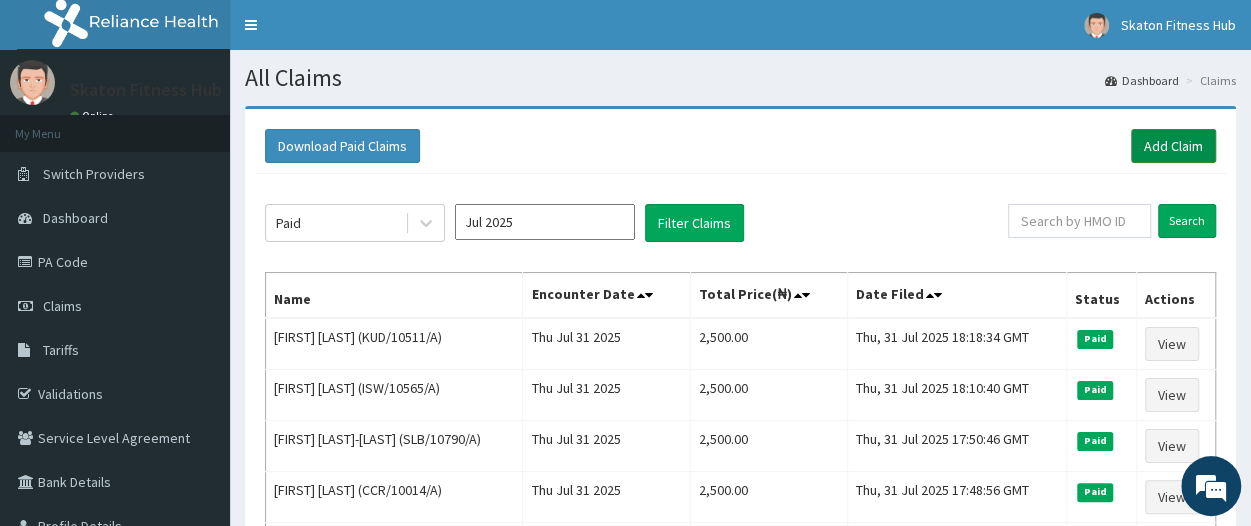 click on "Add Claim" at bounding box center (1173, 146) 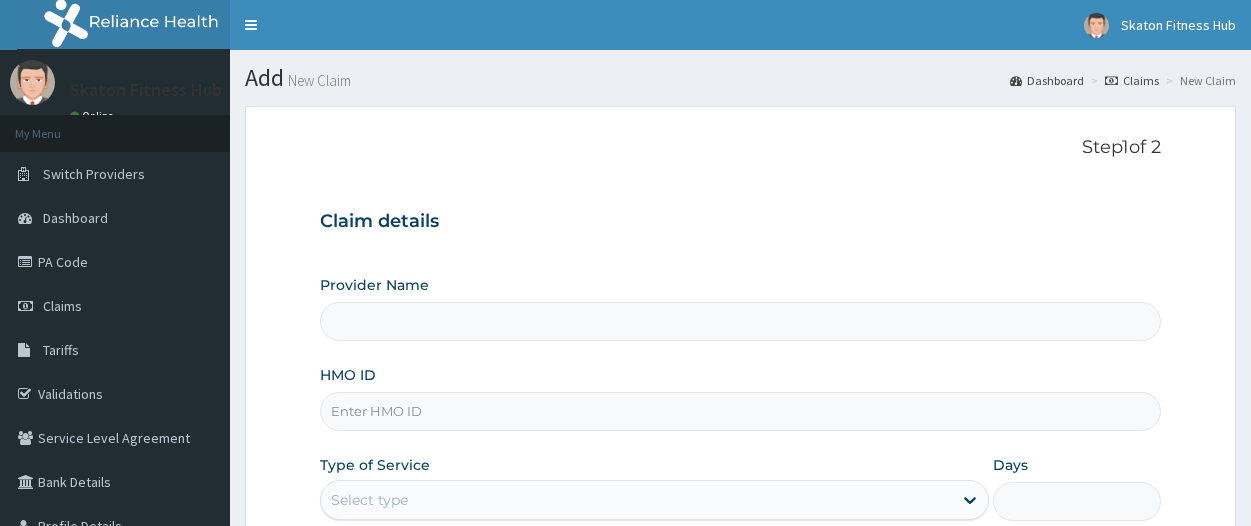 scroll, scrollTop: 0, scrollLeft: 0, axis: both 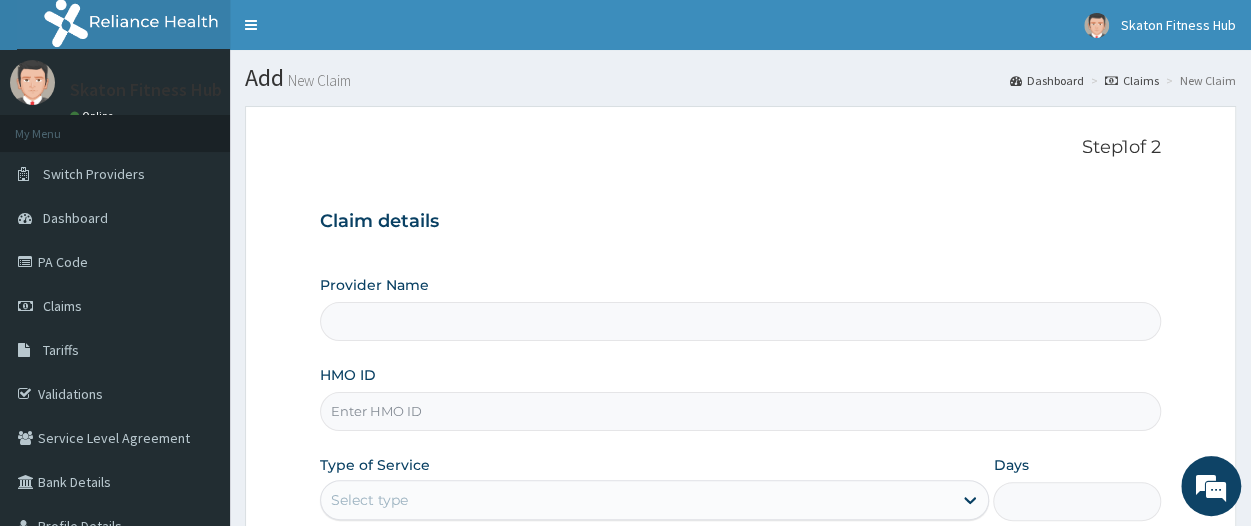click on "Provider Name" at bounding box center (740, 321) 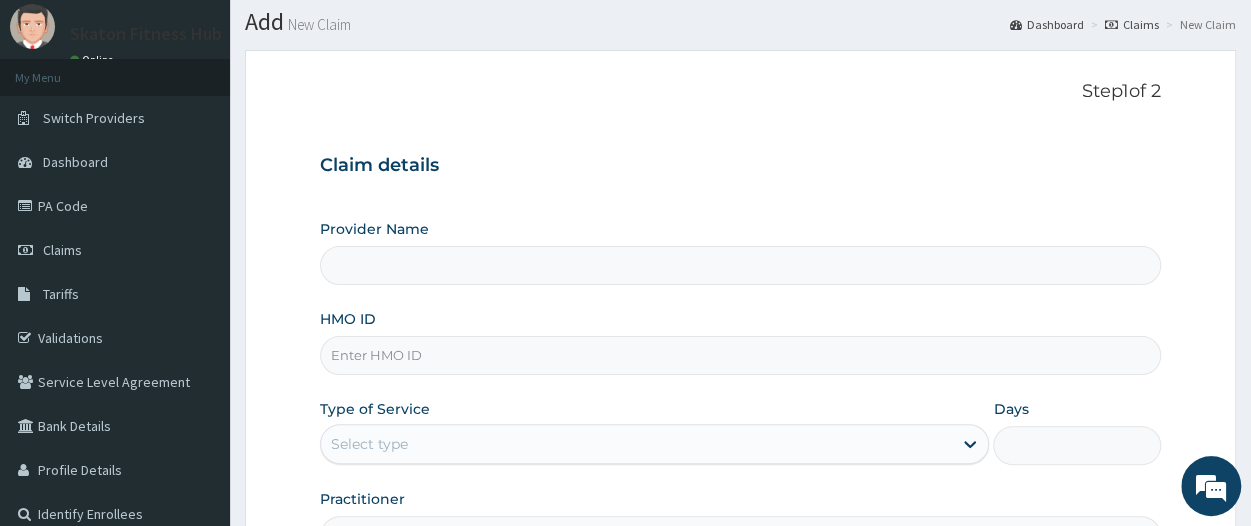 type on "Skaton Fitness Hub" 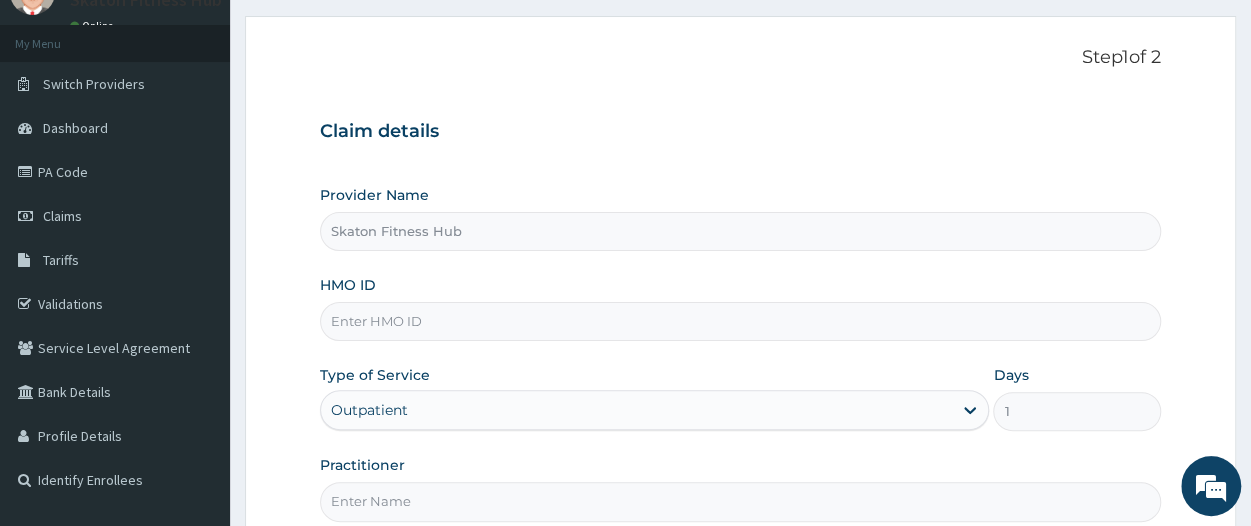 scroll, scrollTop: 92, scrollLeft: 0, axis: vertical 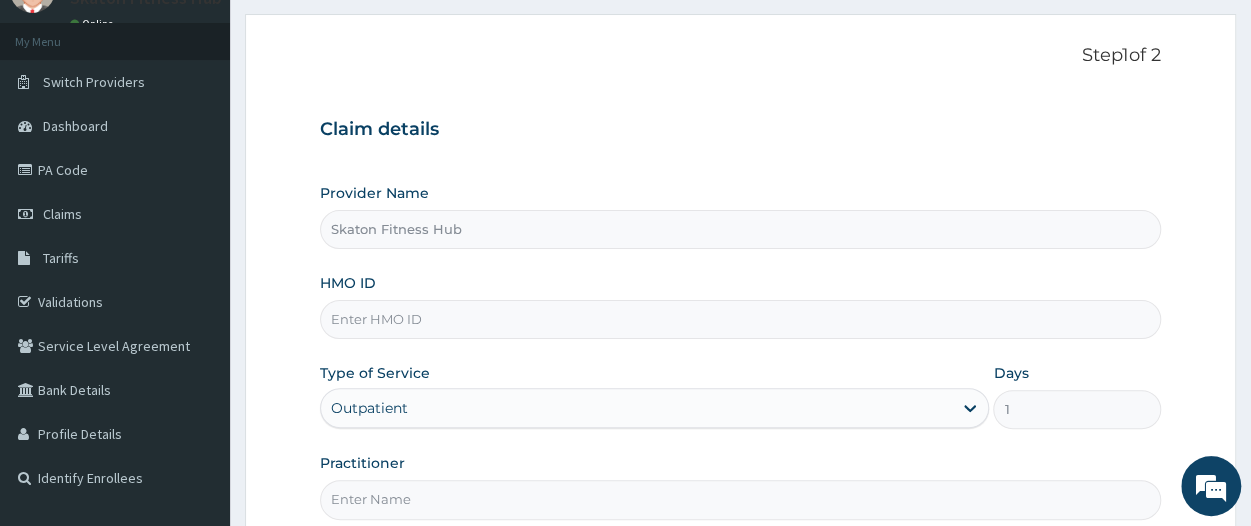 click on "HMO ID" at bounding box center (740, 319) 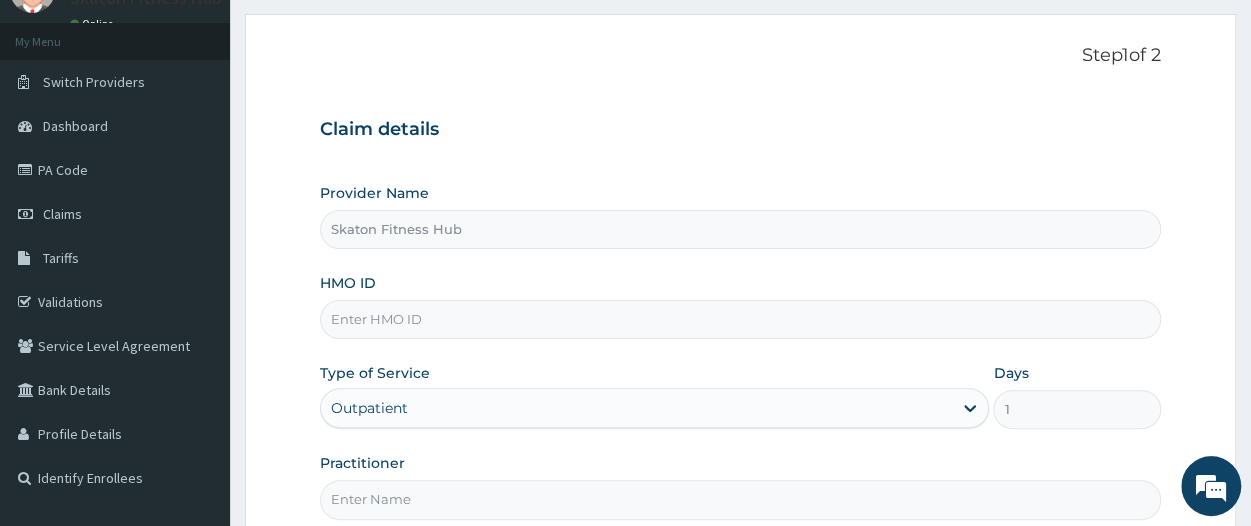 paste on "ACH/10435/B	[FIRST] [LAST]" 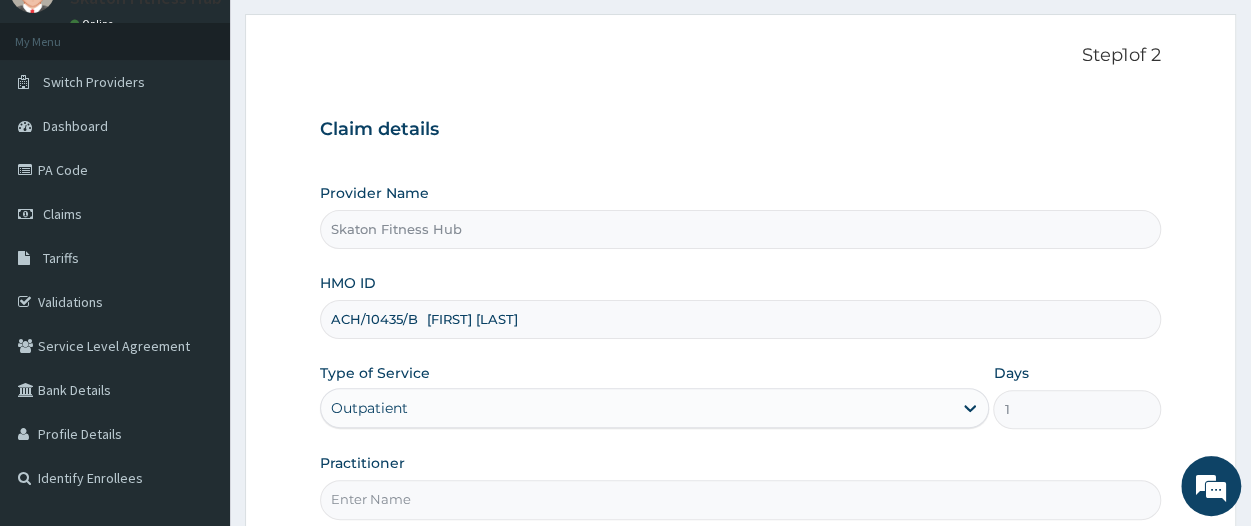 drag, startPoint x: 412, startPoint y: 315, endPoint x: 553, endPoint y: 325, distance: 141.35417 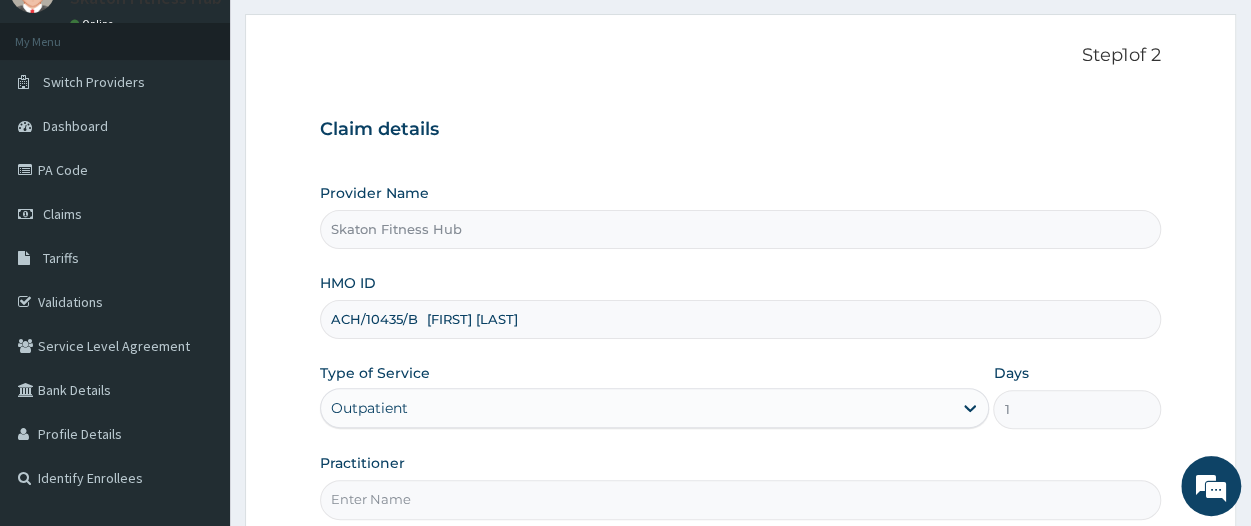 scroll, scrollTop: 0, scrollLeft: 0, axis: both 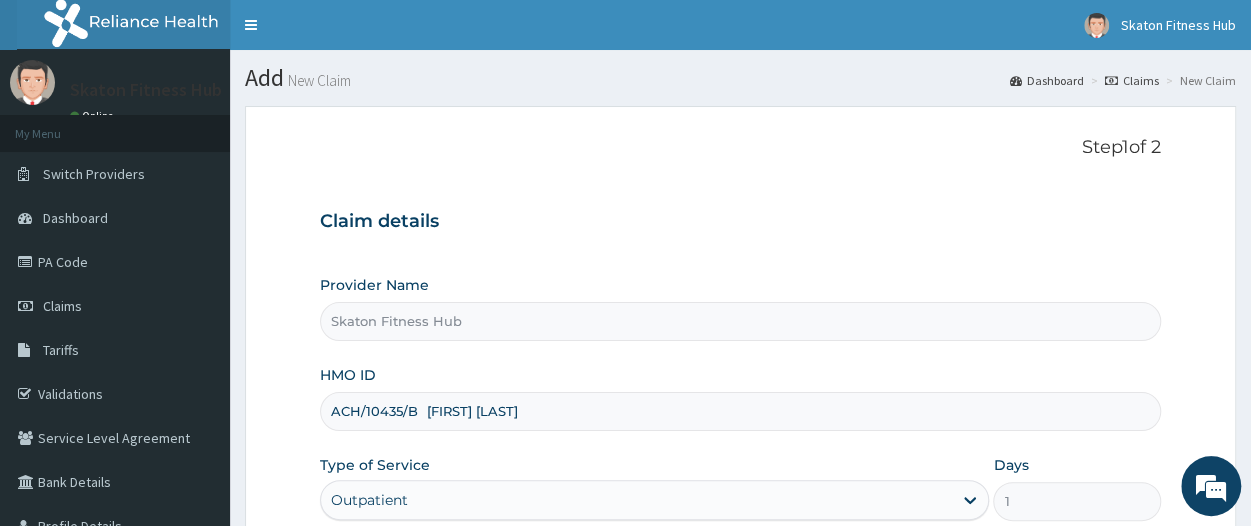 type on "ACH/10435/B	[FIRST] [LAST]" 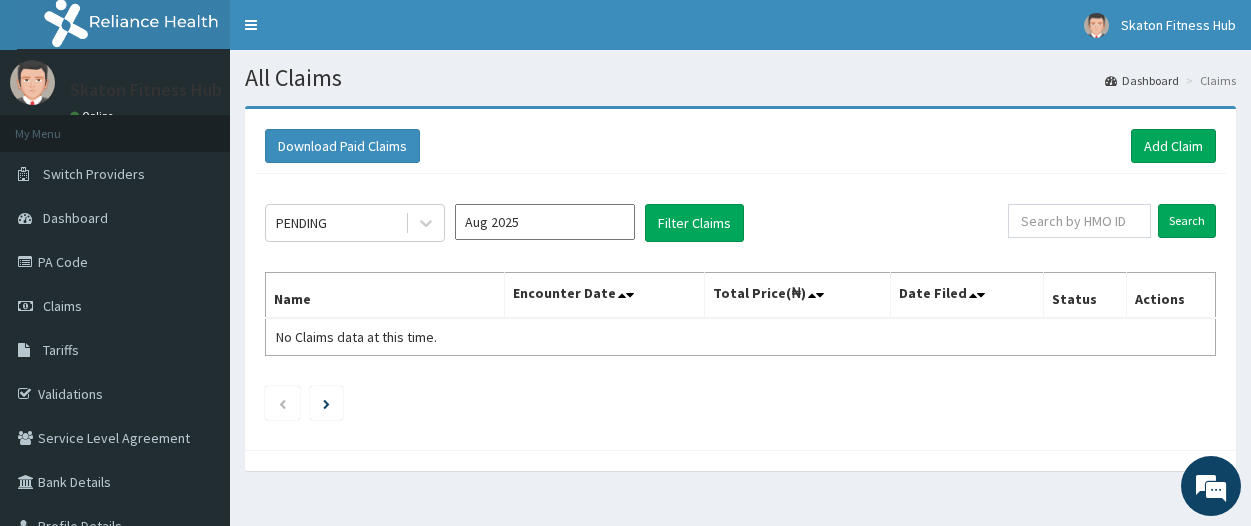 scroll, scrollTop: 0, scrollLeft: 0, axis: both 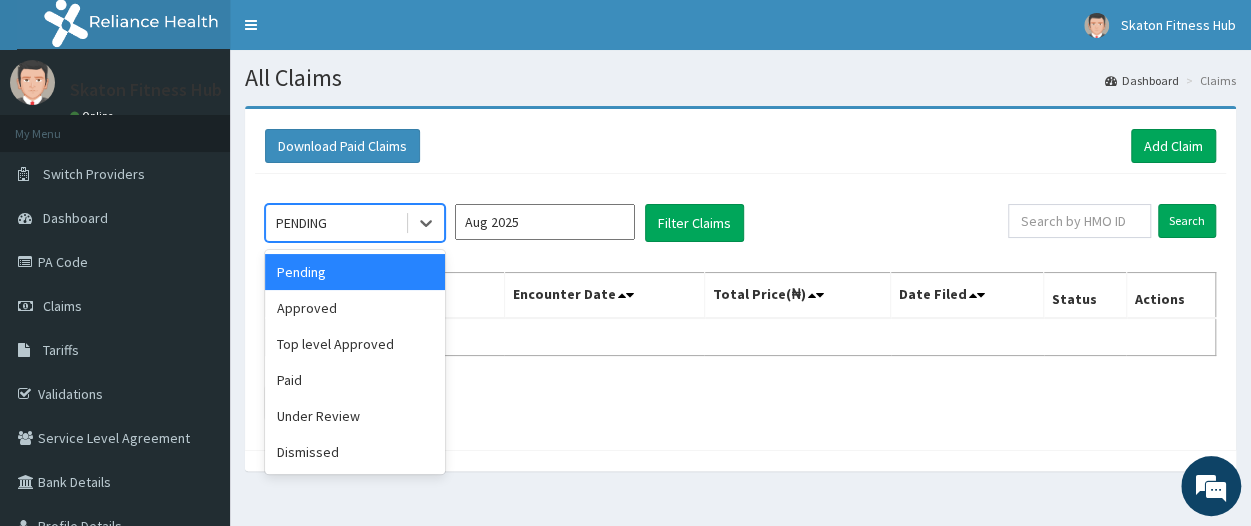 click on "PENDING" at bounding box center (301, 223) 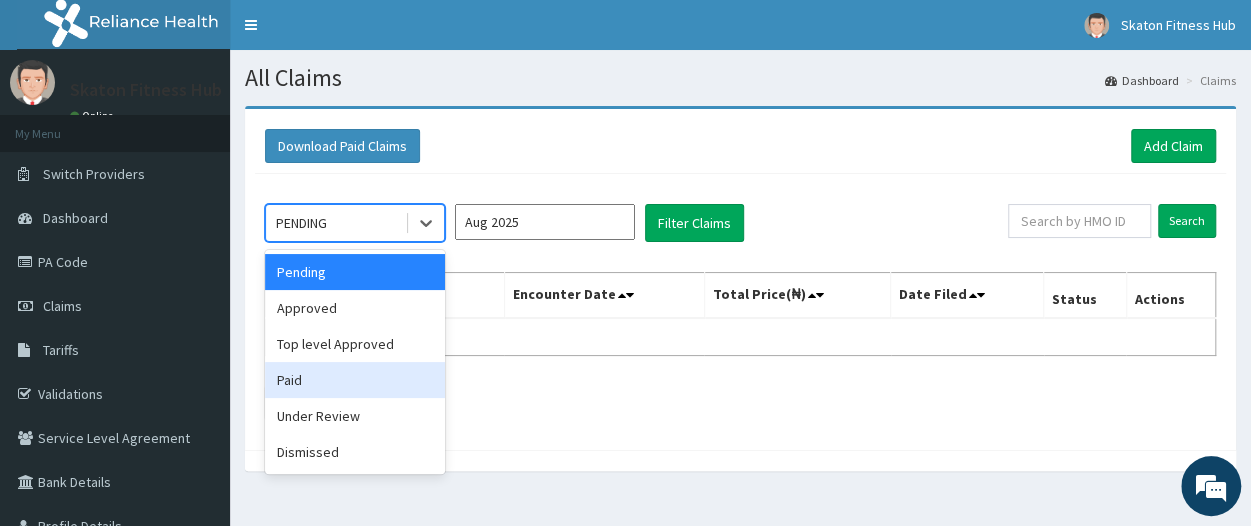 click on "Paid" at bounding box center [355, 380] 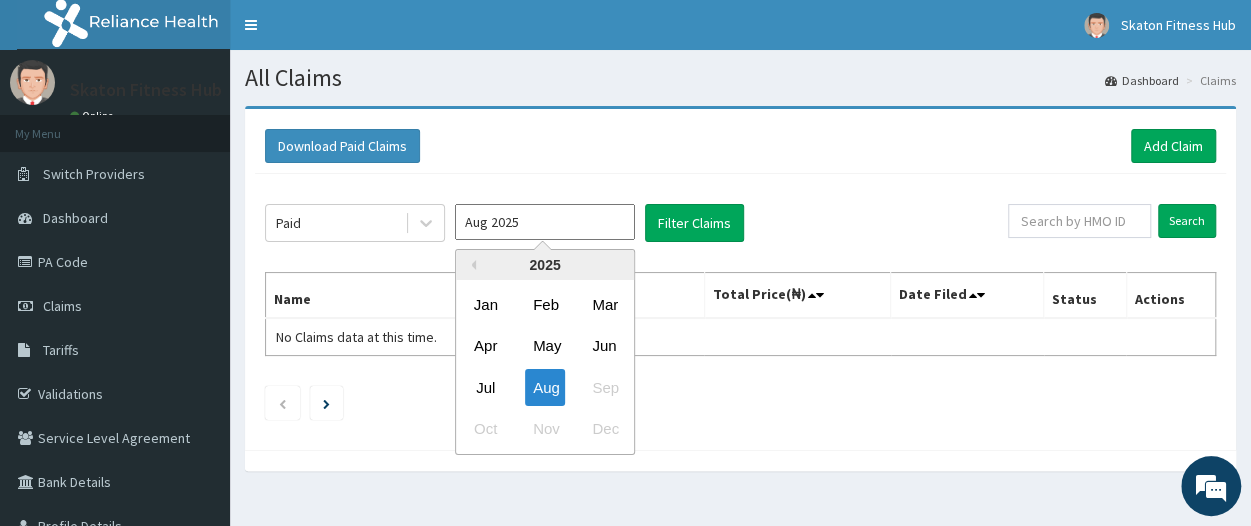 click on "Aug 2025" at bounding box center [545, 222] 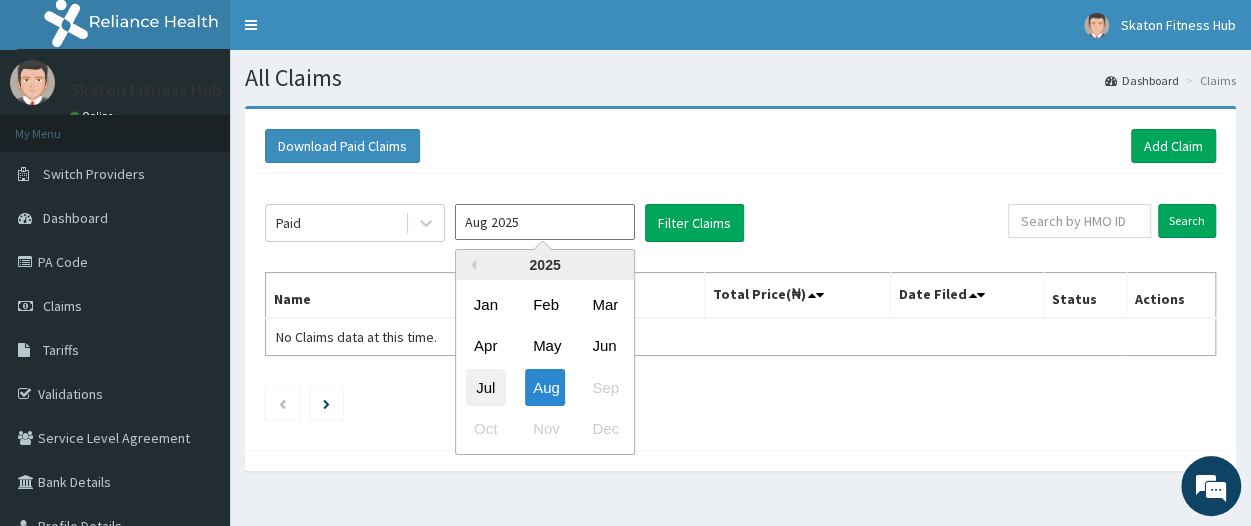 click on "Jul" at bounding box center (486, 387) 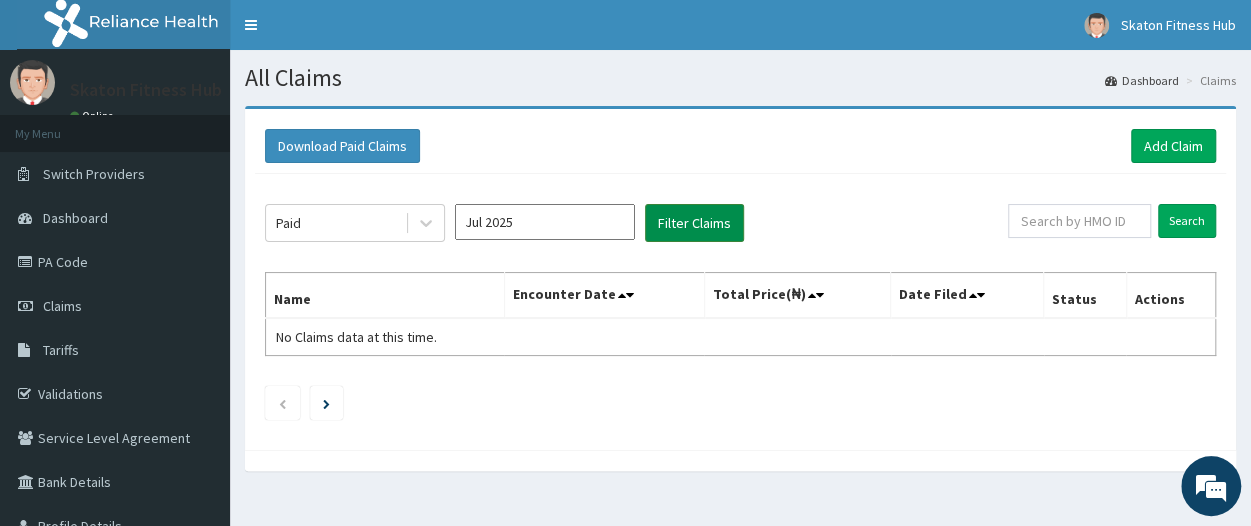 click on "Filter Claims" at bounding box center (694, 223) 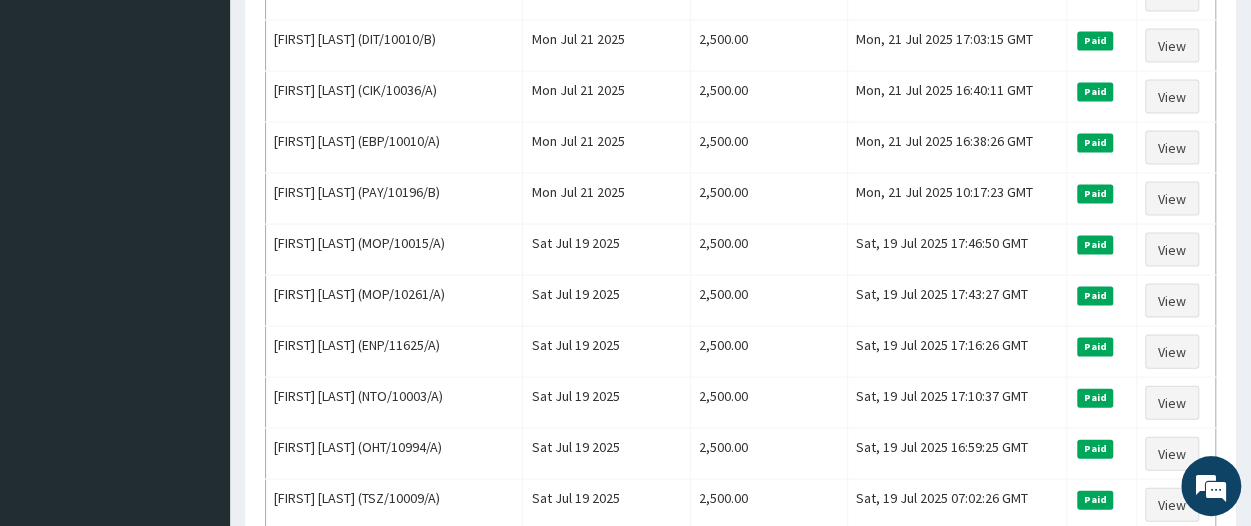 scroll, scrollTop: 2125, scrollLeft: 0, axis: vertical 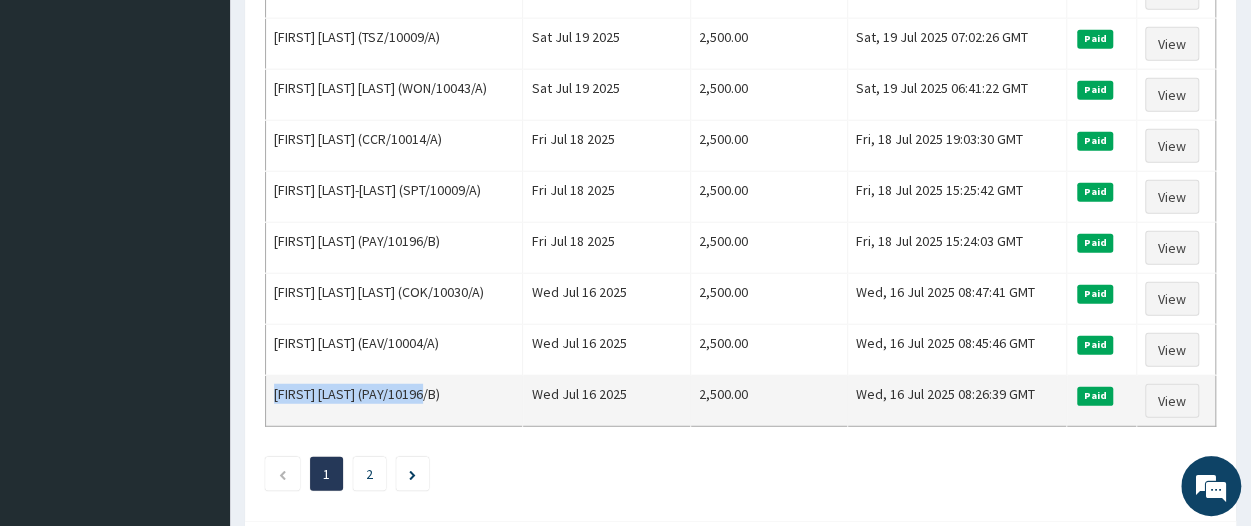 drag, startPoint x: 446, startPoint y: 337, endPoint x: 265, endPoint y: 360, distance: 182.45547 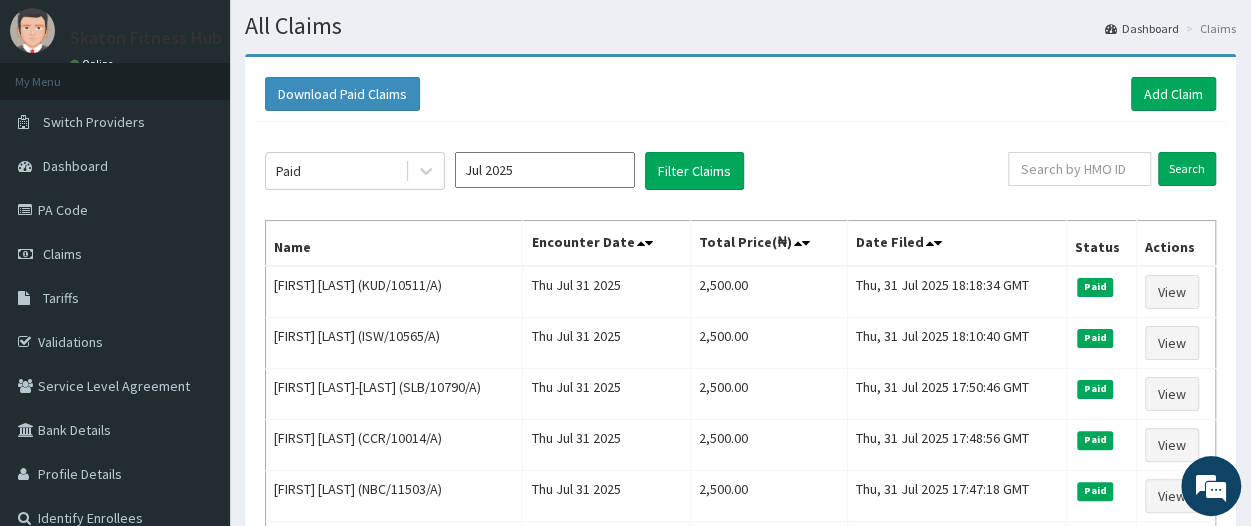 scroll, scrollTop: 0, scrollLeft: 0, axis: both 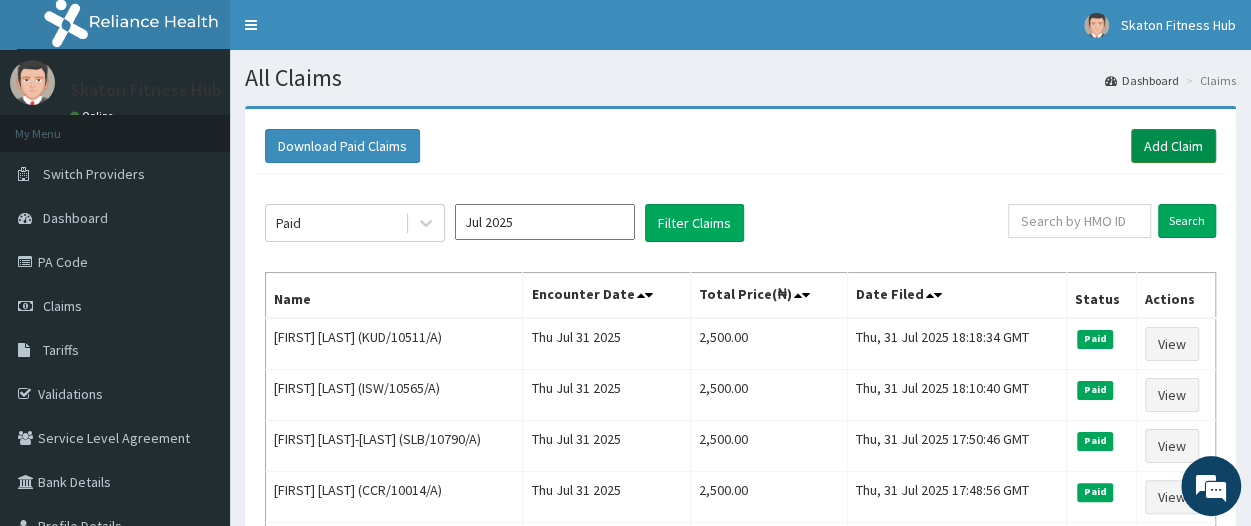 click on "Add Claim" at bounding box center (1173, 146) 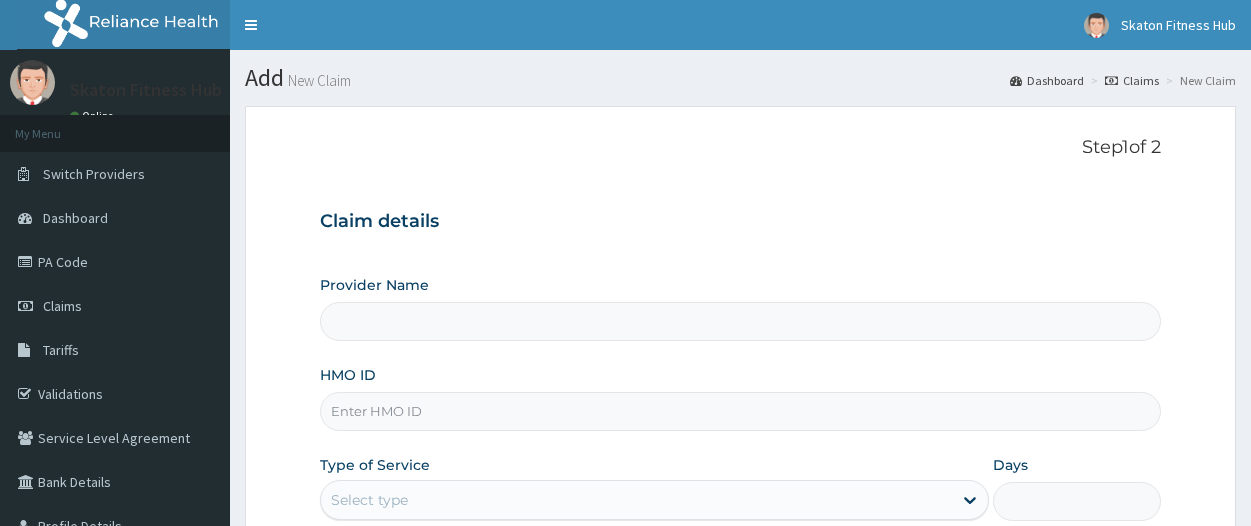 scroll, scrollTop: 0, scrollLeft: 0, axis: both 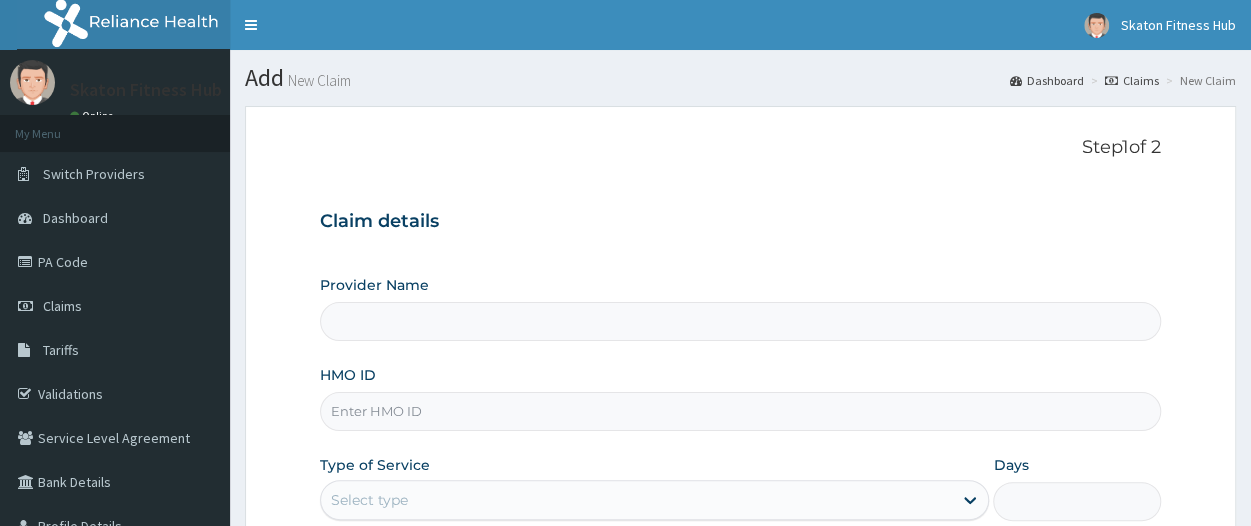 type on "Skaton Fitness Hub" 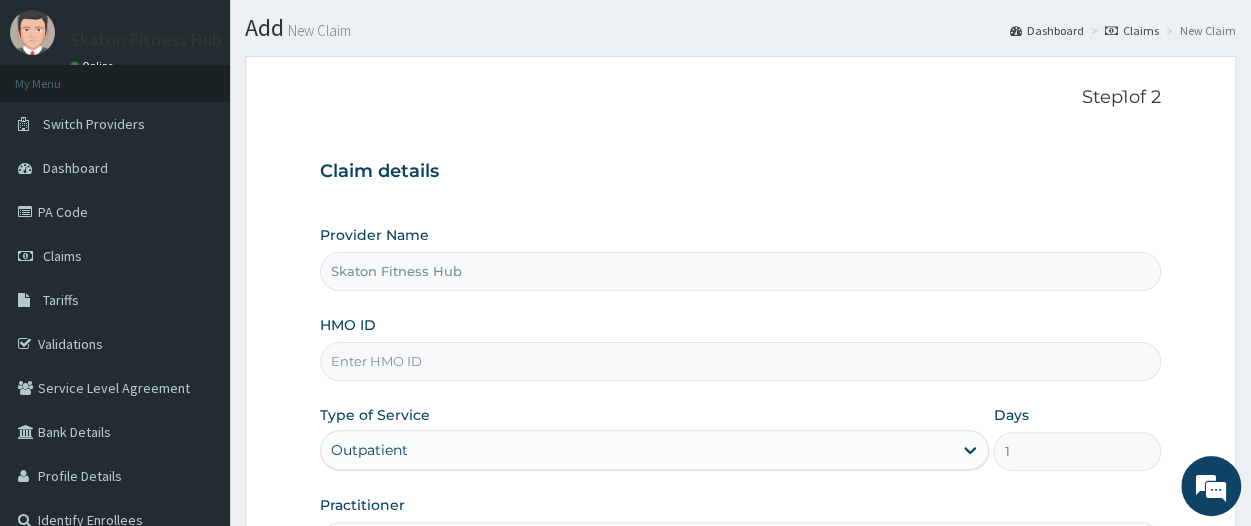 scroll, scrollTop: 57, scrollLeft: 0, axis: vertical 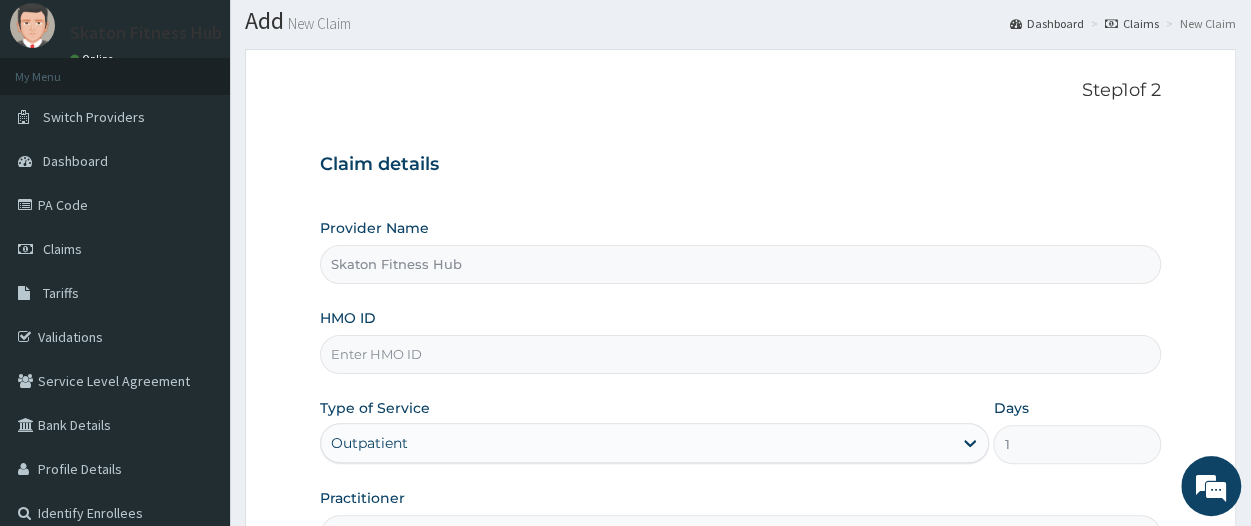 click on "HMO ID" at bounding box center [740, 354] 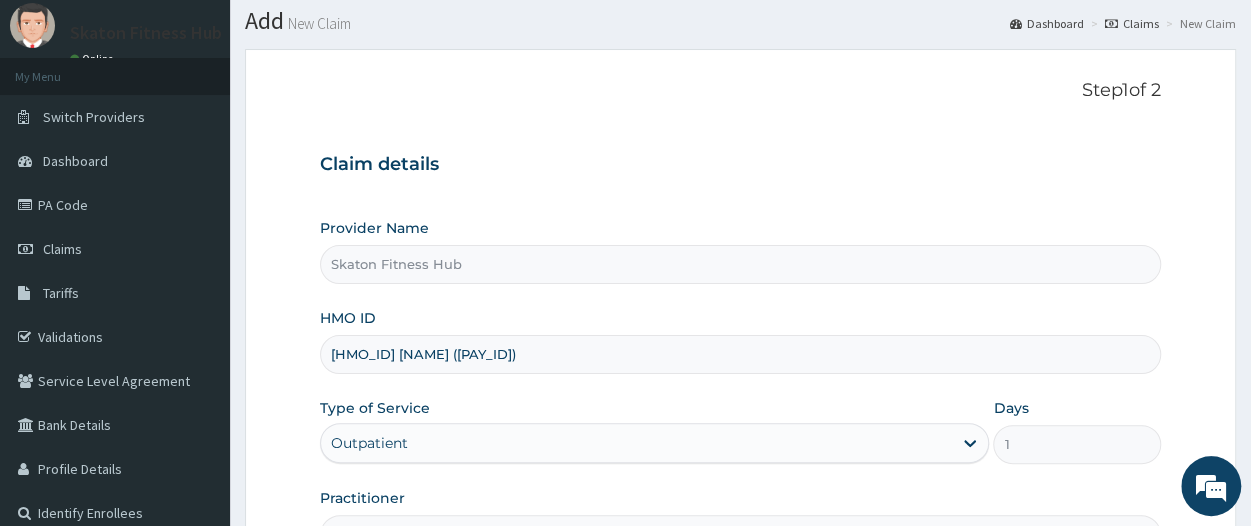 drag, startPoint x: 431, startPoint y: 359, endPoint x: 305, endPoint y: 367, distance: 126.253716 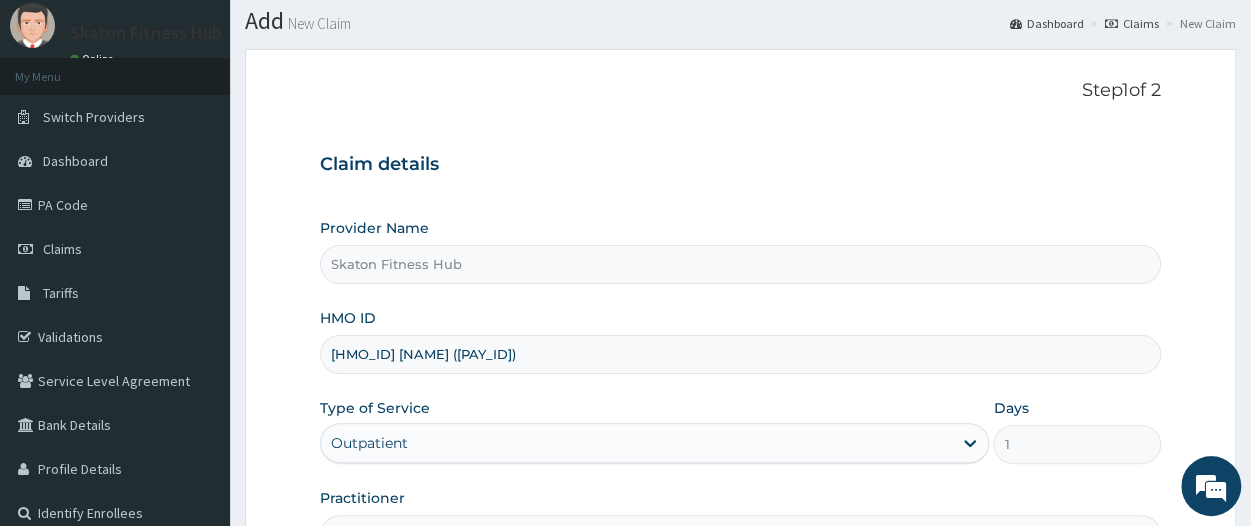 click on "Step  1  of 2 Claim details Provider Name Skaton Fitness Hub HMO ID Lukeman Abu (PAY/10196/B) Type of Service Outpatient Days 1 Practitioner     Previous   Next" at bounding box center [740, 373] 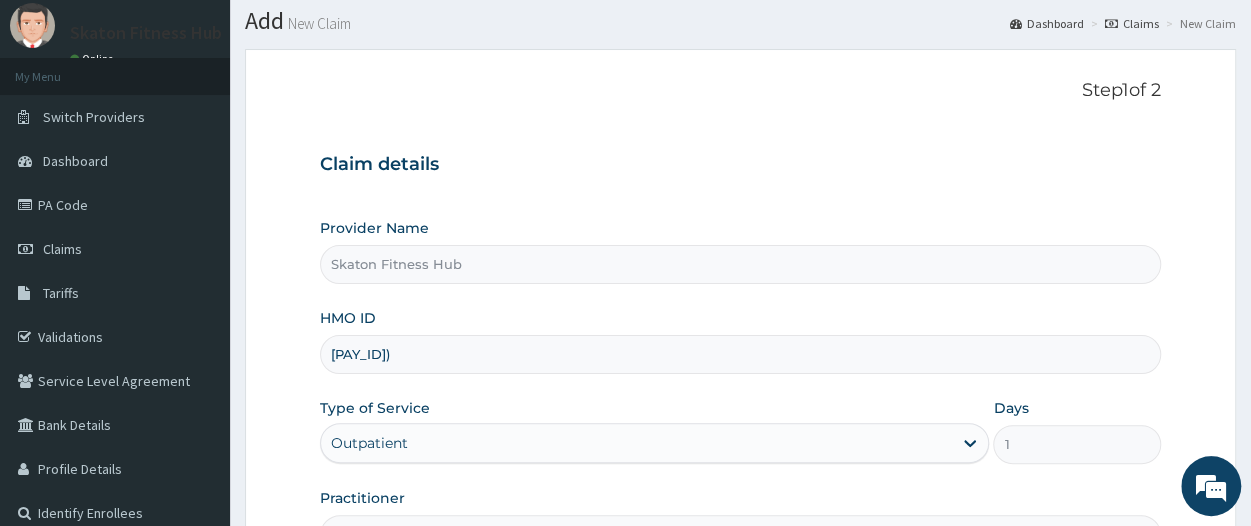 scroll, scrollTop: 0, scrollLeft: 0, axis: both 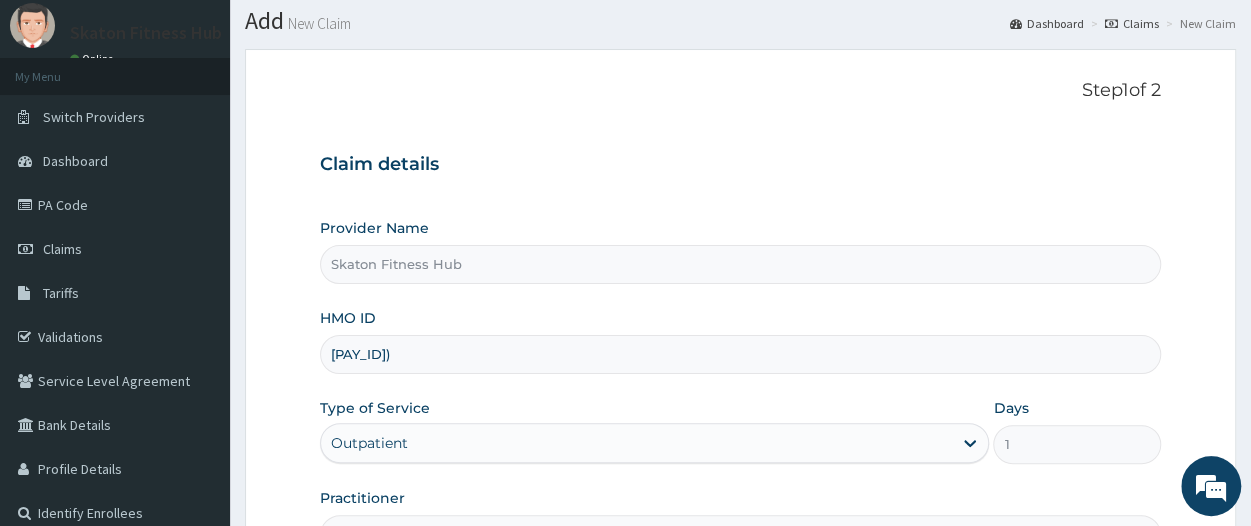 click on "PAY/10196/B)" at bounding box center [740, 354] 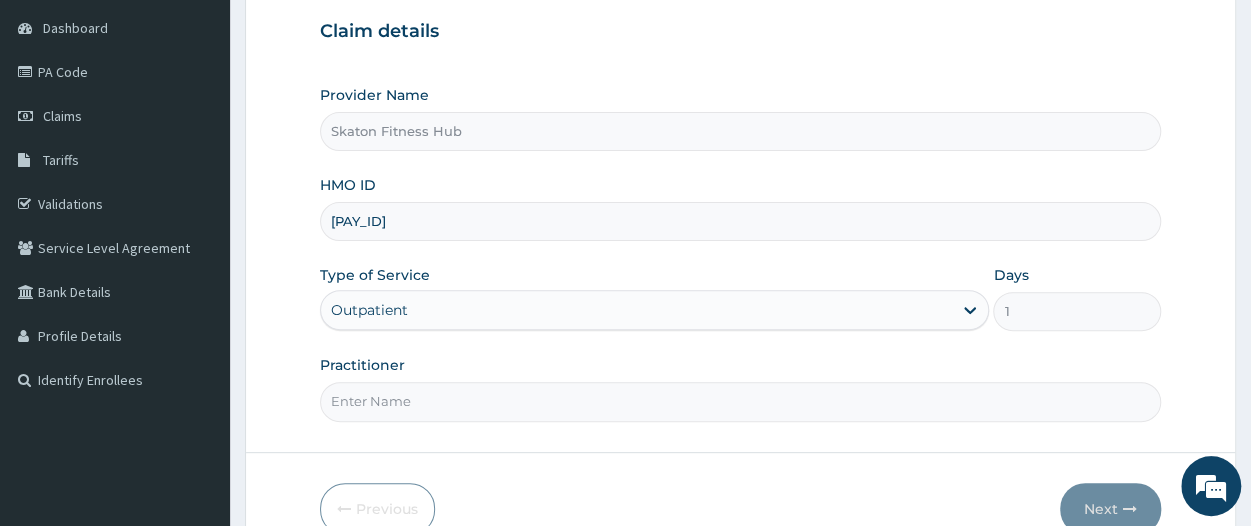scroll, scrollTop: 191, scrollLeft: 0, axis: vertical 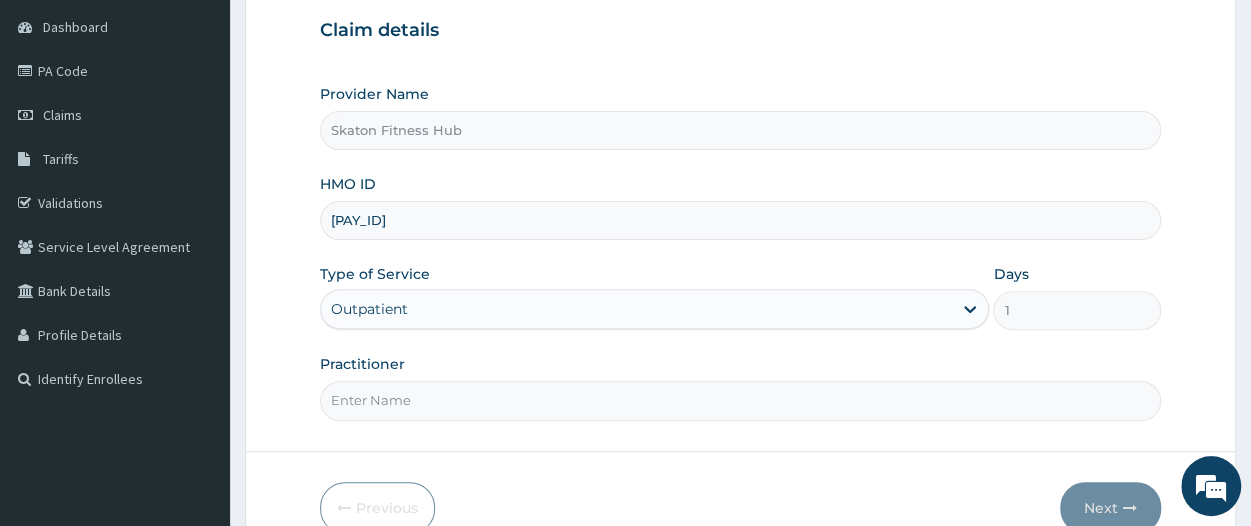type on "PAY/10196/B" 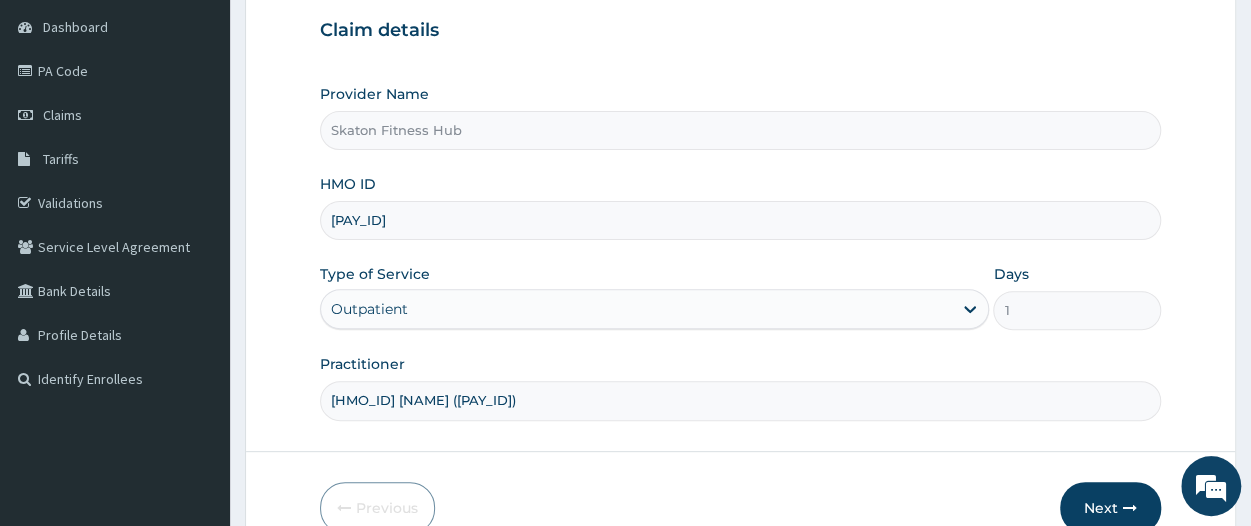 drag, startPoint x: 421, startPoint y: 399, endPoint x: 528, endPoint y: 402, distance: 107.042046 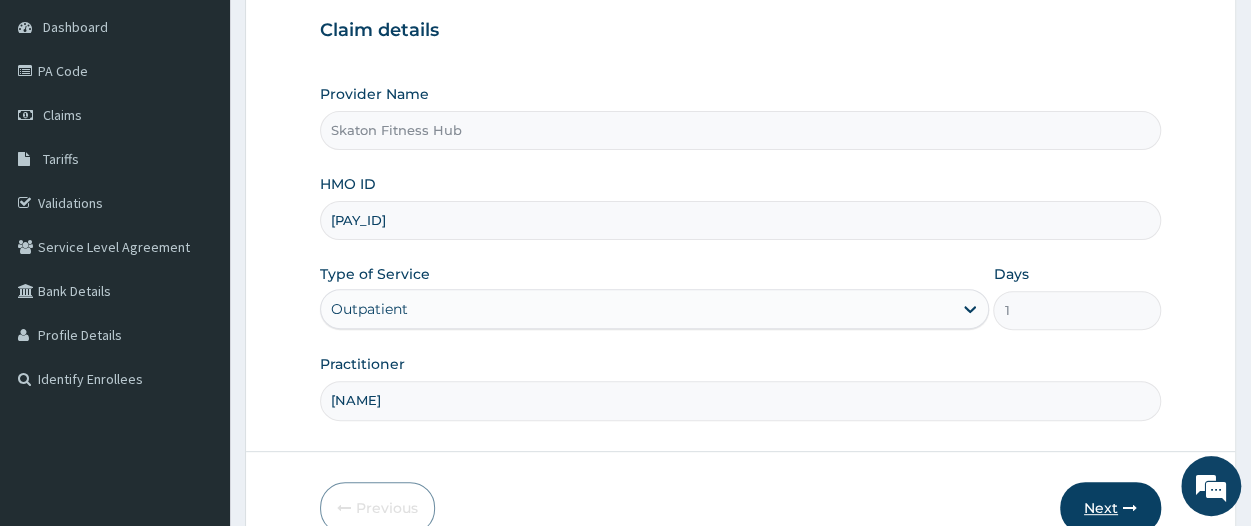 type on "Lukeman Abu" 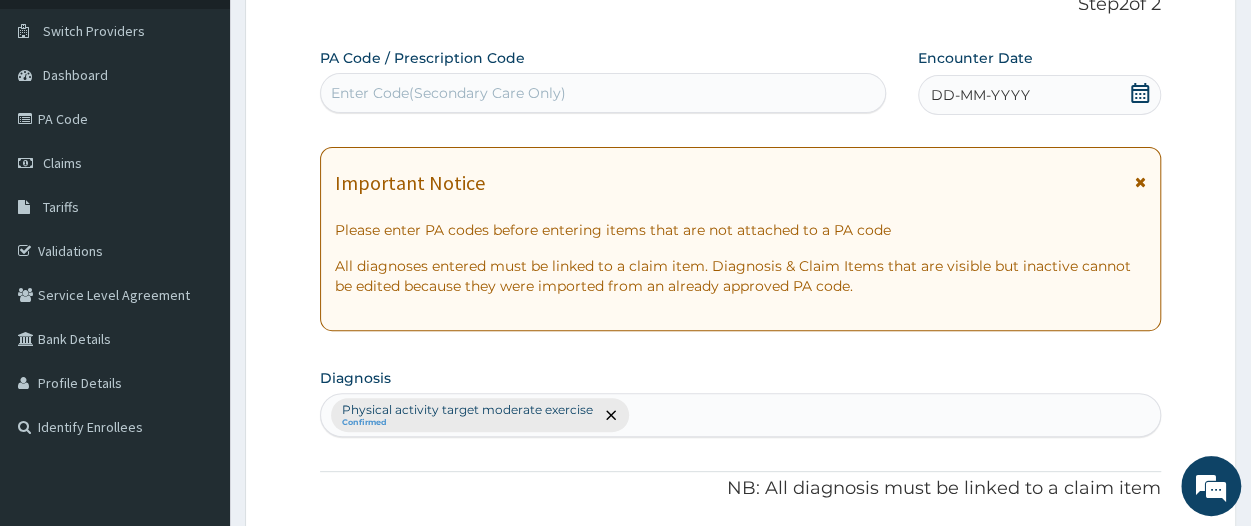 scroll, scrollTop: 0, scrollLeft: 0, axis: both 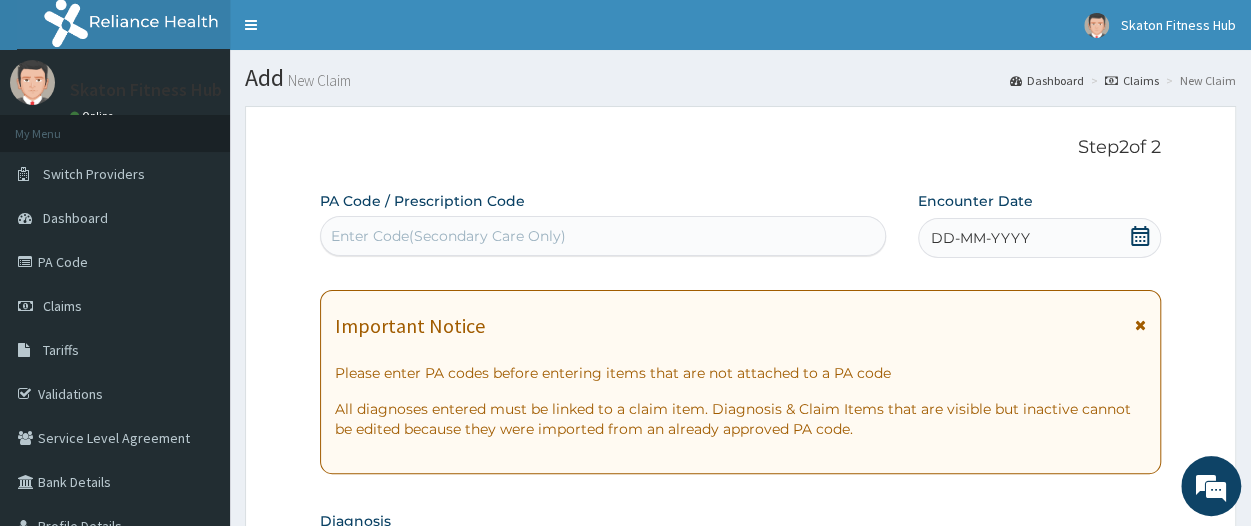 click on "Enter Code(Secondary Care Only)" at bounding box center [448, 236] 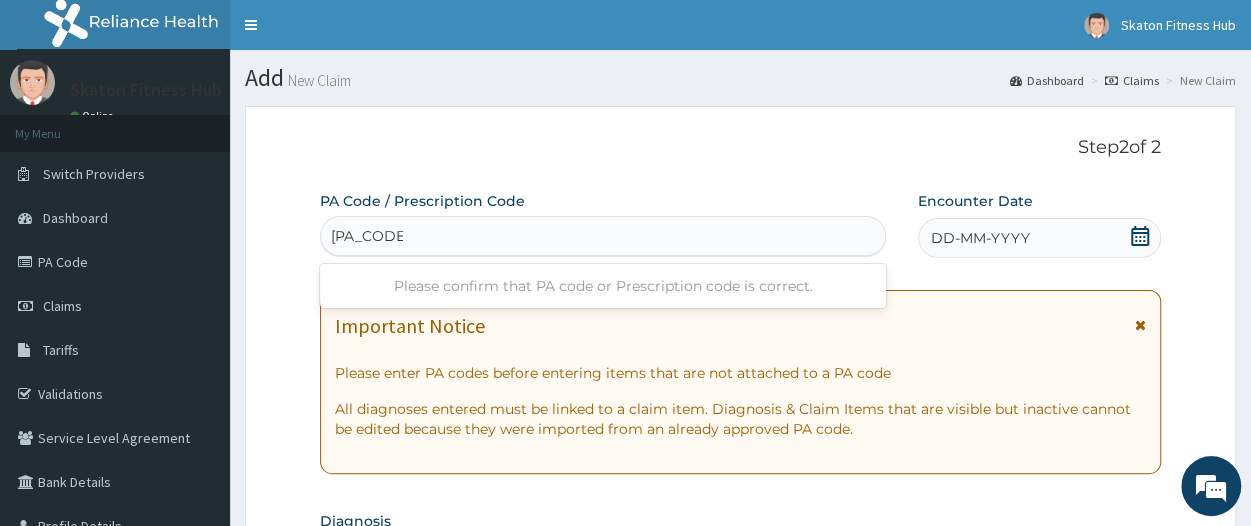 type on "PA/2BEE3B" 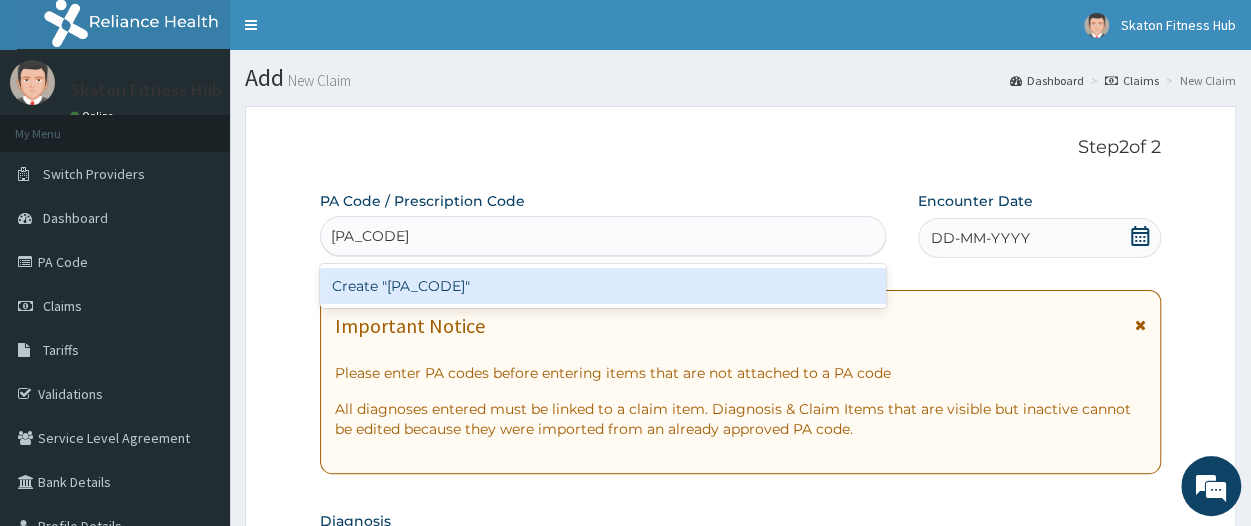 click on "Create "PA/2BEE3B"" at bounding box center [603, 286] 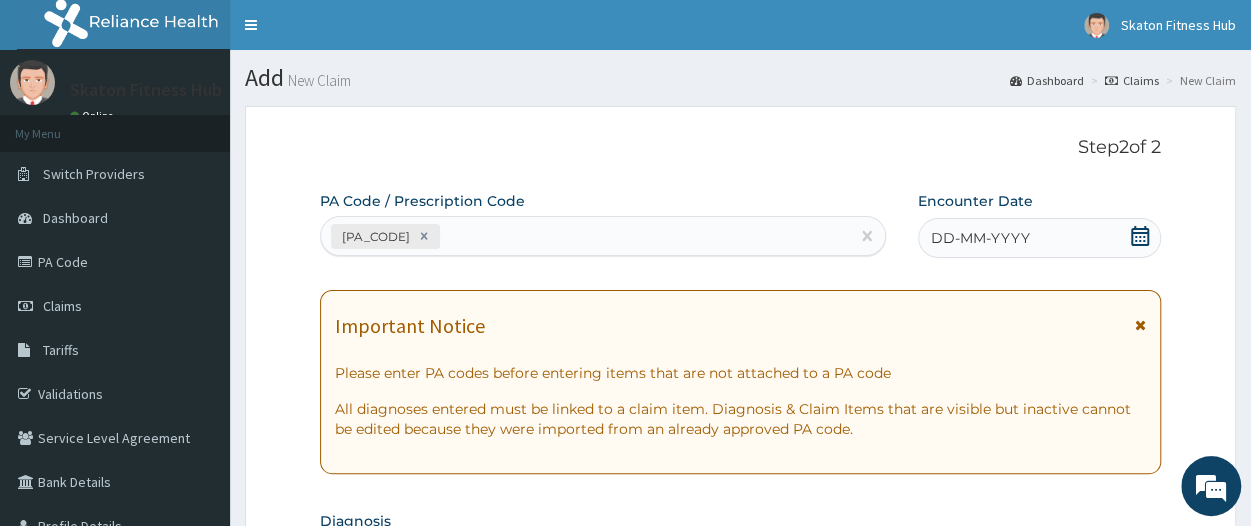 click 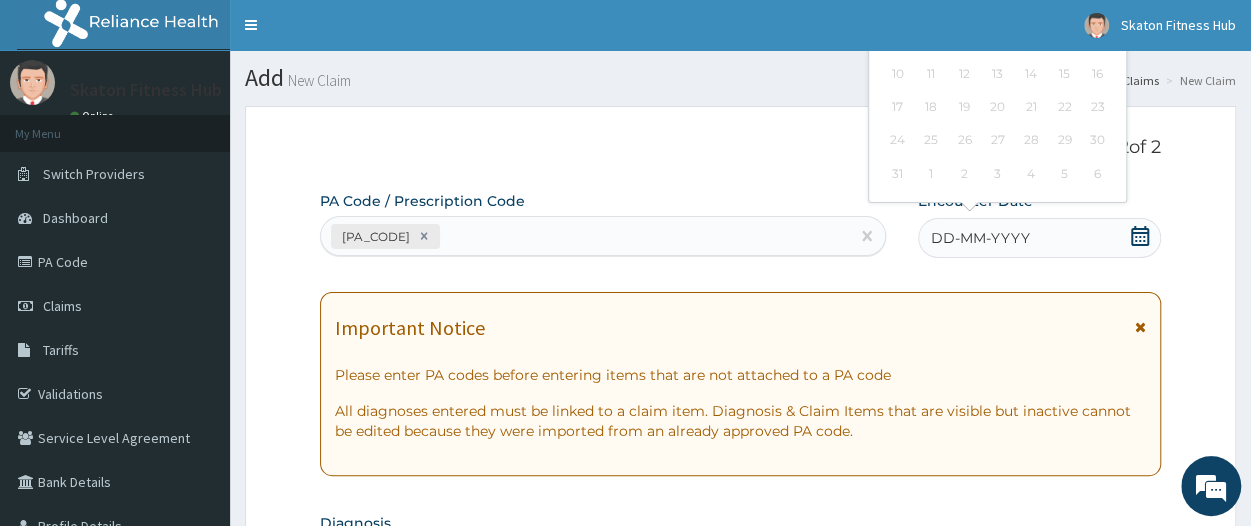 click on "PA Code / Prescription Code PA/2BEE3B Encounter Date DD-MM-YYYY Previous Month August 2025 Su Mo Tu We Th Fr Sa 27 28 29 30 31 1 2 3 4 5 6 7 8 9 10 11 12 13 14 15 16 17 18 19 20 21 22 23 24 25 26 27 28 29 30 31 1 2 3 4 5 6 Important Notice Please enter PA codes before entering items that are not attached to a PA code   All diagnoses entered must be linked to a claim item. Diagnosis & Claim Items that are visible but inactive cannot be edited because they were imported from an already approved PA code. Diagnosis Physical activity target moderate exercise Confirmed NB: All diagnosis must be linked to a claim item Claim Items No claim item Types Select Type Item Select Item Pair Diagnosis Physical activity target moder... Unit Price 0 Add Comment" at bounding box center [740, 712] 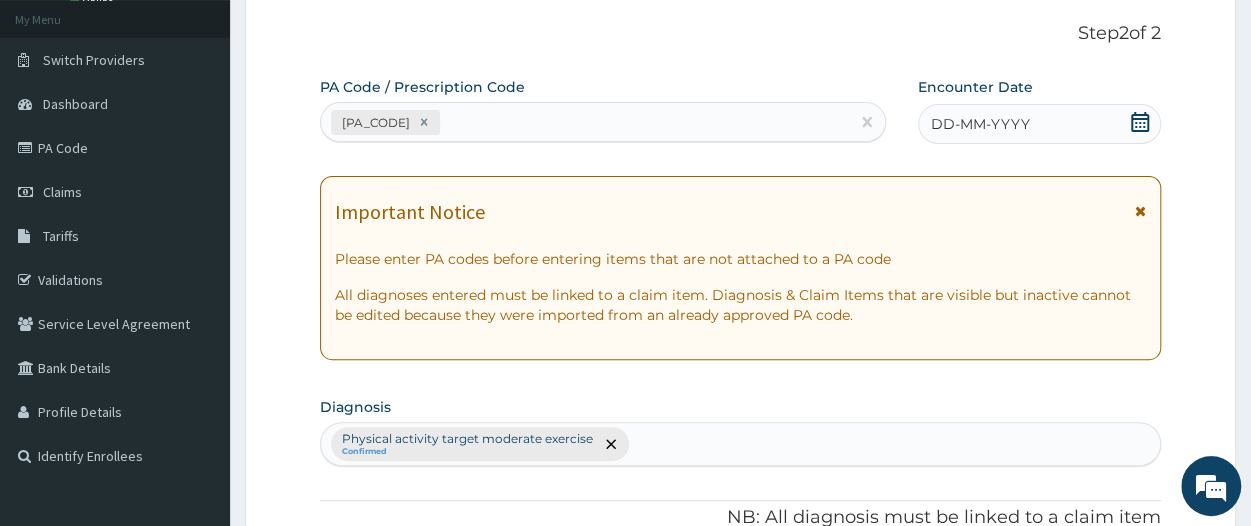 scroll, scrollTop: 115, scrollLeft: 0, axis: vertical 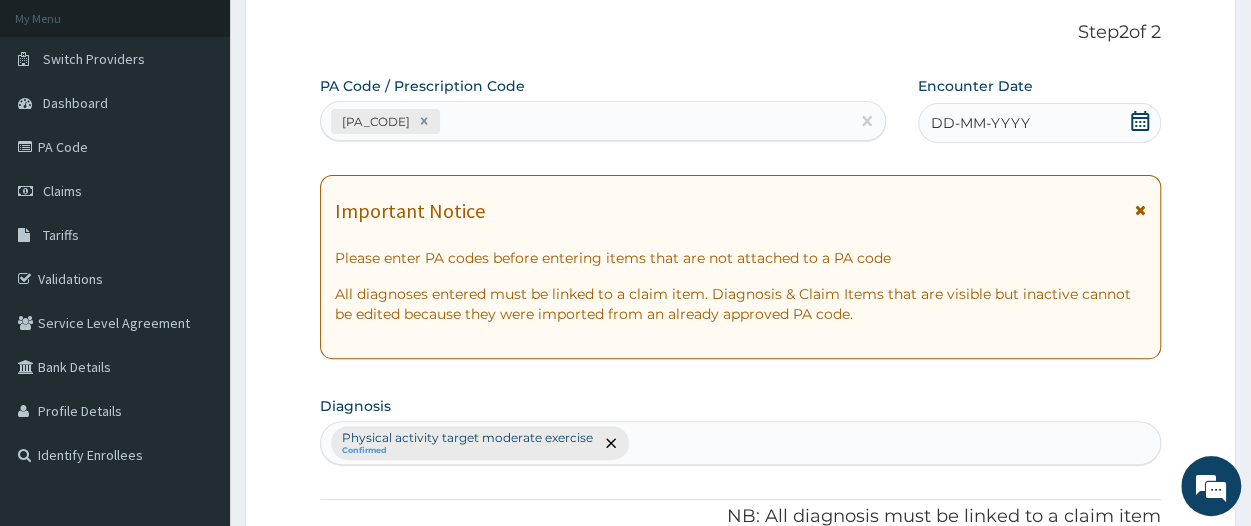 click at bounding box center [1140, 123] 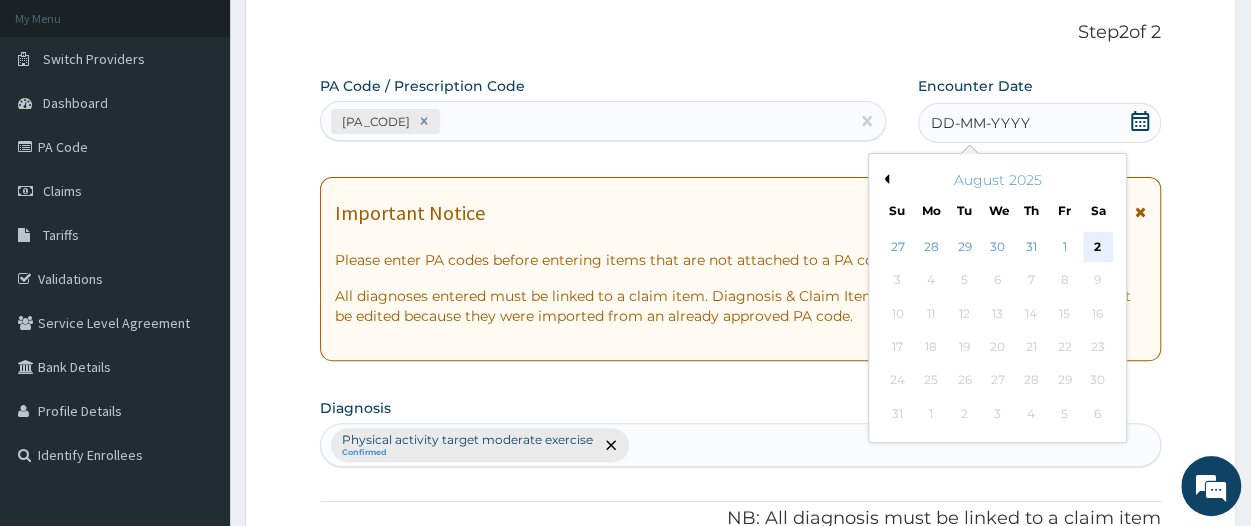 click on "2" at bounding box center (1098, 247) 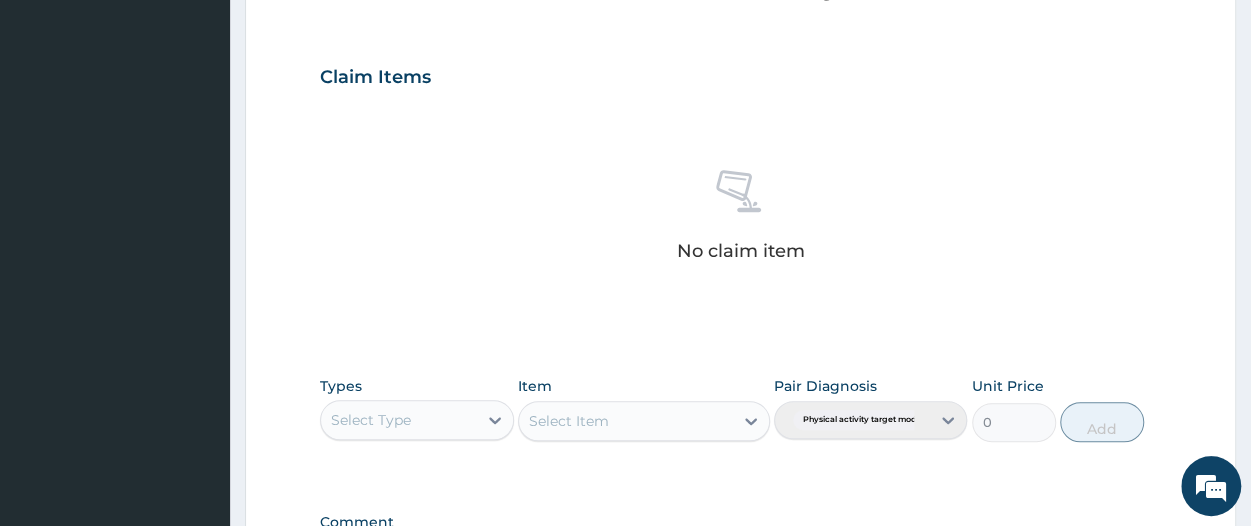 scroll, scrollTop: 641, scrollLeft: 0, axis: vertical 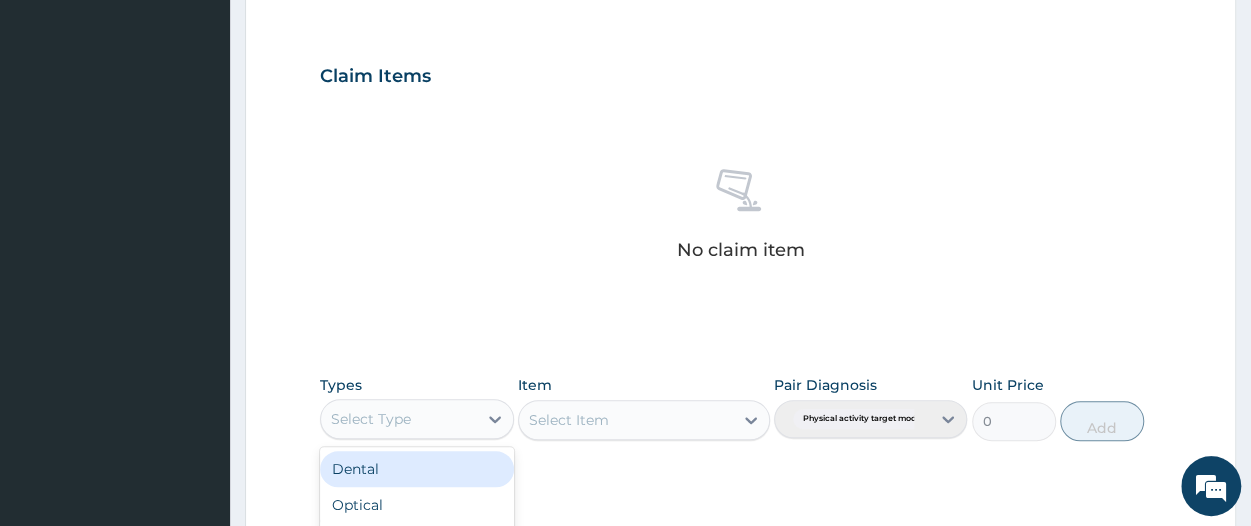 click on "Select Type" at bounding box center [371, 419] 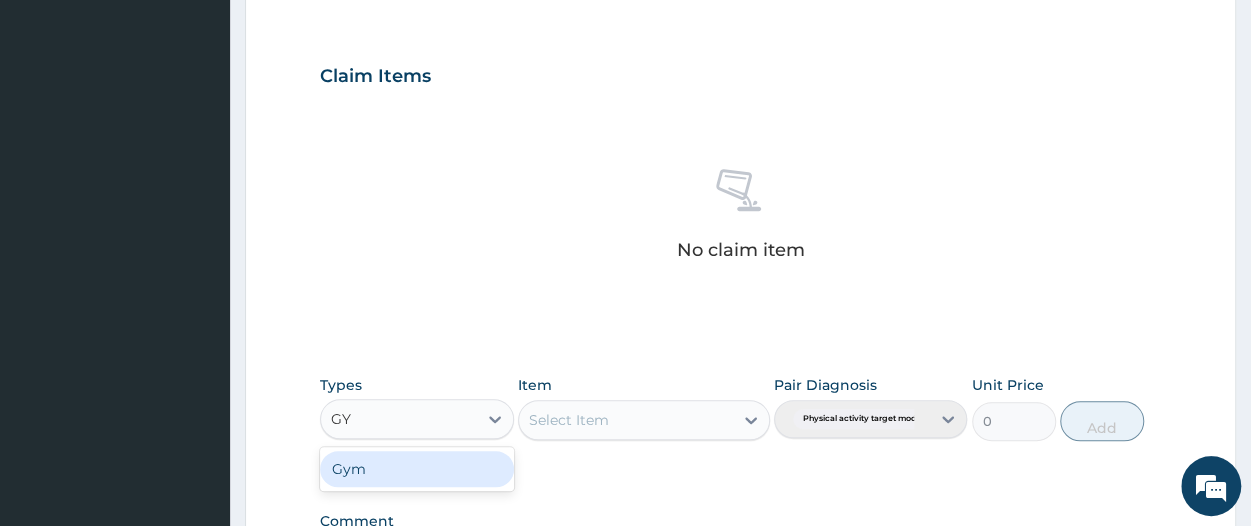 type on "GYM" 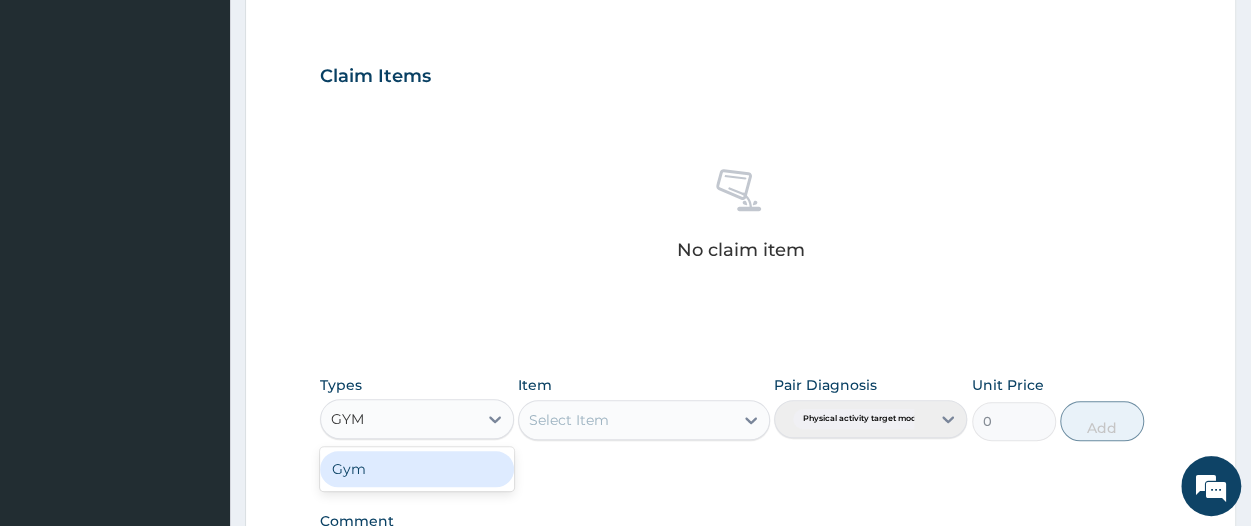click on "Gym" at bounding box center [416, 469] 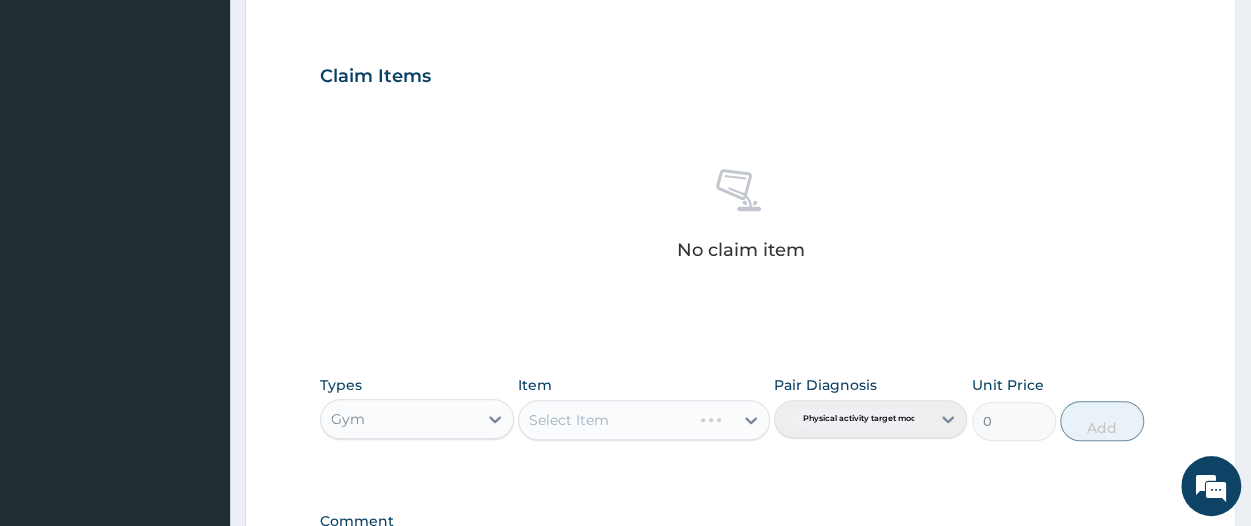 click on "Select Item" at bounding box center [644, 420] 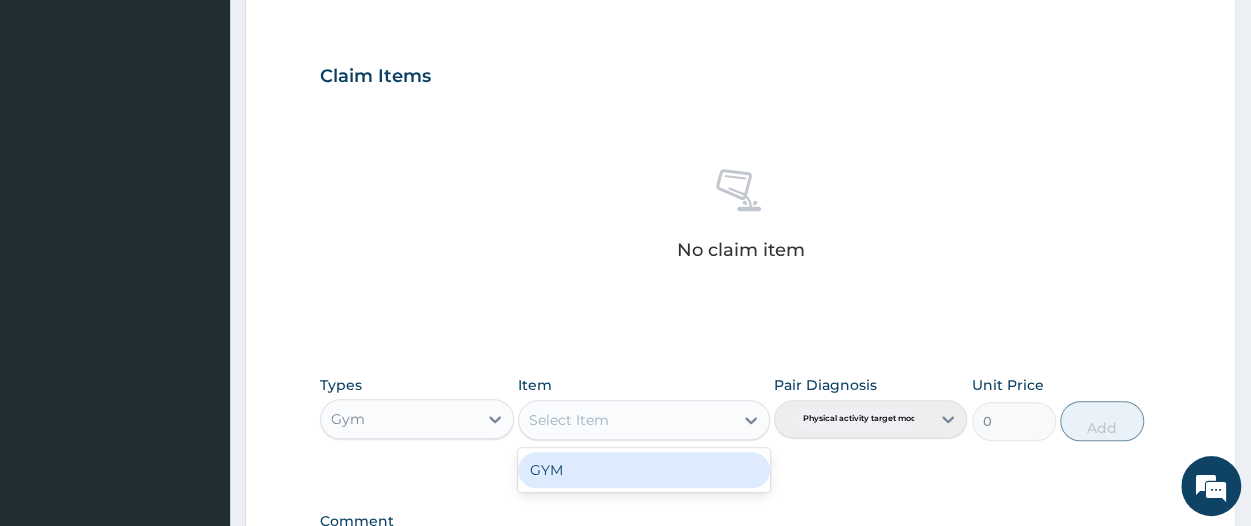 click on "Select Item" at bounding box center [626, 420] 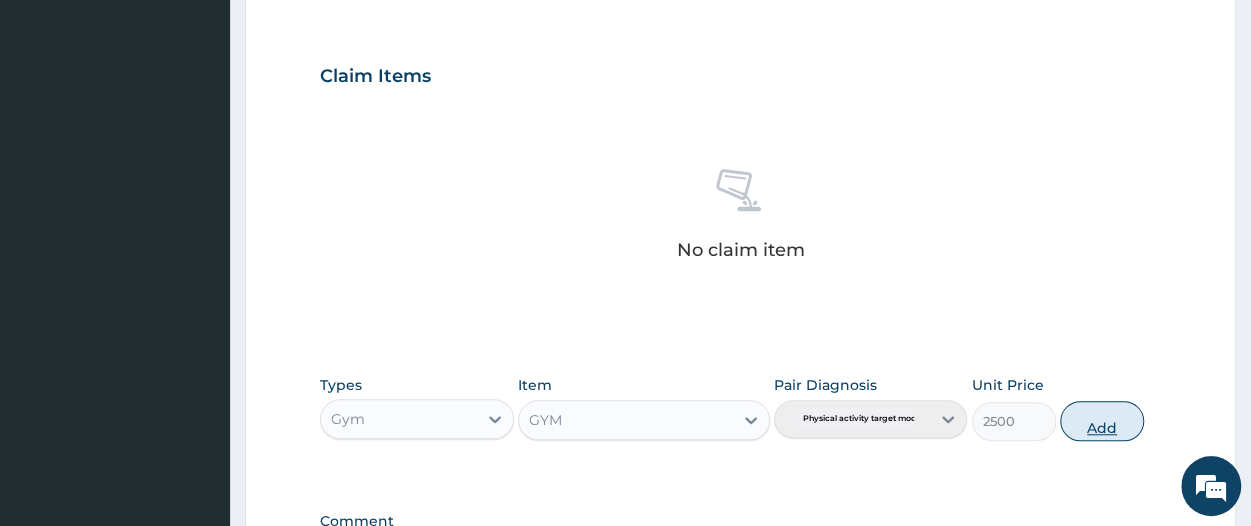 click on "Add" at bounding box center (1102, 421) 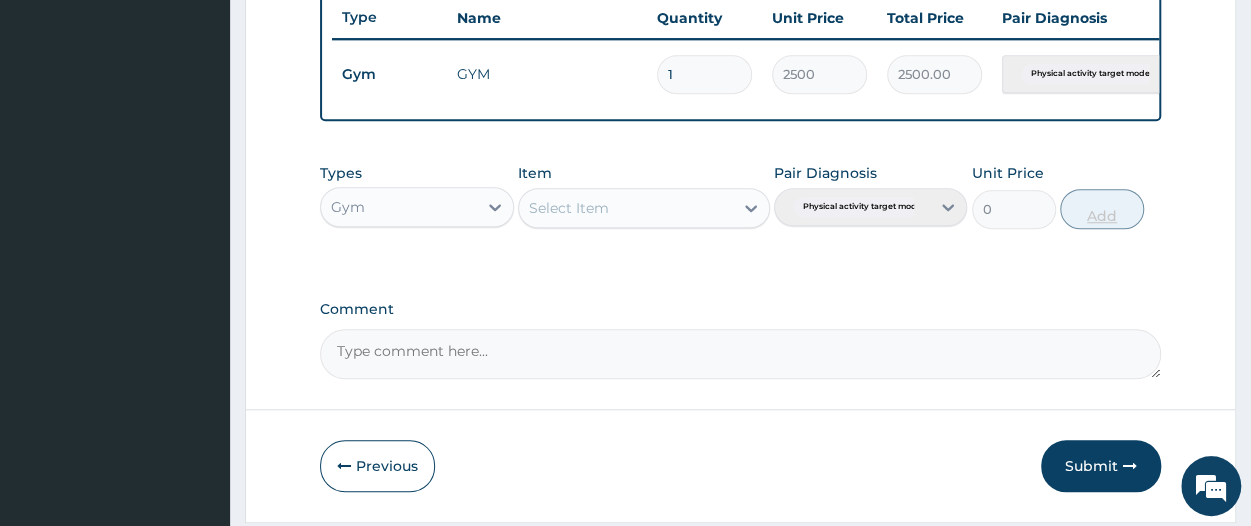 scroll, scrollTop: 833, scrollLeft: 0, axis: vertical 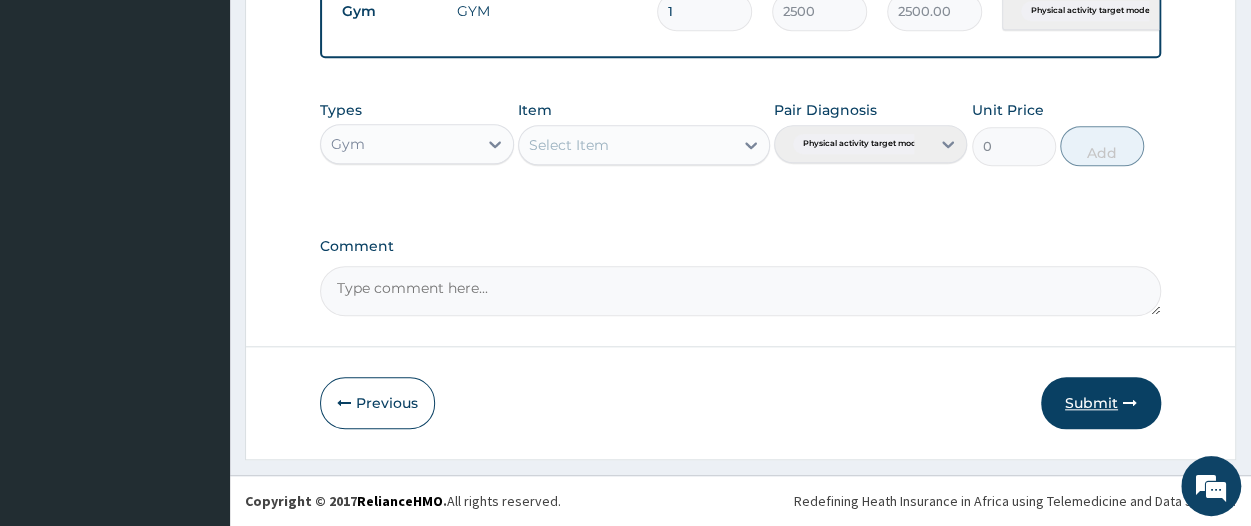 click on "Submit" at bounding box center (1101, 403) 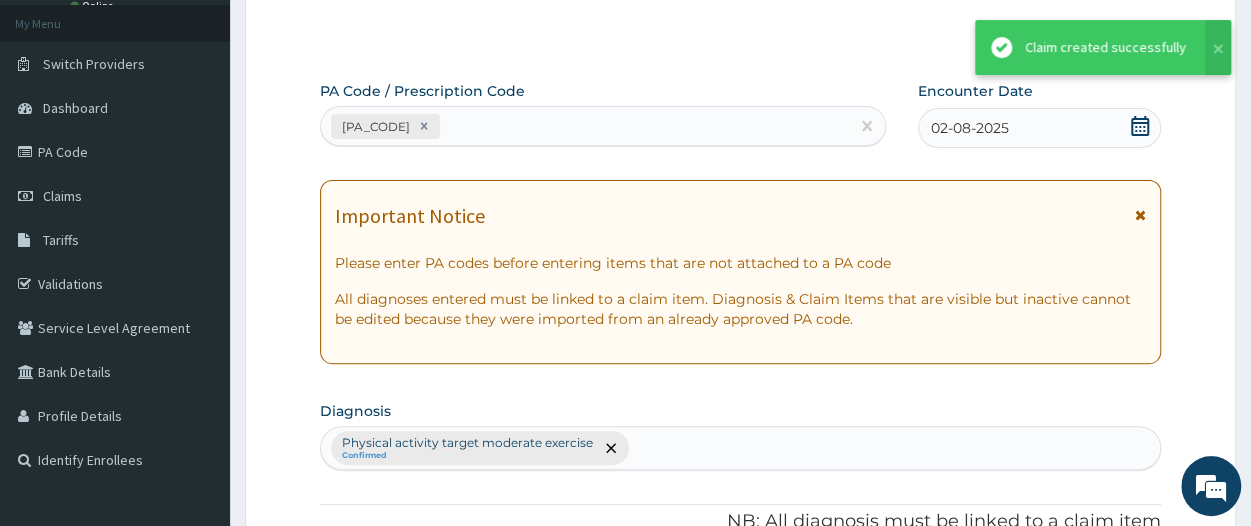 scroll, scrollTop: 0, scrollLeft: 0, axis: both 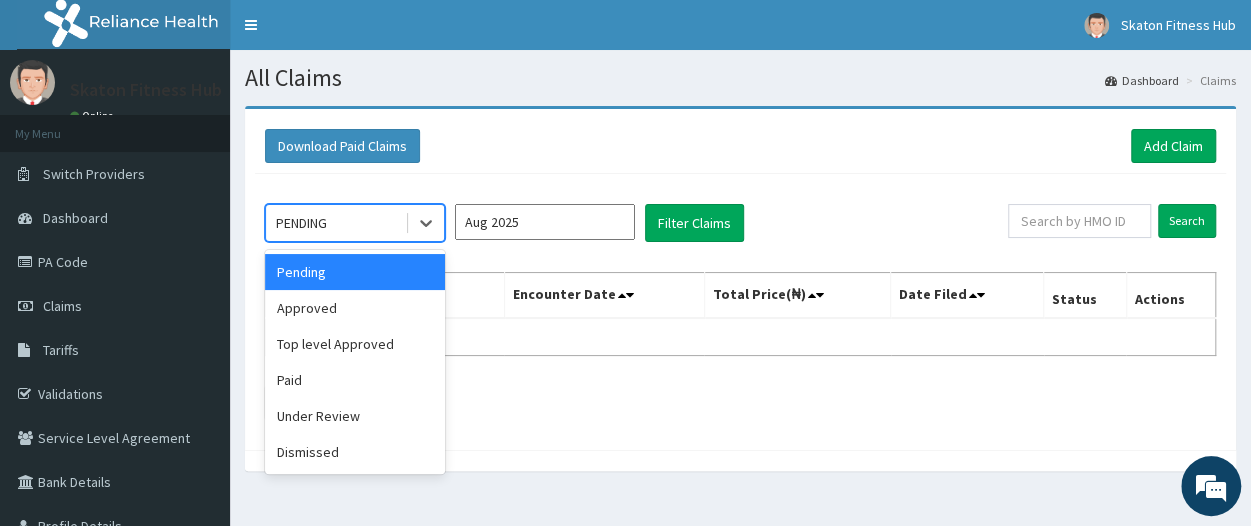 click on "PENDING" at bounding box center (301, 223) 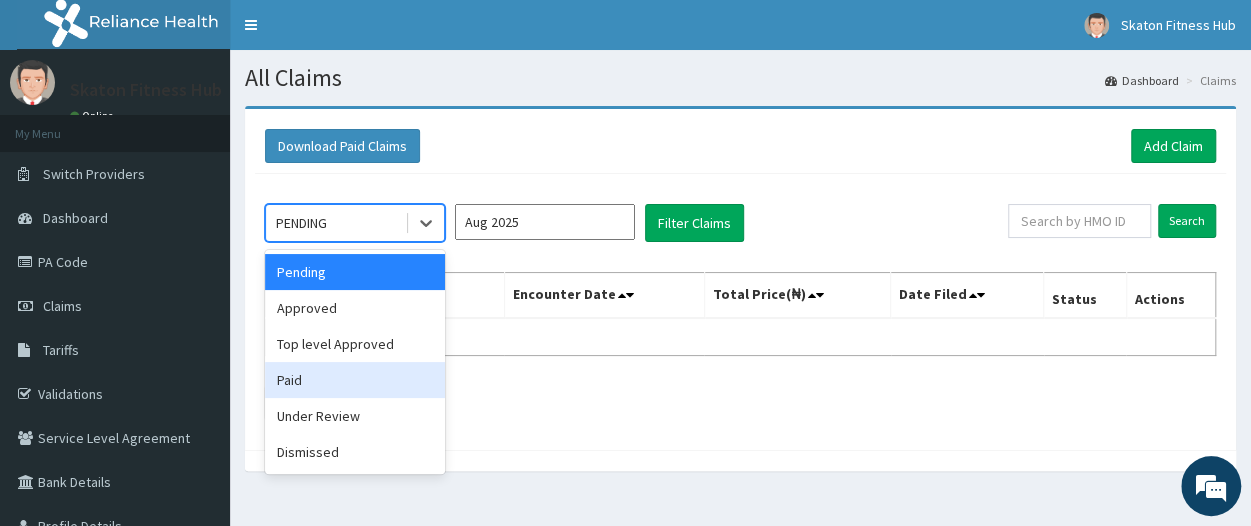 scroll, scrollTop: 0, scrollLeft: 0, axis: both 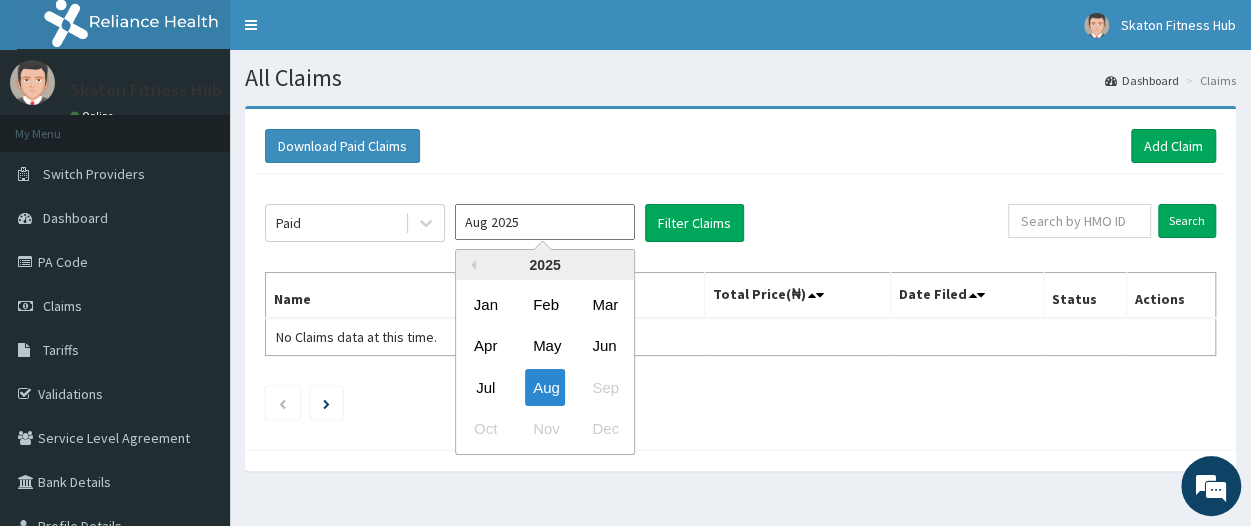 click on "Aug 2025" at bounding box center [545, 222] 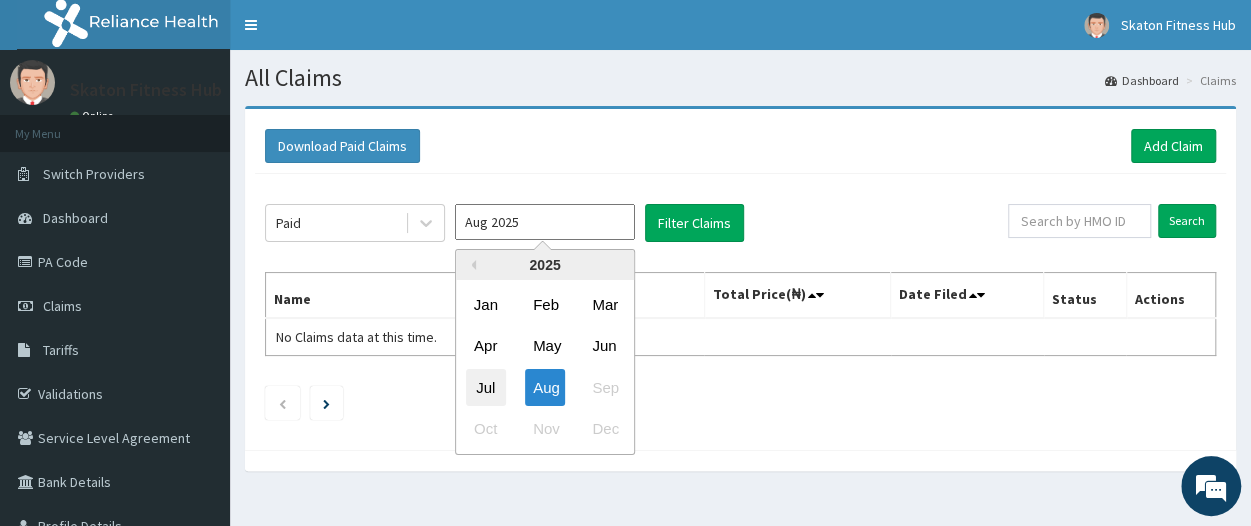 click on "Jul" at bounding box center (486, 387) 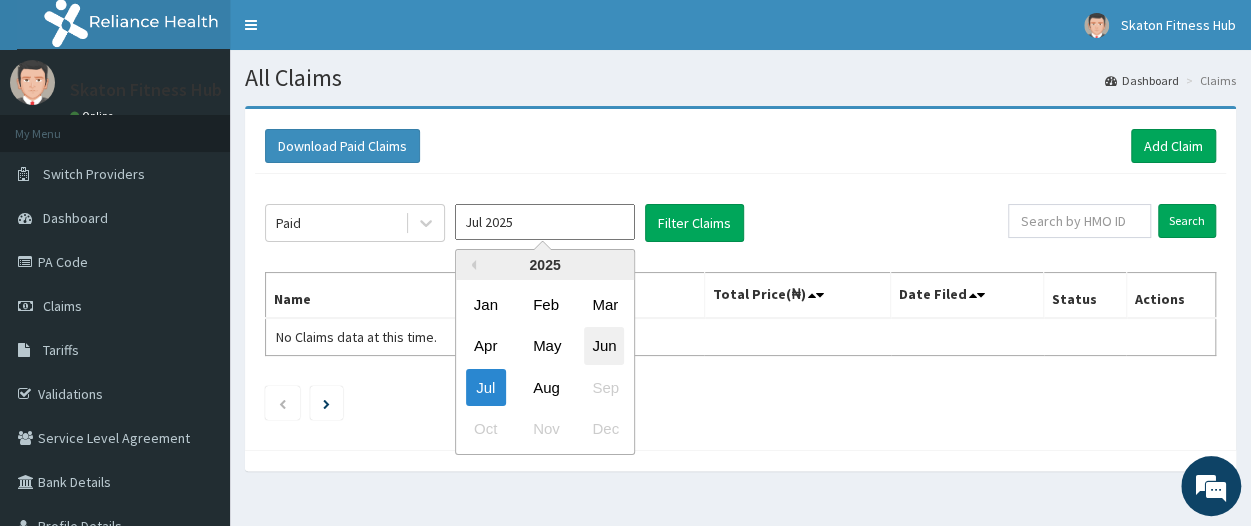 drag, startPoint x: 544, startPoint y: 209, endPoint x: 606, endPoint y: 349, distance: 153.11433 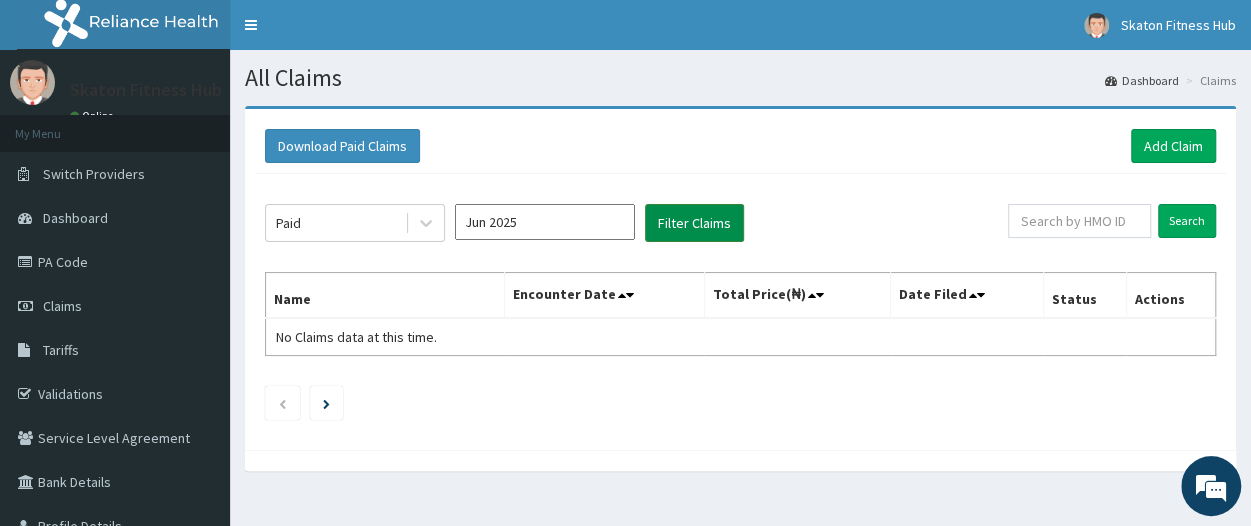 click on "Filter Claims" at bounding box center [694, 223] 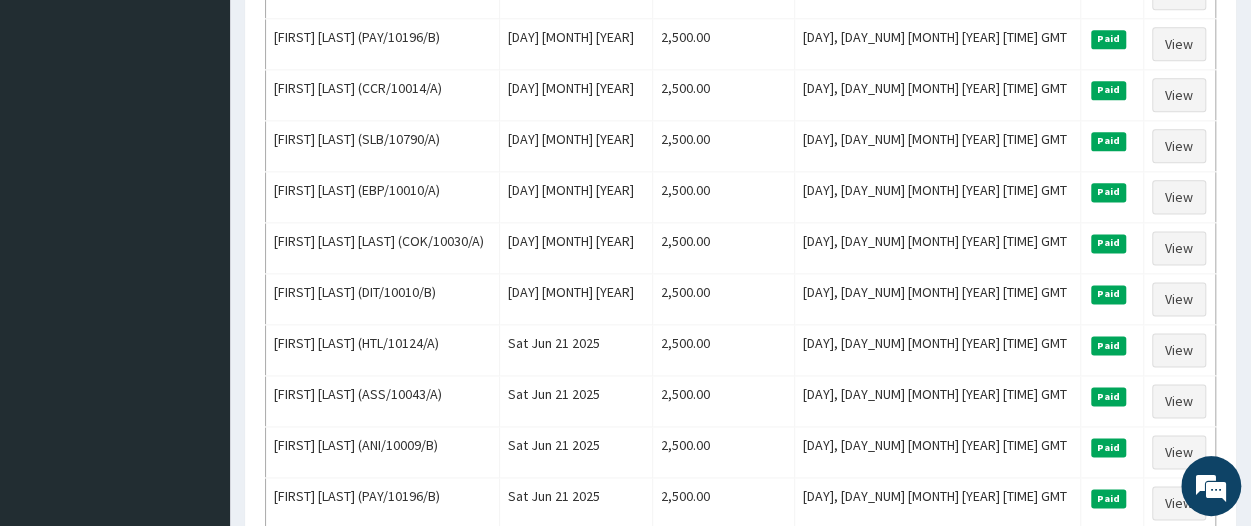 scroll, scrollTop: 1228, scrollLeft: 0, axis: vertical 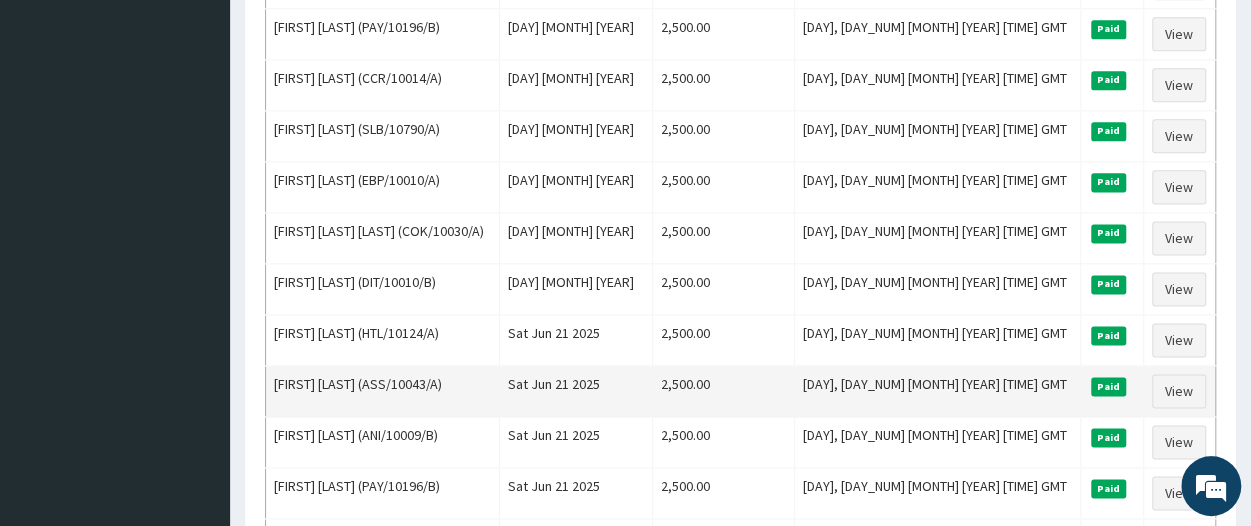 drag, startPoint x: 510, startPoint y: 353, endPoint x: 277, endPoint y: 357, distance: 233.03433 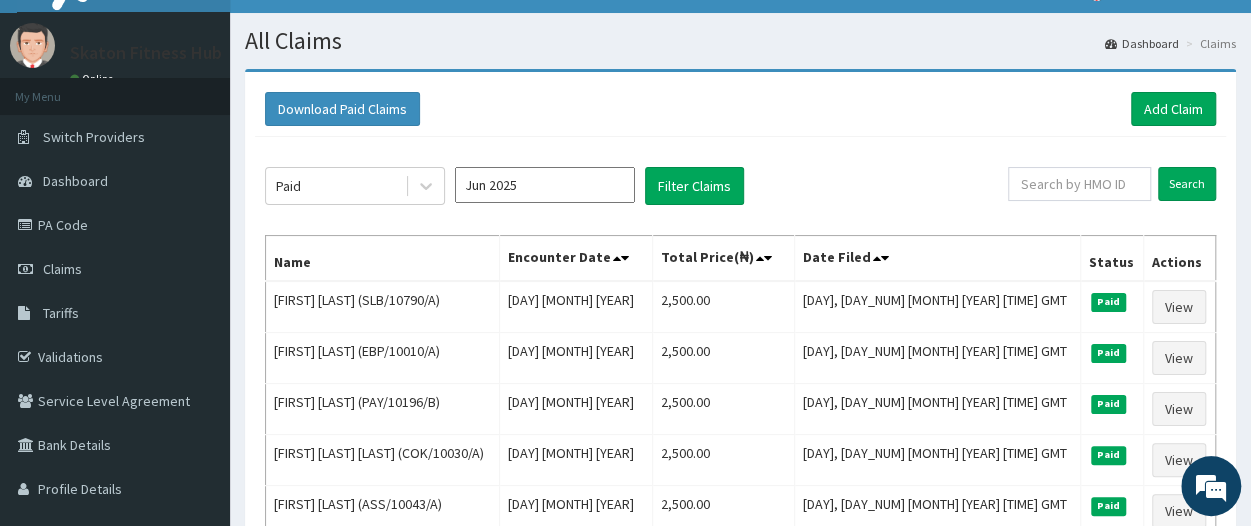 scroll, scrollTop: 0, scrollLeft: 0, axis: both 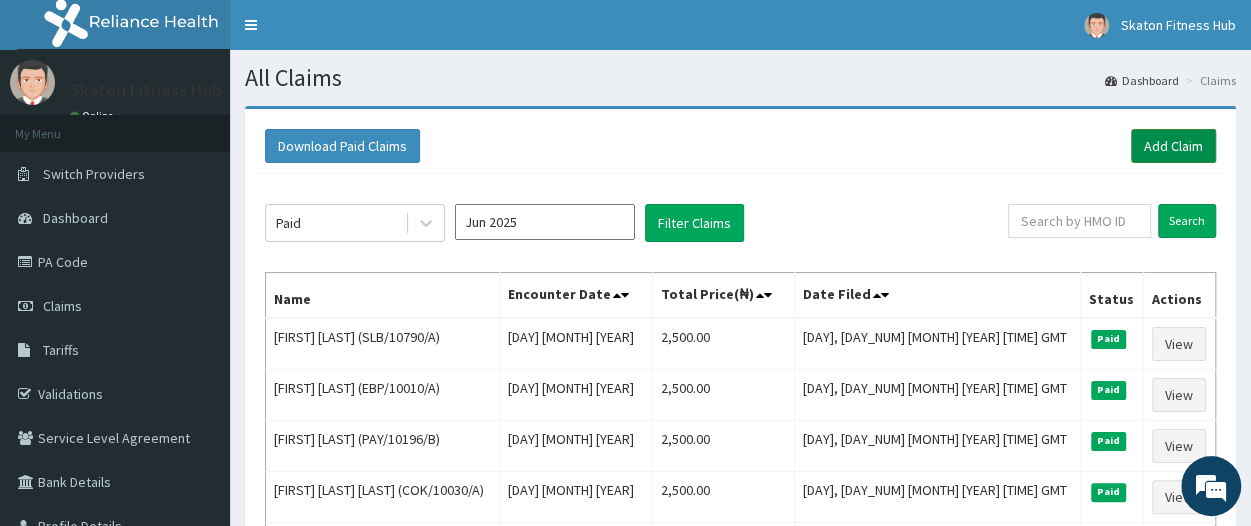 click on "Add Claim" at bounding box center [1173, 146] 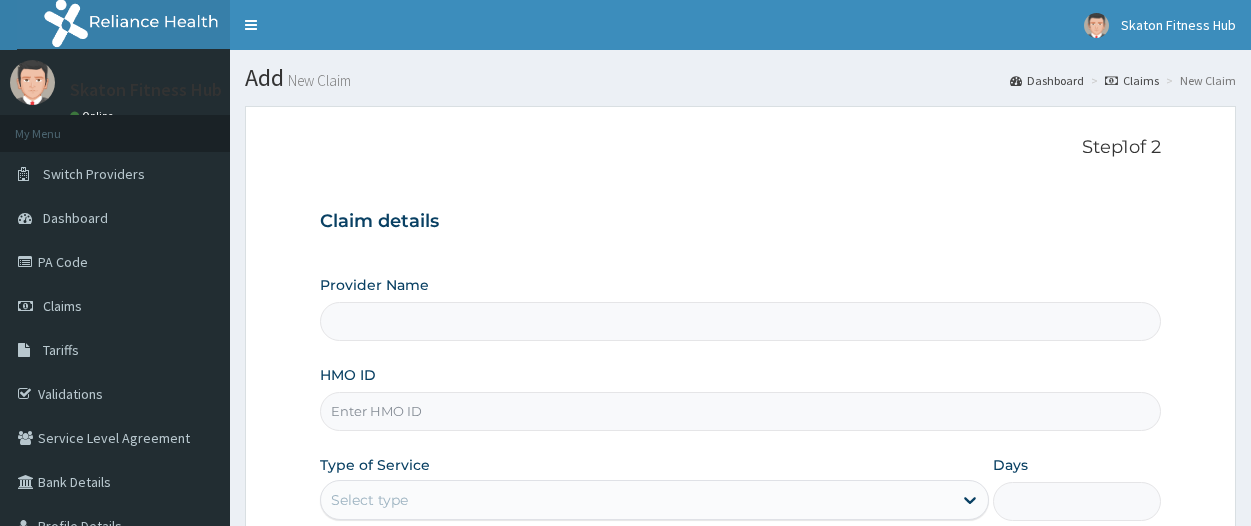 scroll, scrollTop: 0, scrollLeft: 0, axis: both 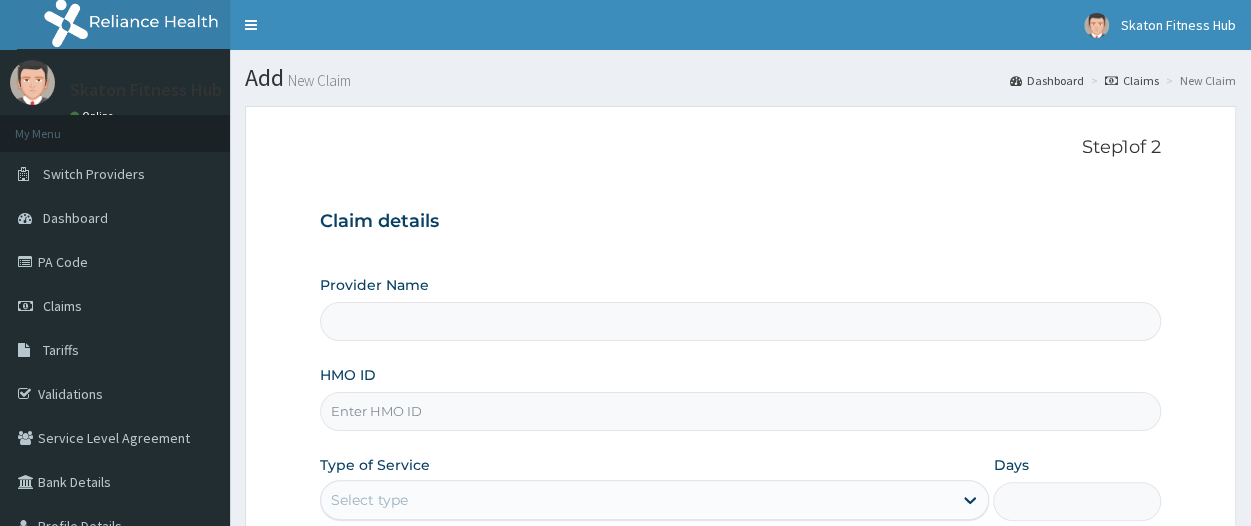 click on "Provider Name" at bounding box center [740, 321] 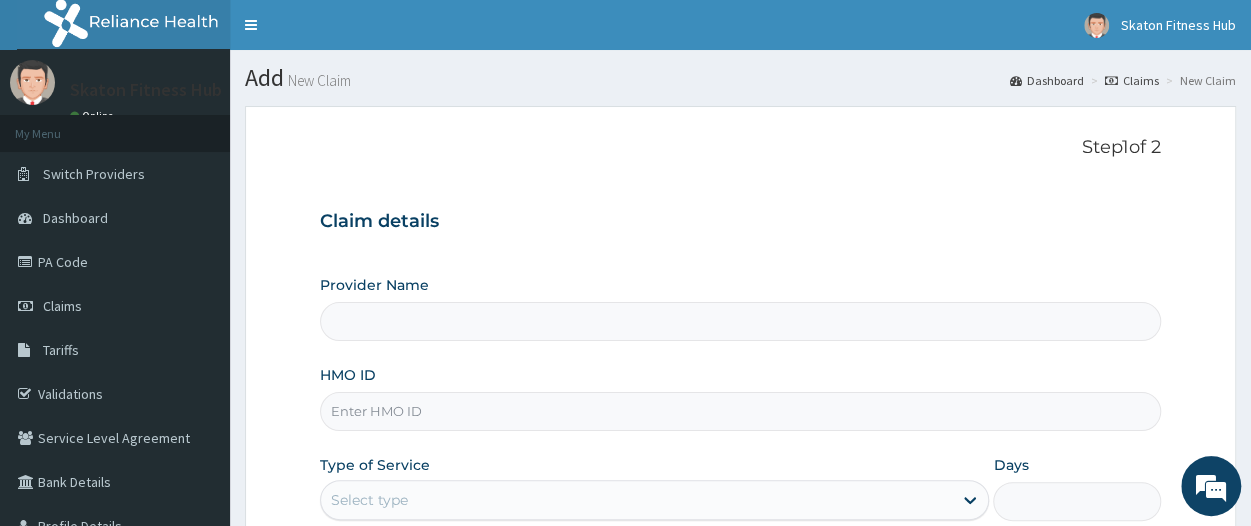 type on "Skaton Fitness Hub" 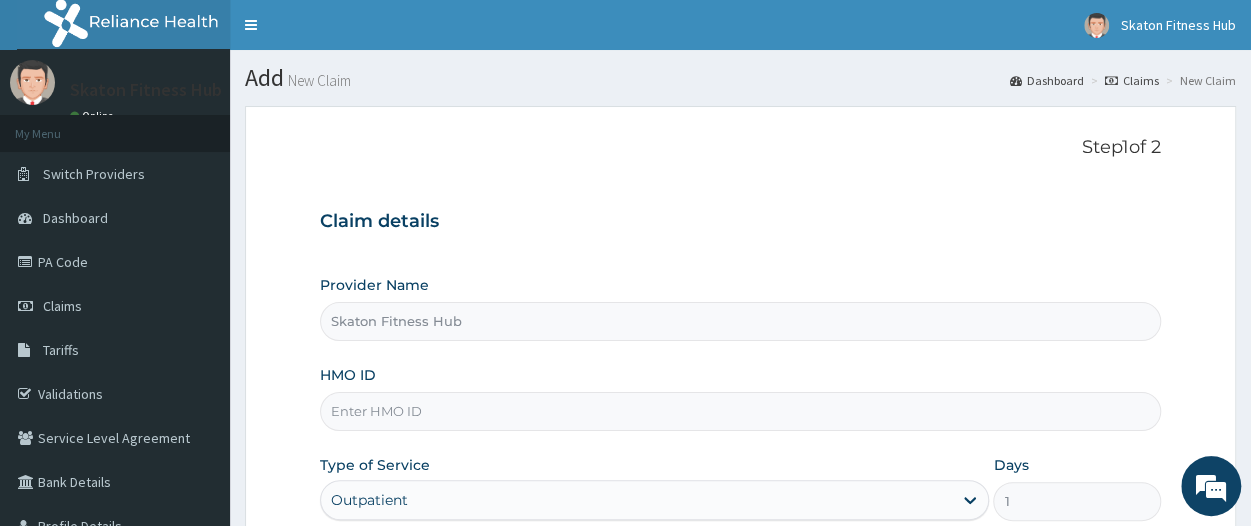 click on "Skaton Fitness Hub" at bounding box center [740, 321] 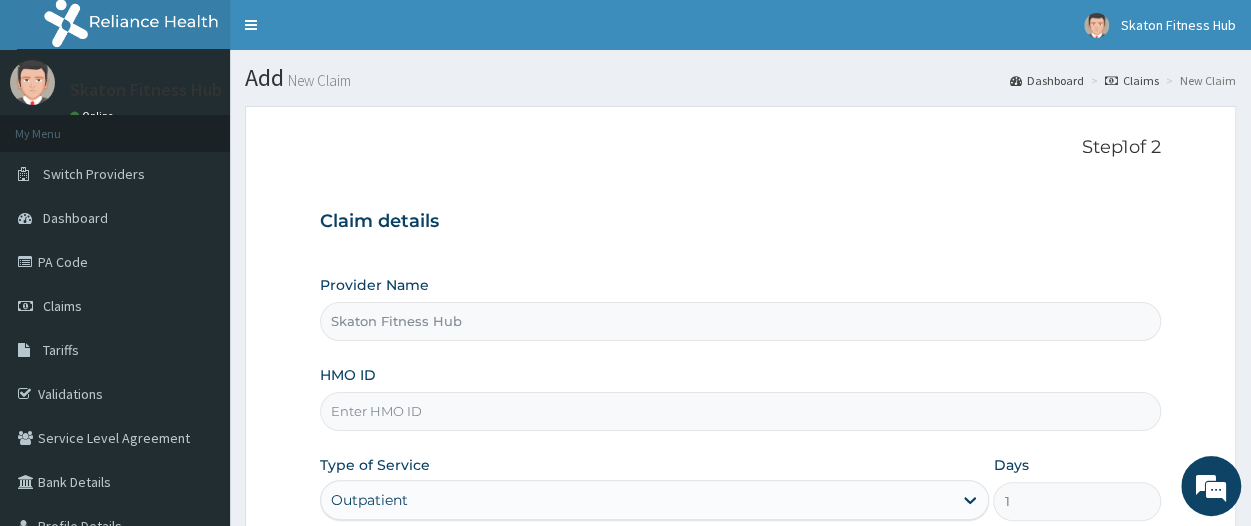 click on "HMO ID" at bounding box center [740, 411] 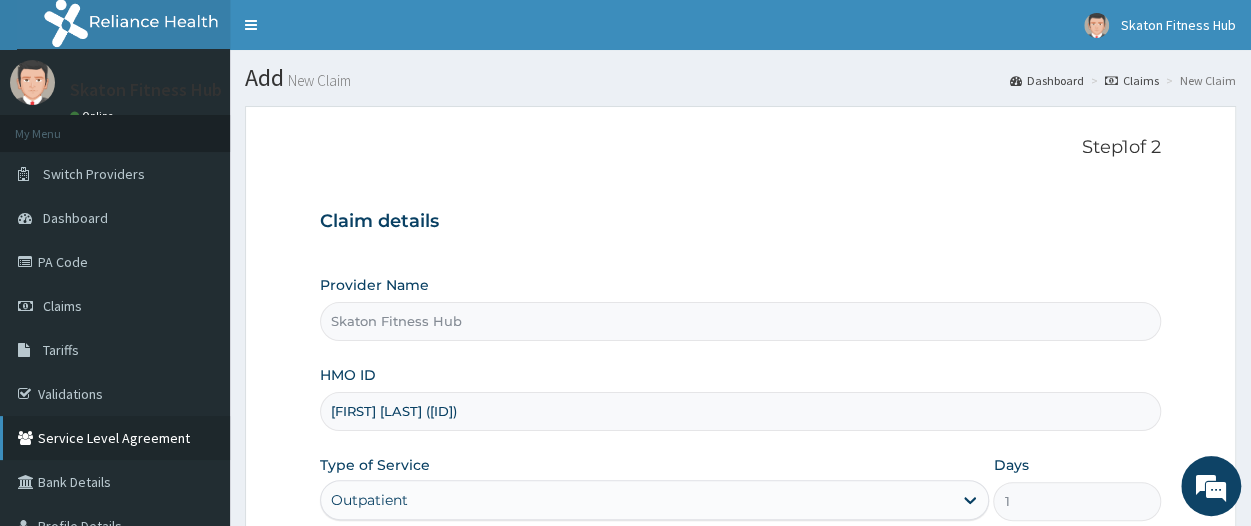 drag, startPoint x: 487, startPoint y: 413, endPoint x: 151, endPoint y: 442, distance: 337.24918 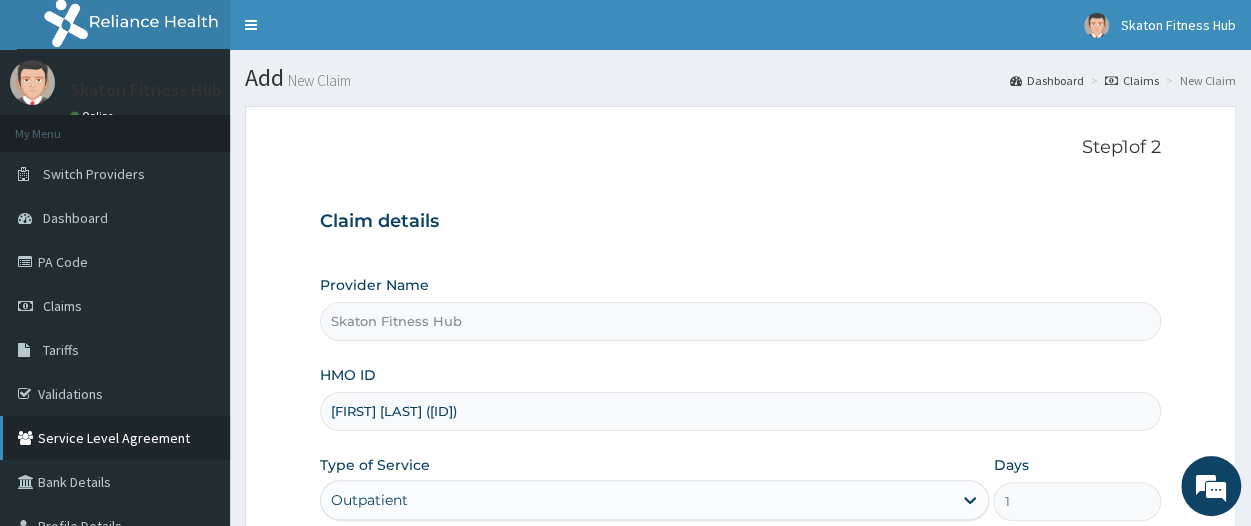 click on "R EL
Toggle navigation
Skaton Fitness Hub Skaton Fitness Hub - members@skatonfitness.com Member since  January 17, 2025 at 2:41:49 PM   Profile Sign out" at bounding box center [625, 411] 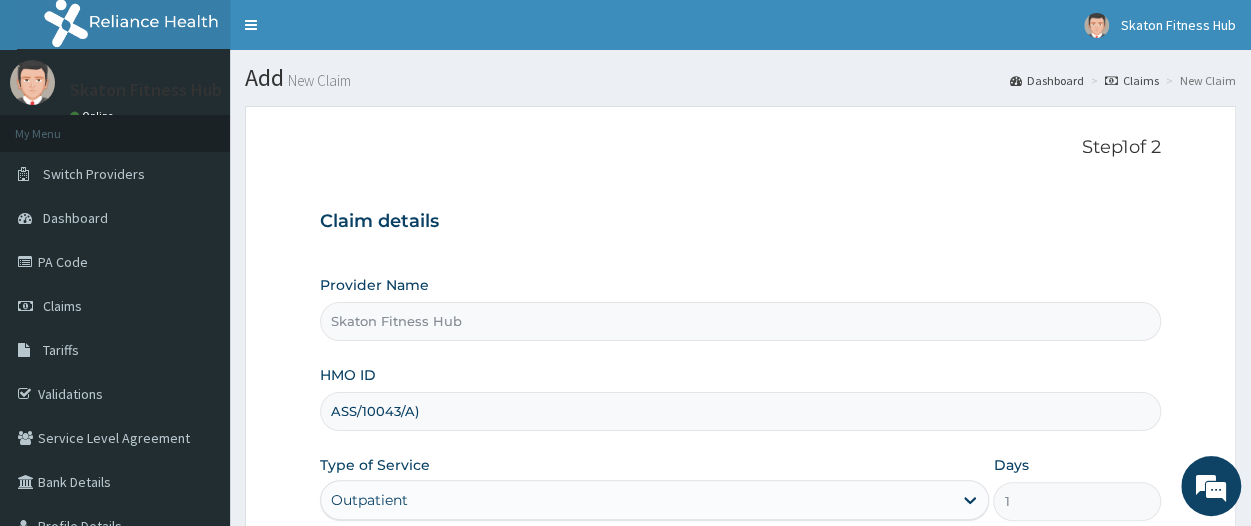 scroll, scrollTop: 0, scrollLeft: 0, axis: both 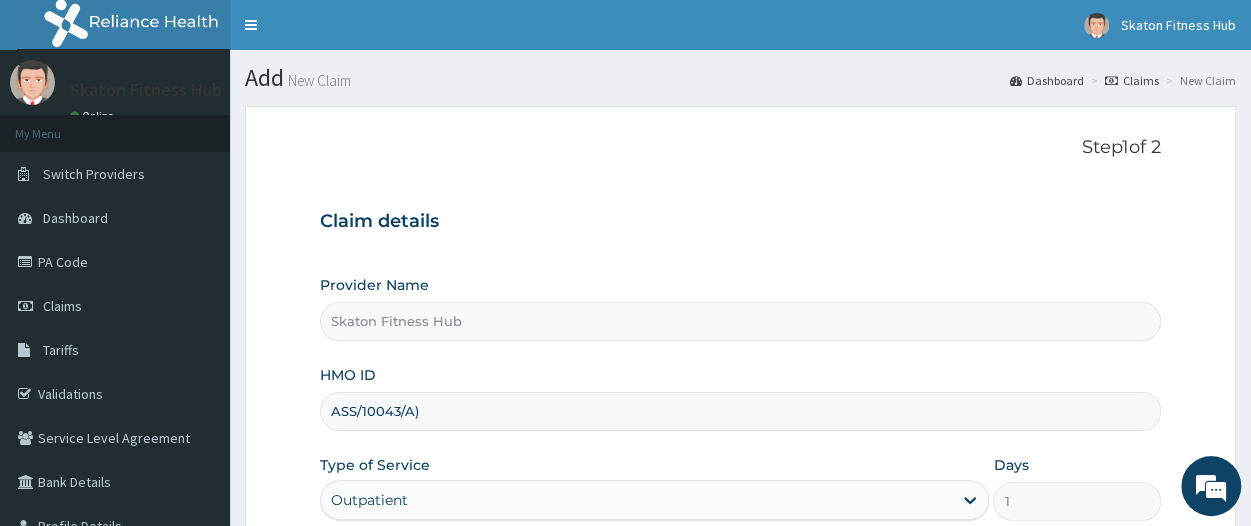 click on "ASS/10043/A)" at bounding box center [740, 411] 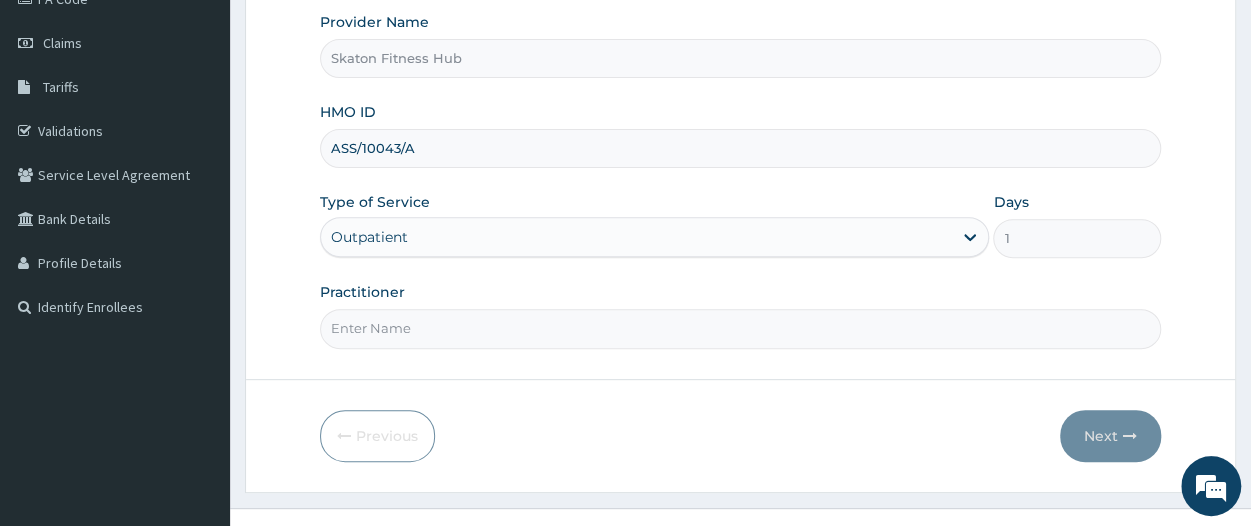 scroll, scrollTop: 292, scrollLeft: 0, axis: vertical 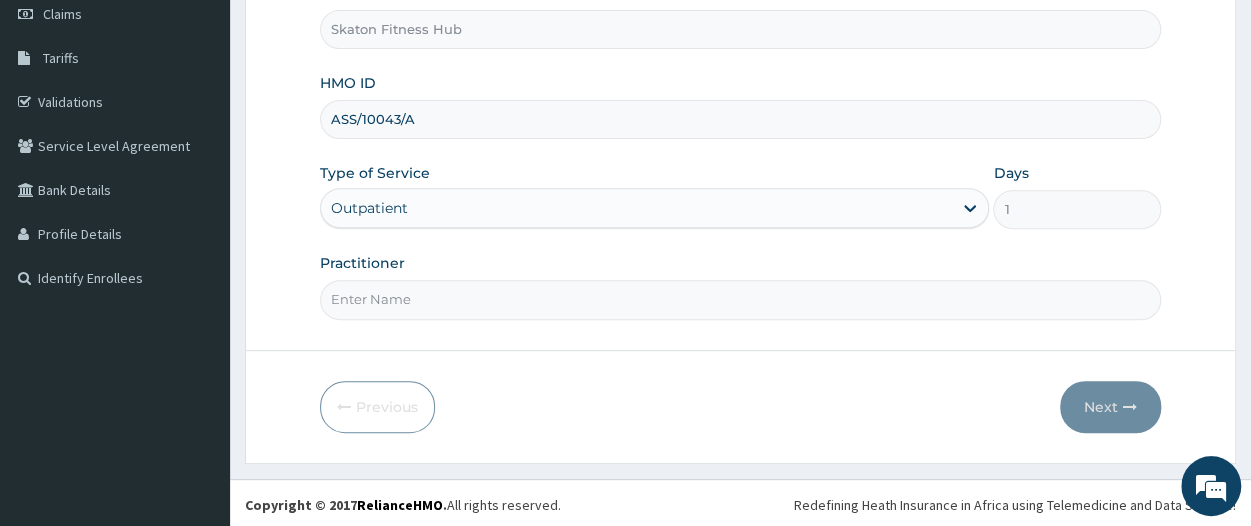 type on "ASS/10043/A" 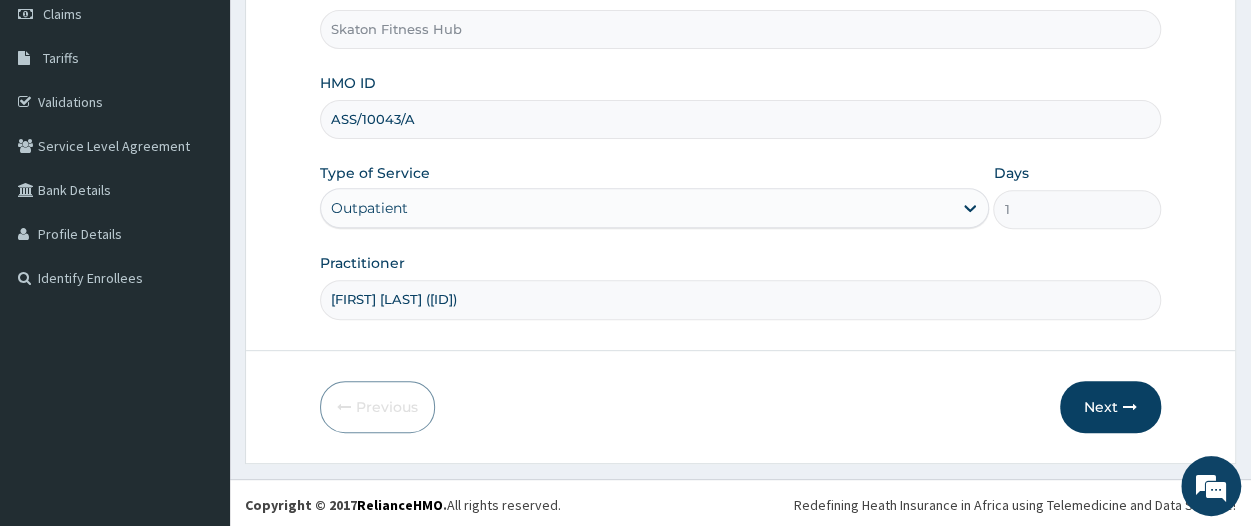 drag, startPoint x: 480, startPoint y: 293, endPoint x: 570, endPoint y: 300, distance: 90.27181 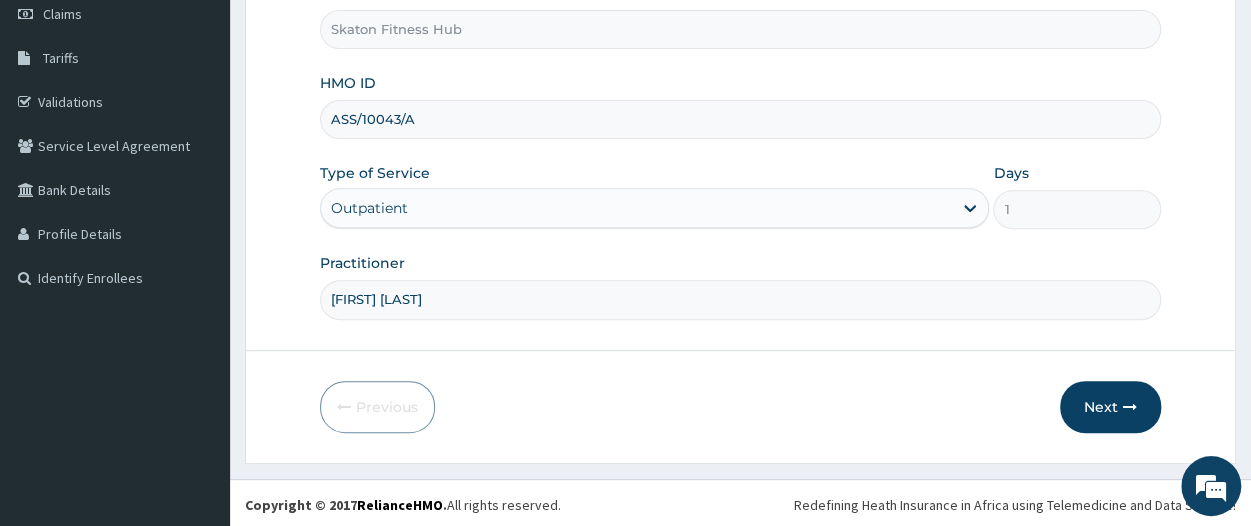 click on "Graham Onwuegbuzie)" at bounding box center (740, 299) 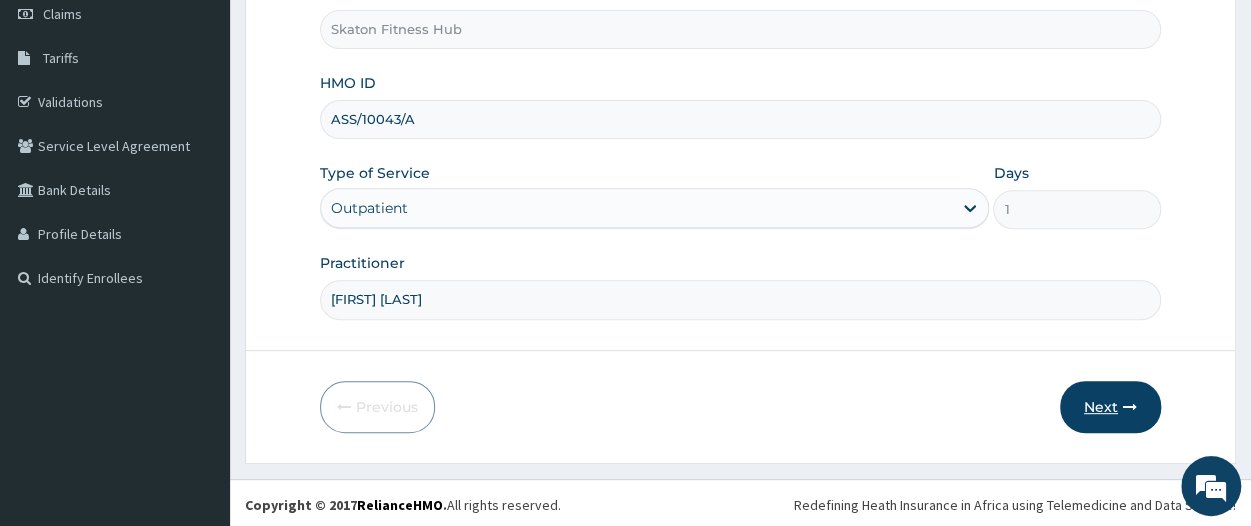 type on "Graham Onwuegbuzie" 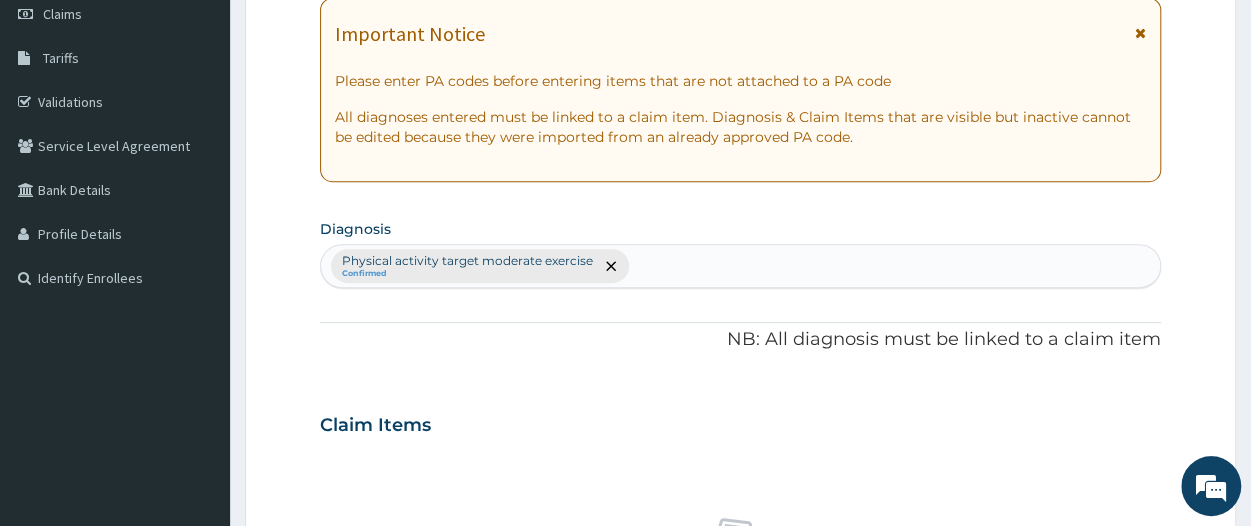 scroll, scrollTop: 0, scrollLeft: 0, axis: both 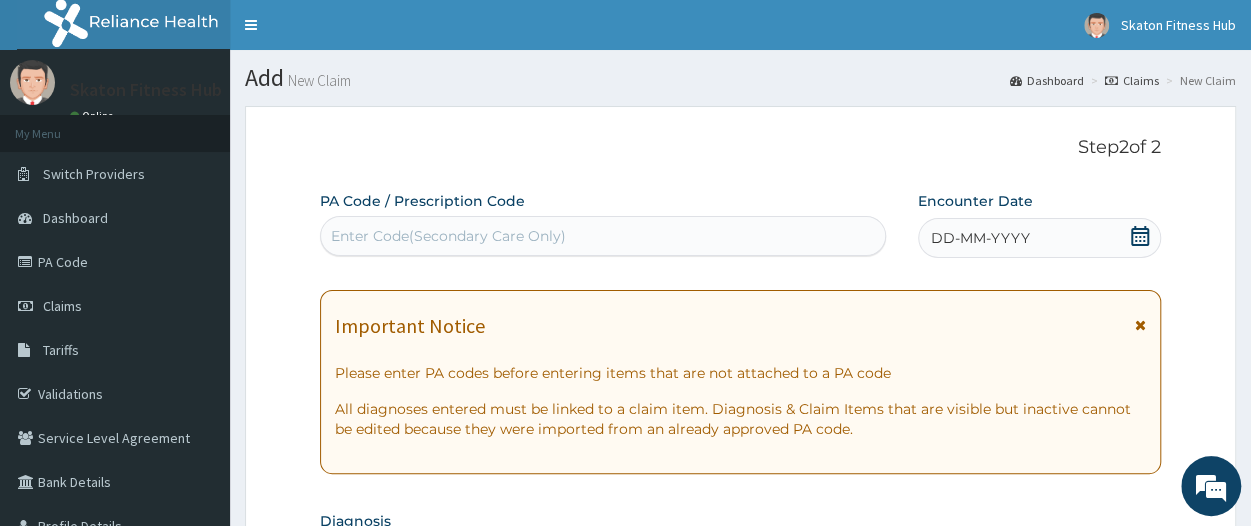 click on "Enter Code(Secondary Care Only)" at bounding box center (448, 236) 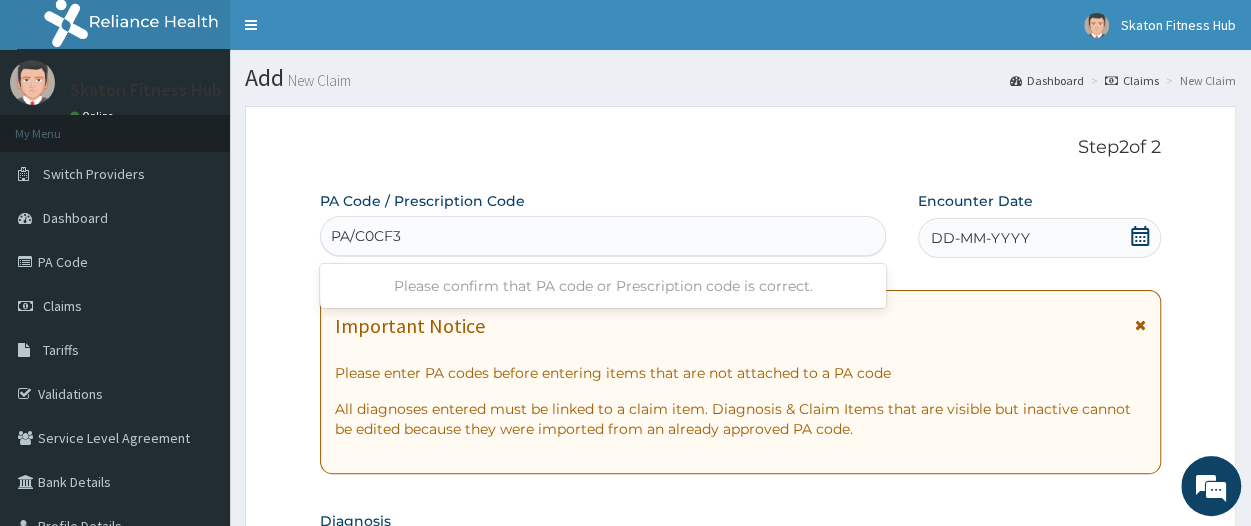 type on "PA/C0CF3C" 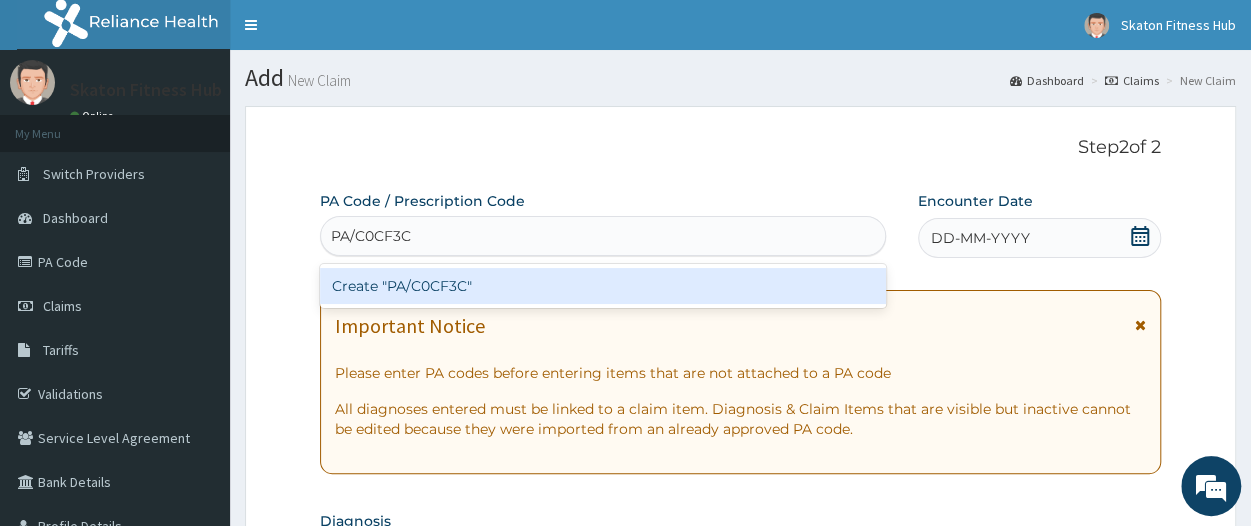 click on "Create "PA/C0CF3C"" at bounding box center [603, 286] 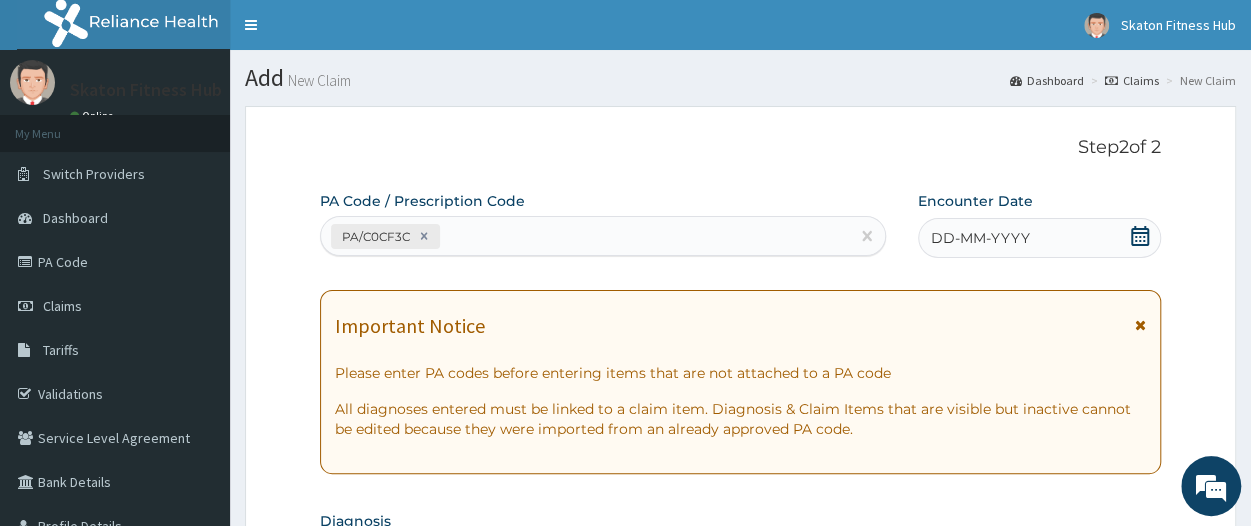 click on "DD-MM-YYYY" at bounding box center [1039, 238] 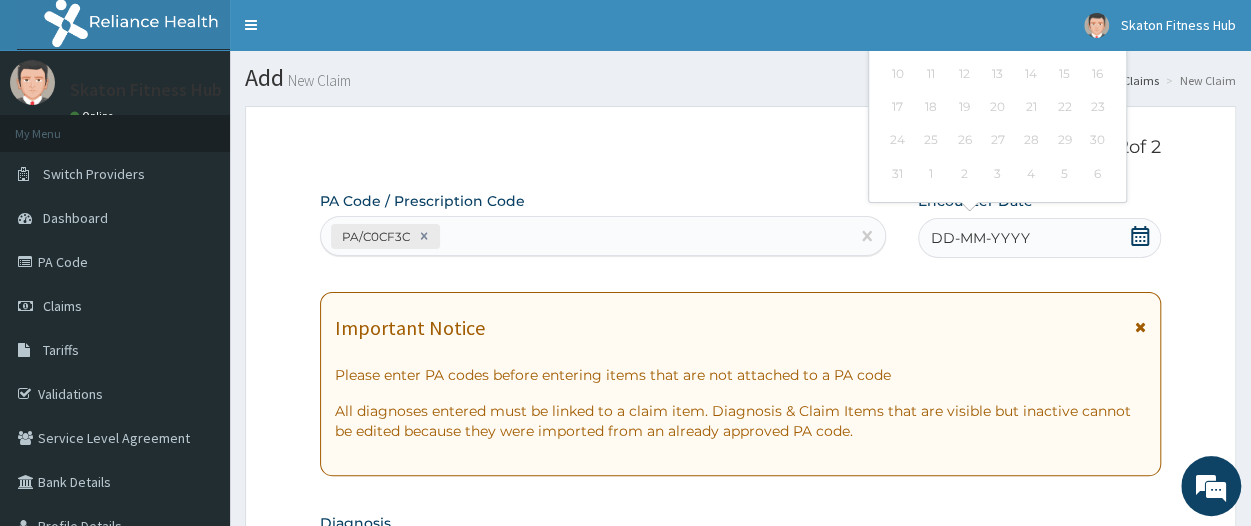 click 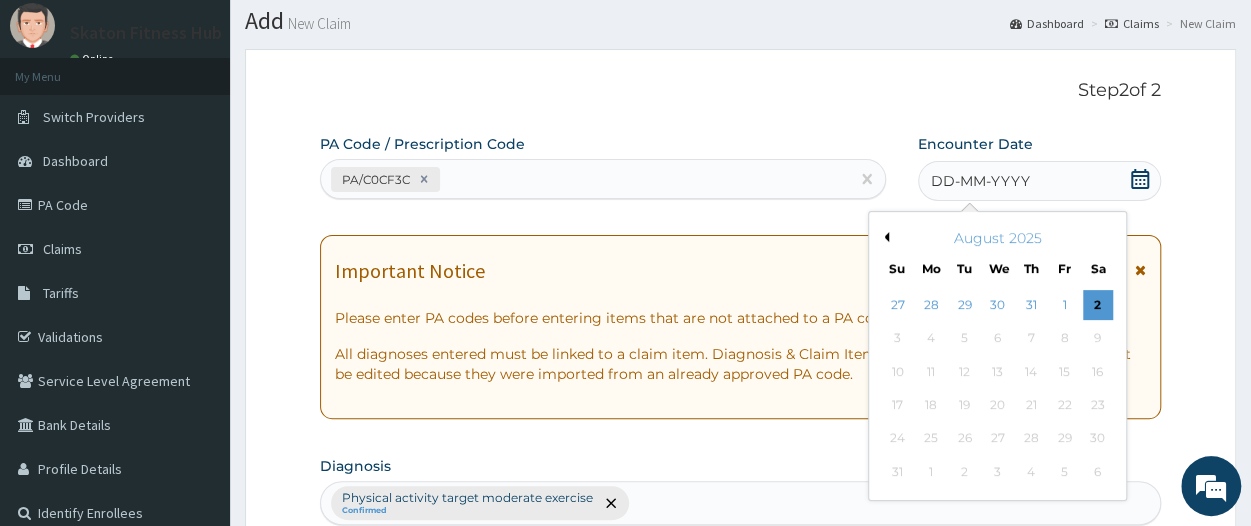 scroll, scrollTop: 58, scrollLeft: 0, axis: vertical 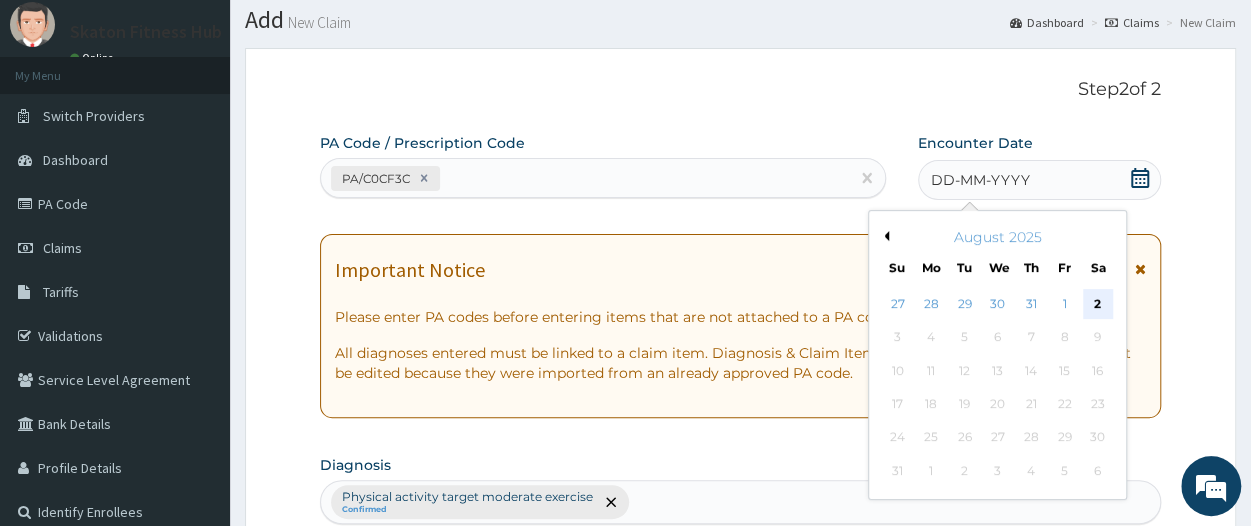 click on "2" at bounding box center (1098, 304) 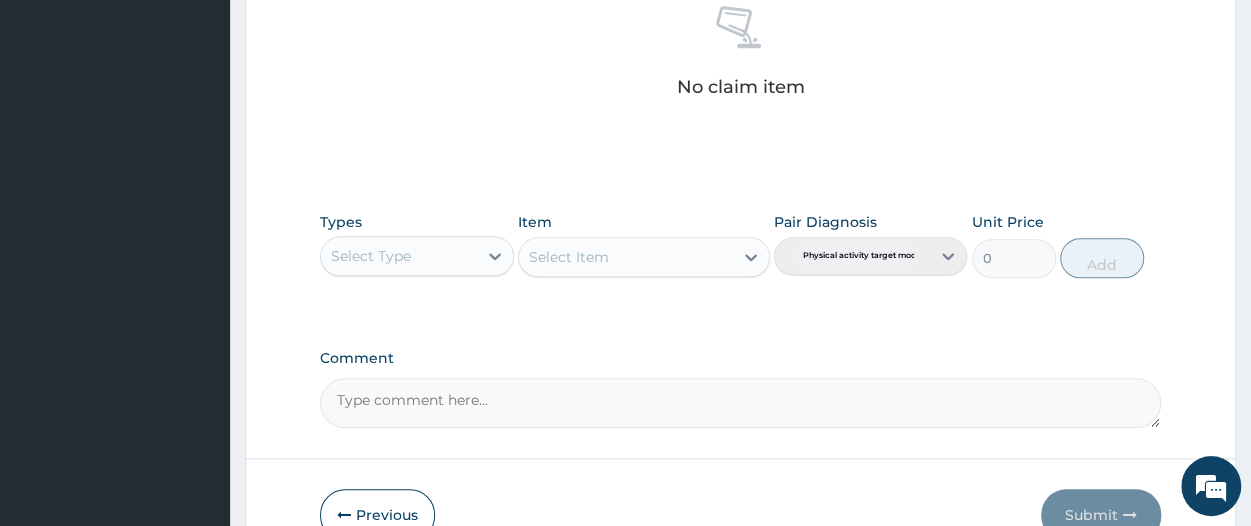 scroll, scrollTop: 810, scrollLeft: 0, axis: vertical 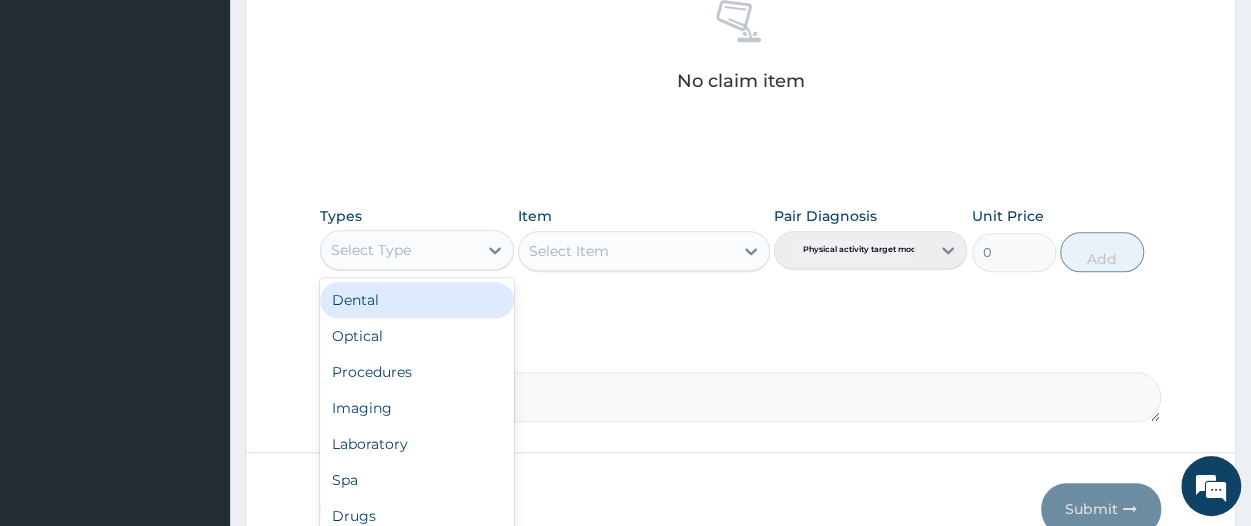click on "Select Type" at bounding box center (371, 250) 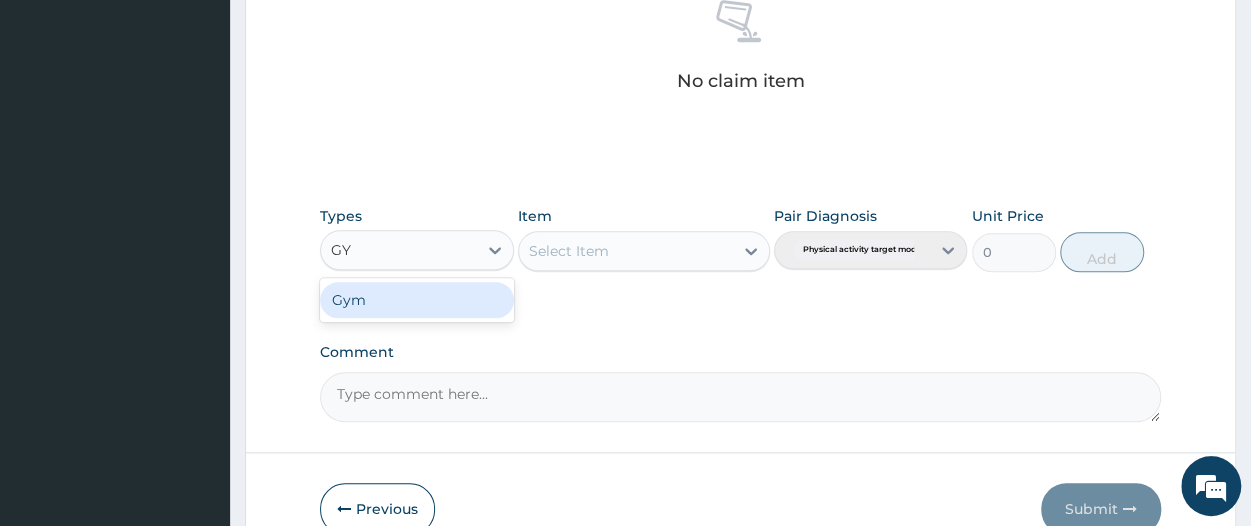 type on "GYM" 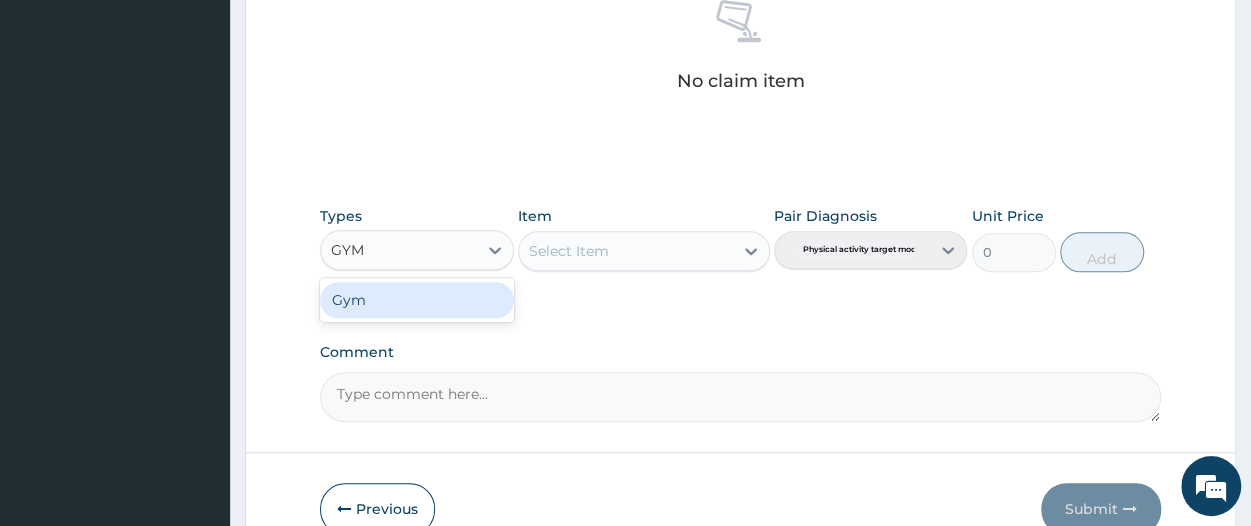 click on "Gym" at bounding box center (416, 300) 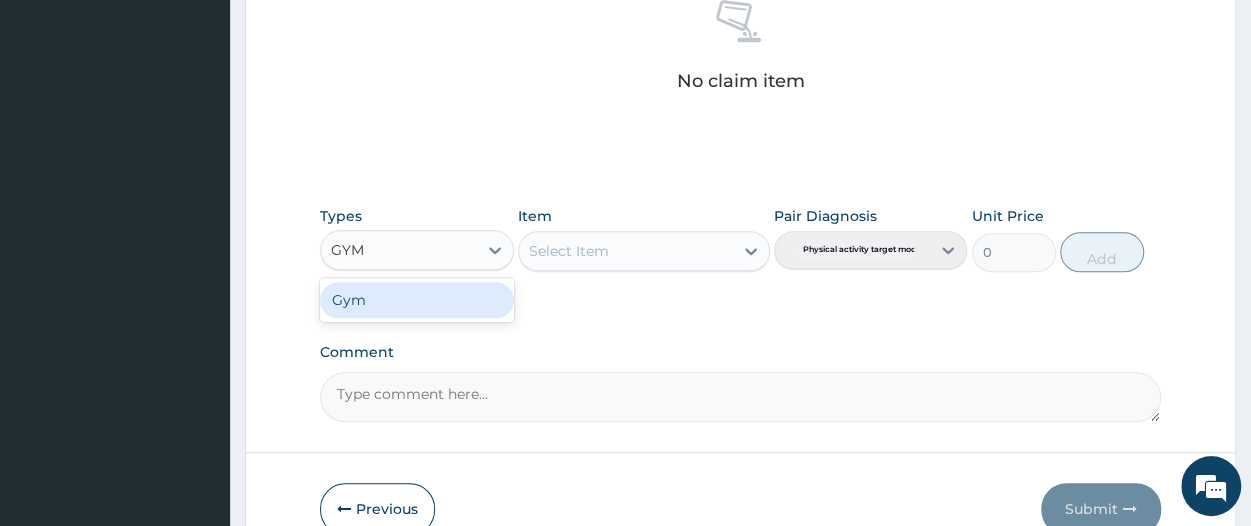 type 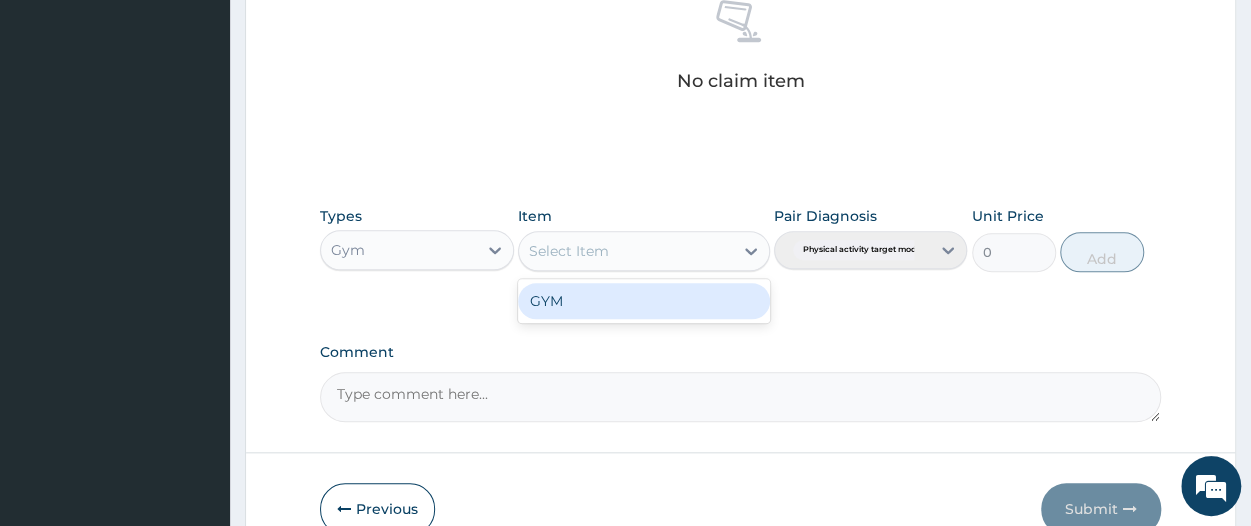 click on "Select Item" at bounding box center [626, 251] 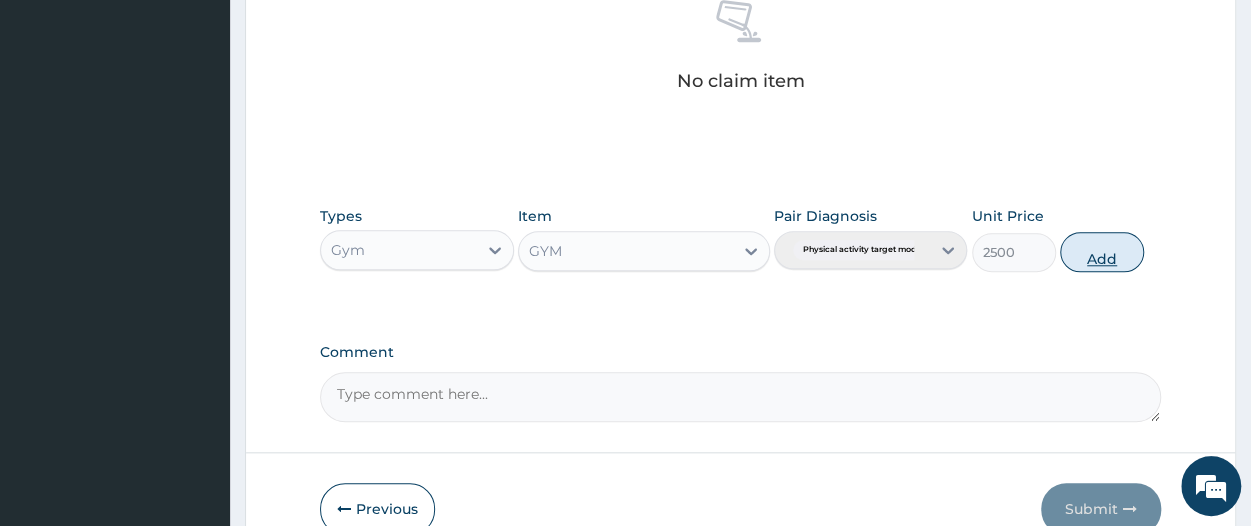 click on "Add" at bounding box center [1102, 252] 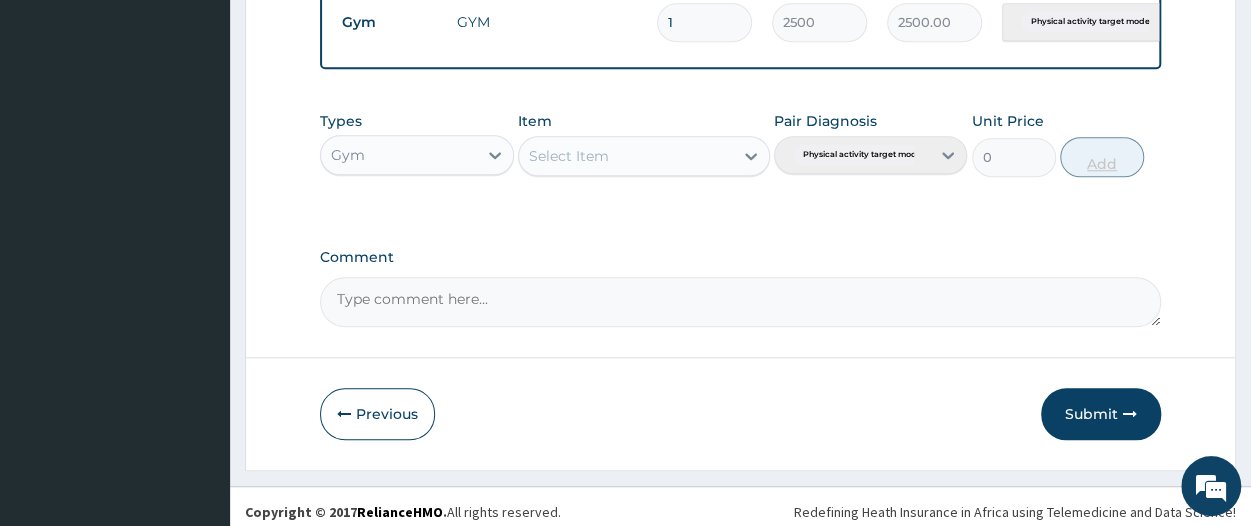 scroll, scrollTop: 833, scrollLeft: 0, axis: vertical 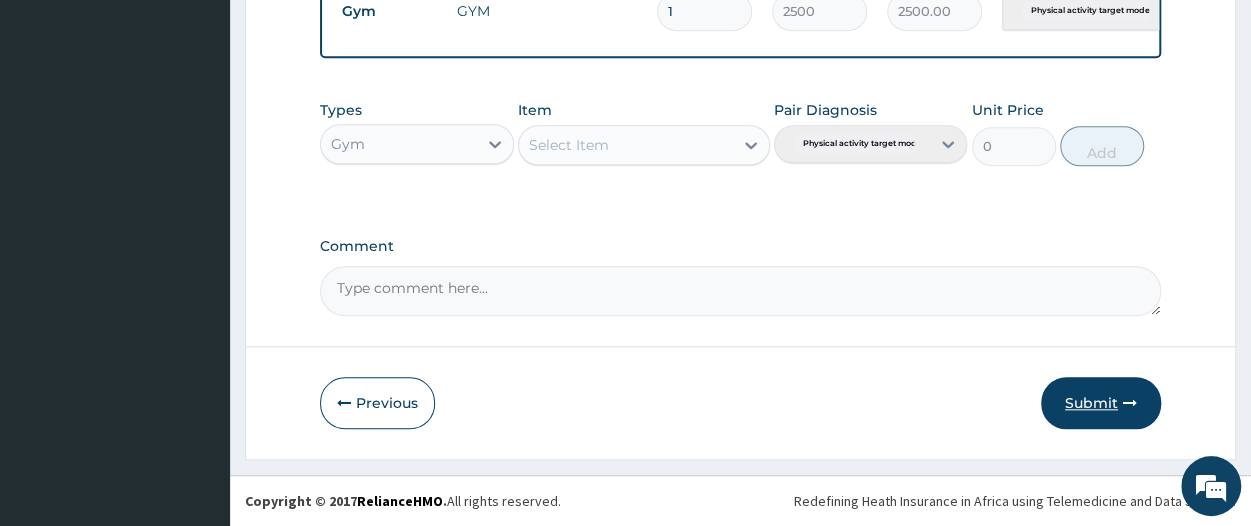 click on "Submit" at bounding box center [1101, 403] 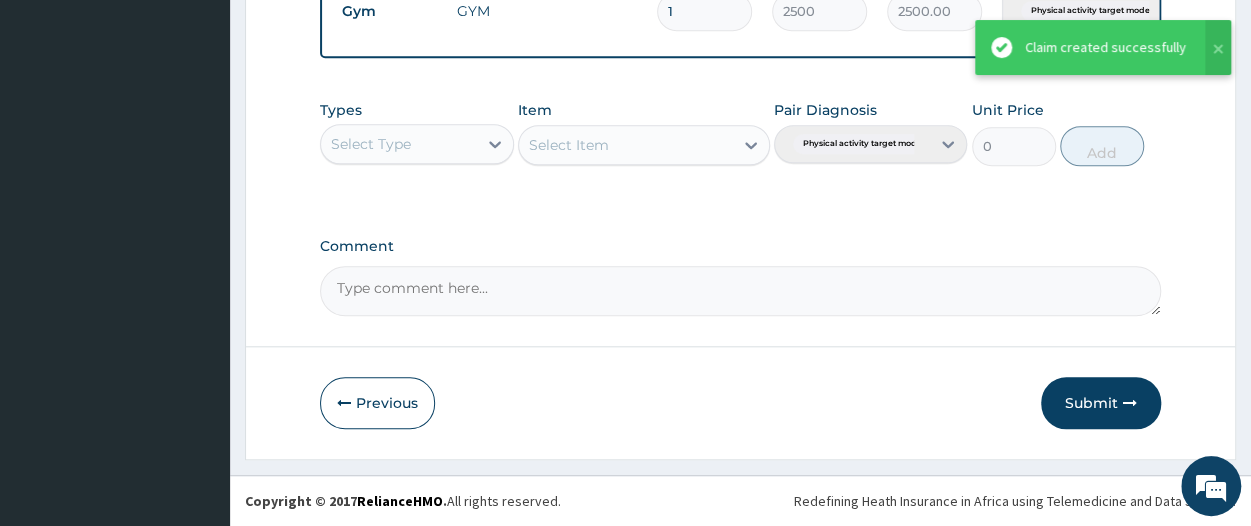 scroll, scrollTop: 519, scrollLeft: 0, axis: vertical 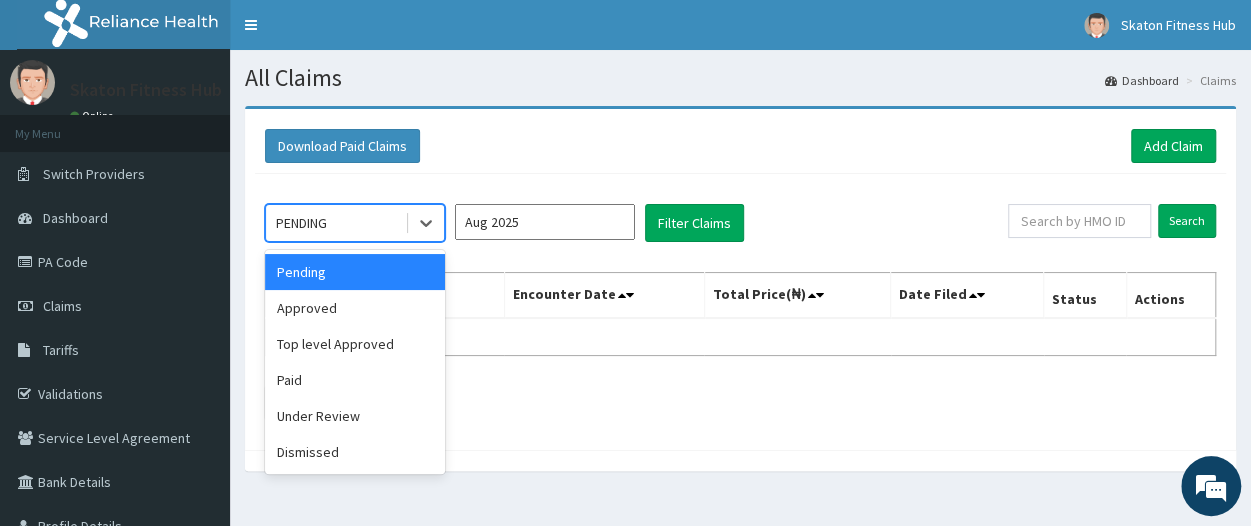 click on "PENDING" at bounding box center (335, 223) 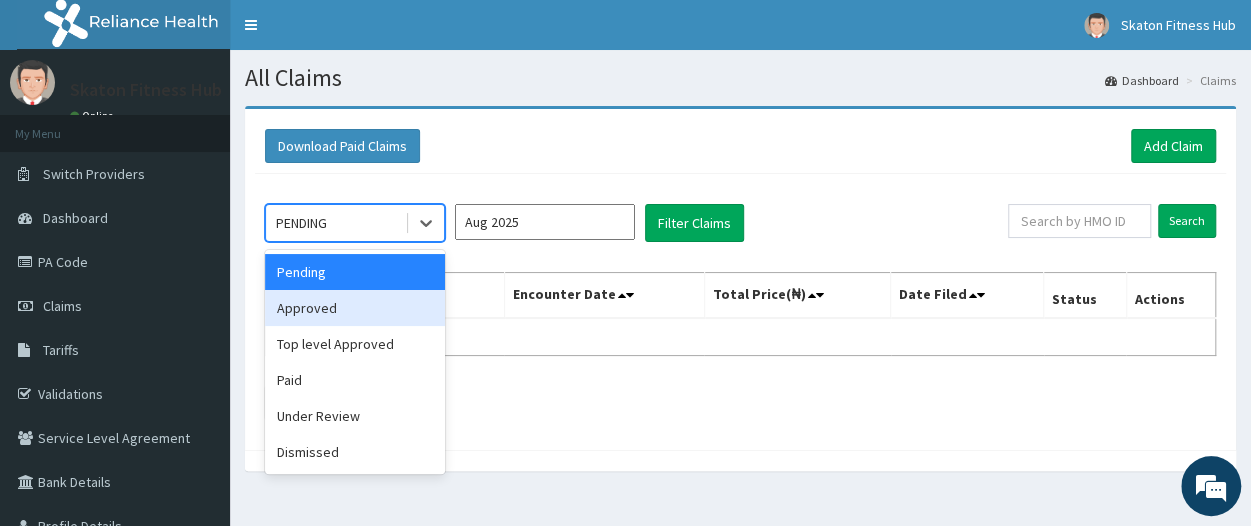 click on "Approved" at bounding box center (355, 308) 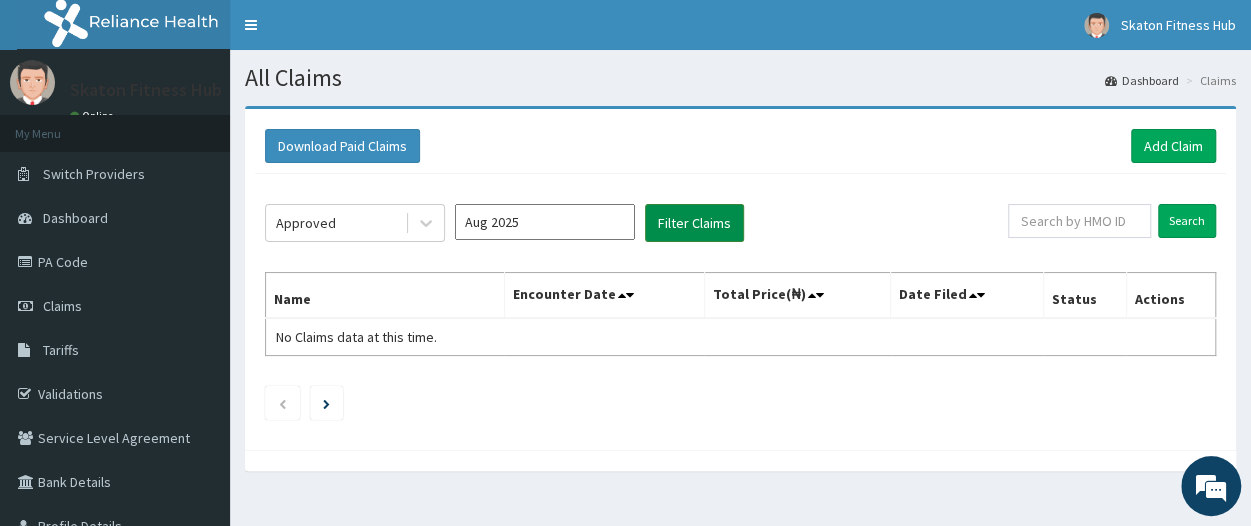 click on "Filter Claims" at bounding box center [694, 223] 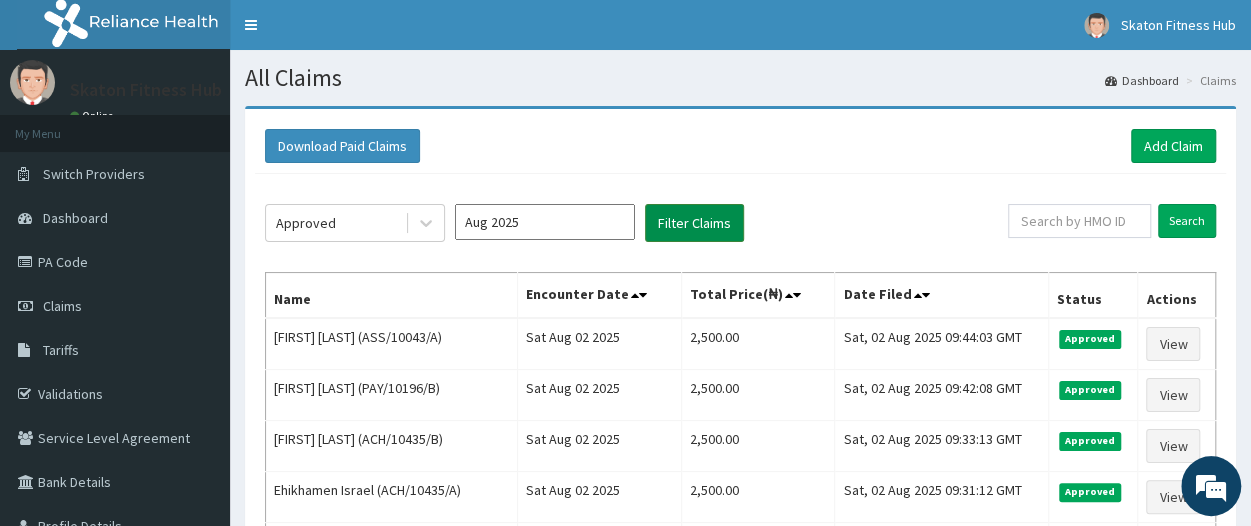 click on "Filter Claims" at bounding box center (694, 223) 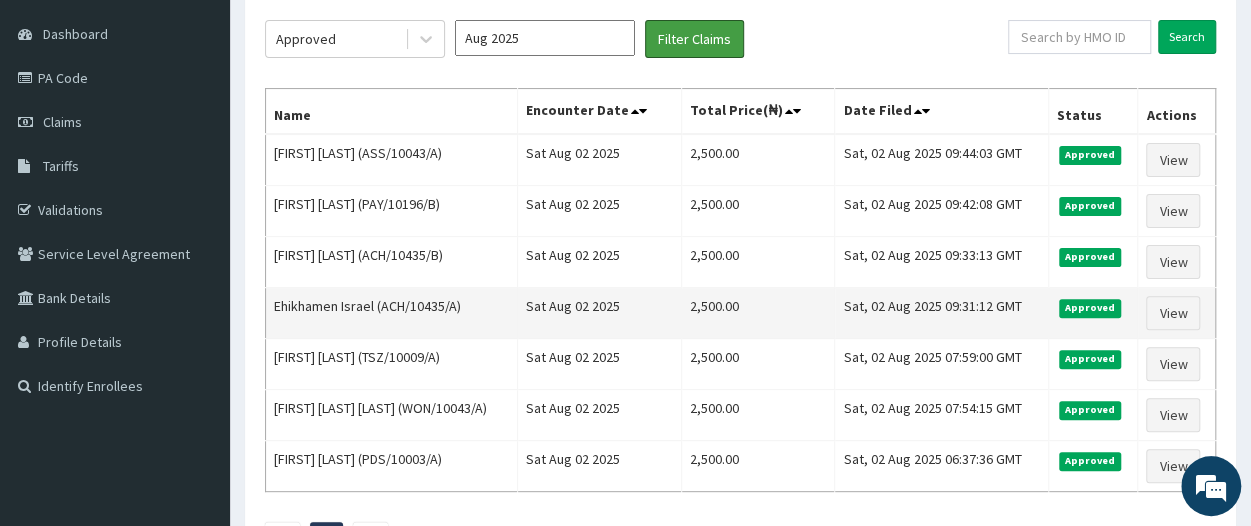 scroll, scrollTop: 0, scrollLeft: 0, axis: both 